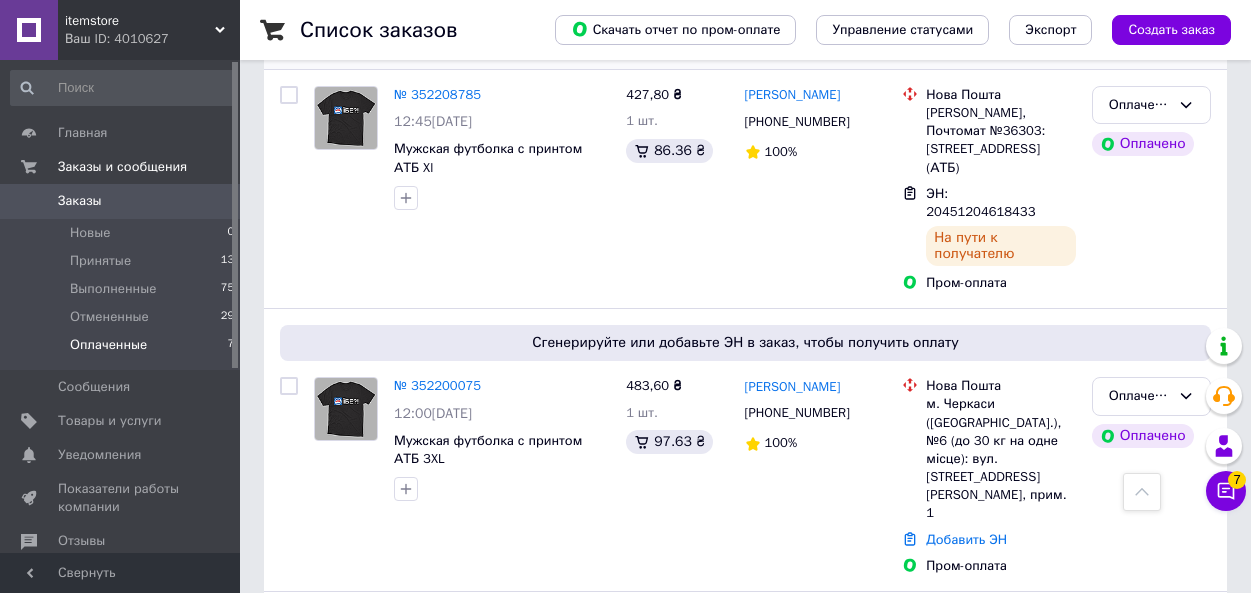 scroll, scrollTop: 461, scrollLeft: 0, axis: vertical 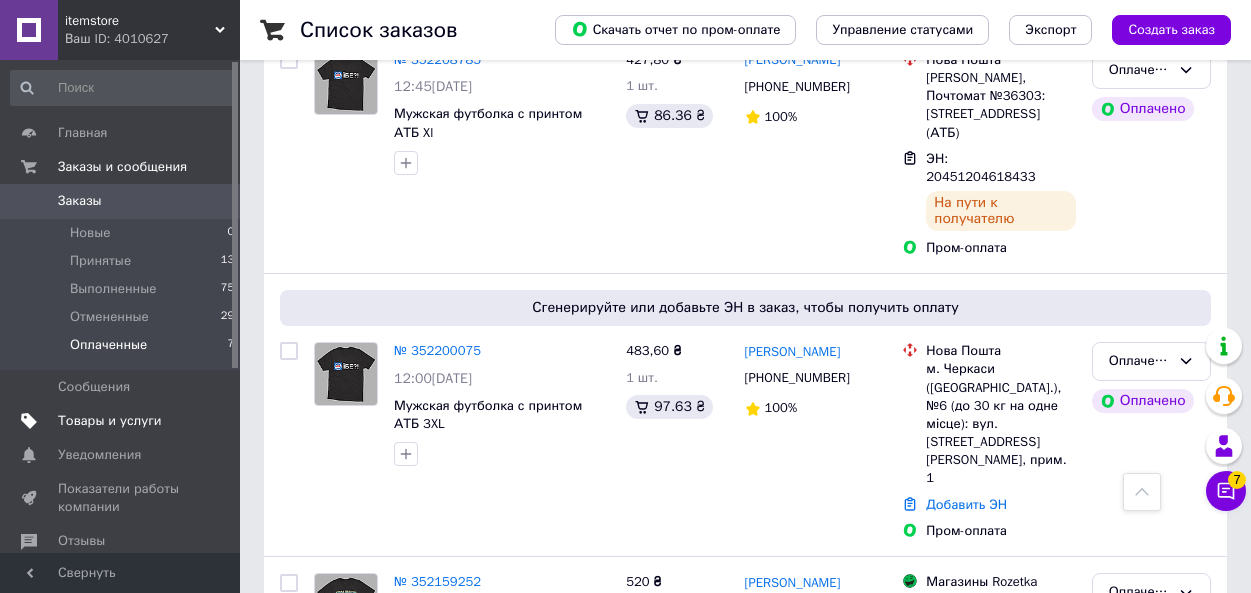 click on "Товары и услуги" at bounding box center (110, 421) 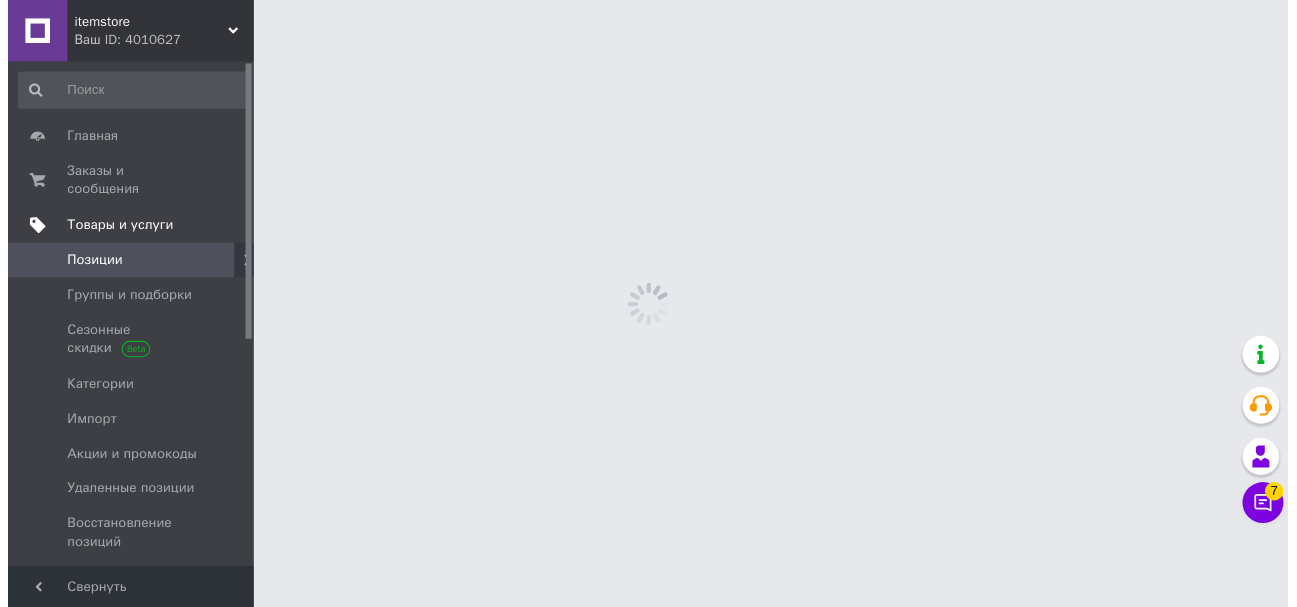 scroll, scrollTop: 0, scrollLeft: 0, axis: both 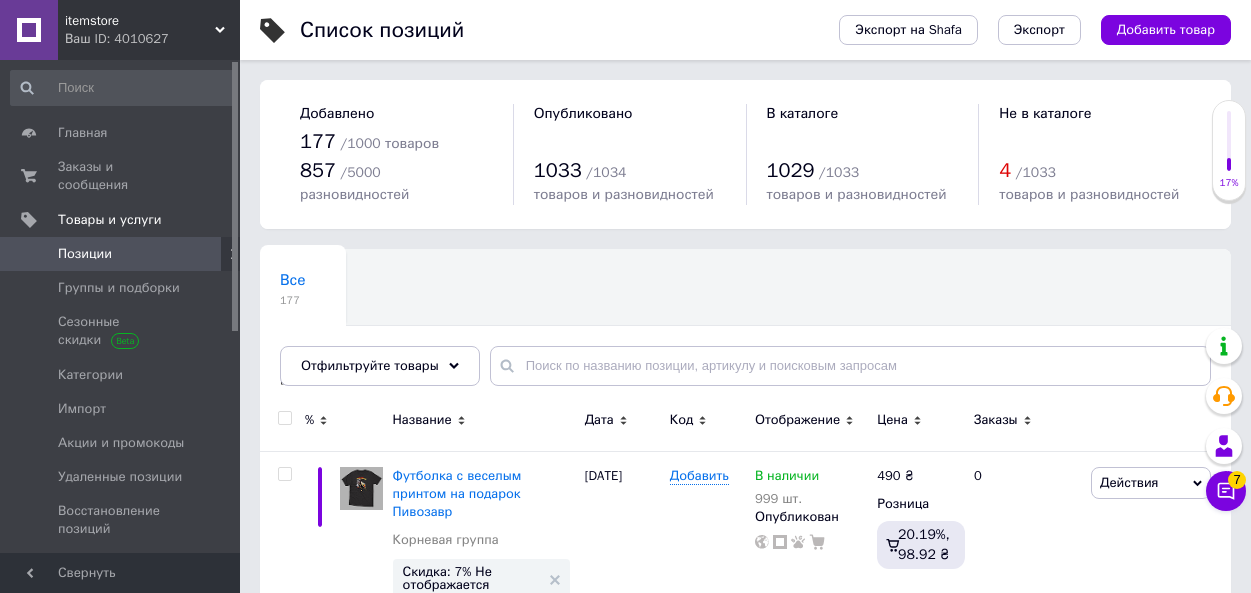 click on "Все 177 Не показываются в Ката... 0 Удалить Редактировать Ok Отфильтровано...  Сохранить" at bounding box center (745, 327) 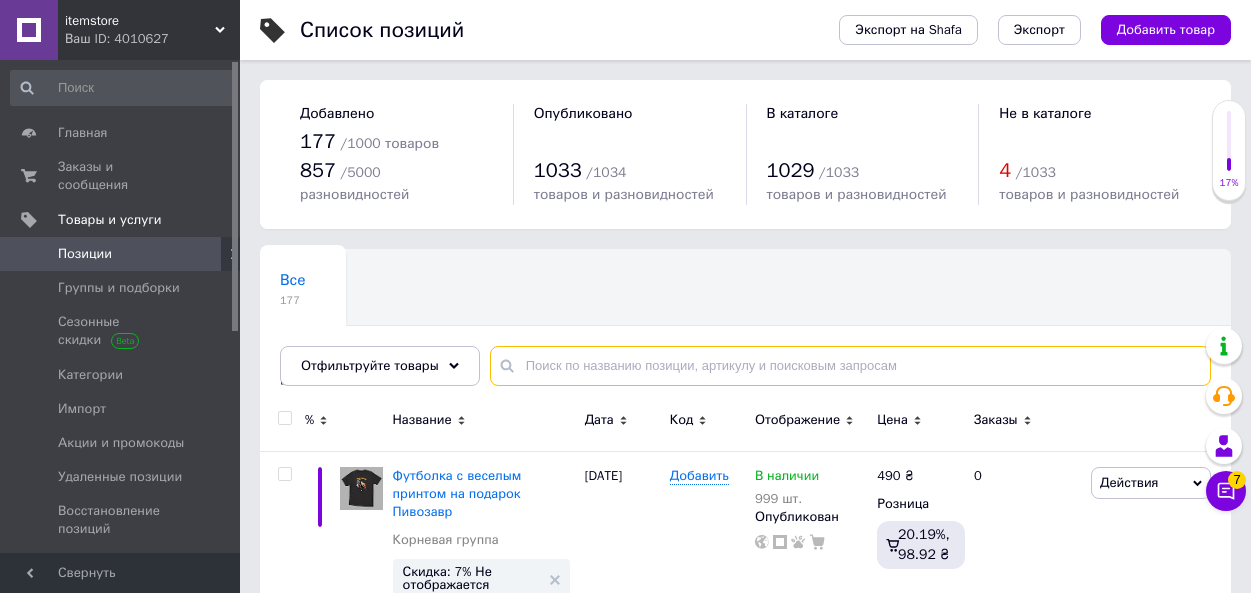 click at bounding box center (850, 366) 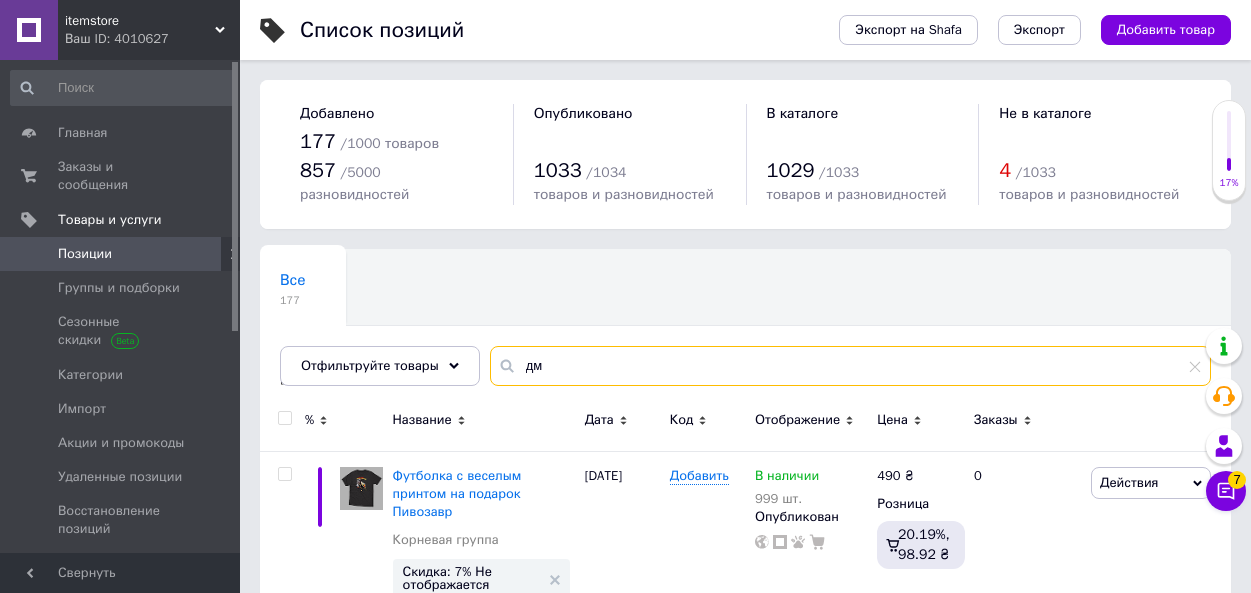 type on "д" 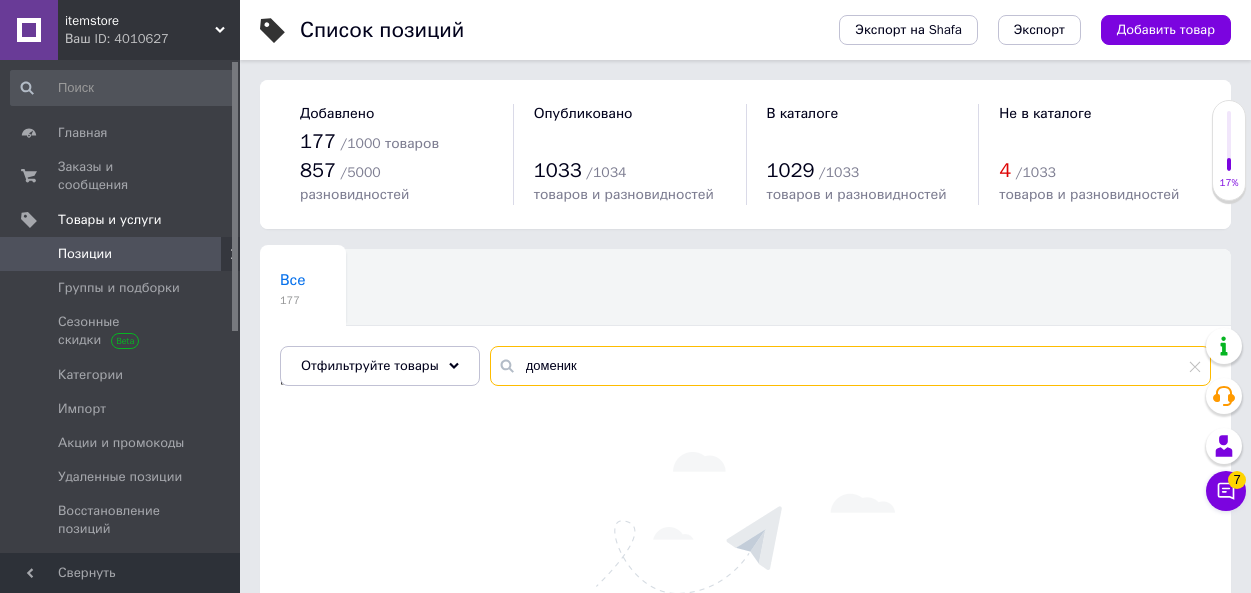 type on "доменик" 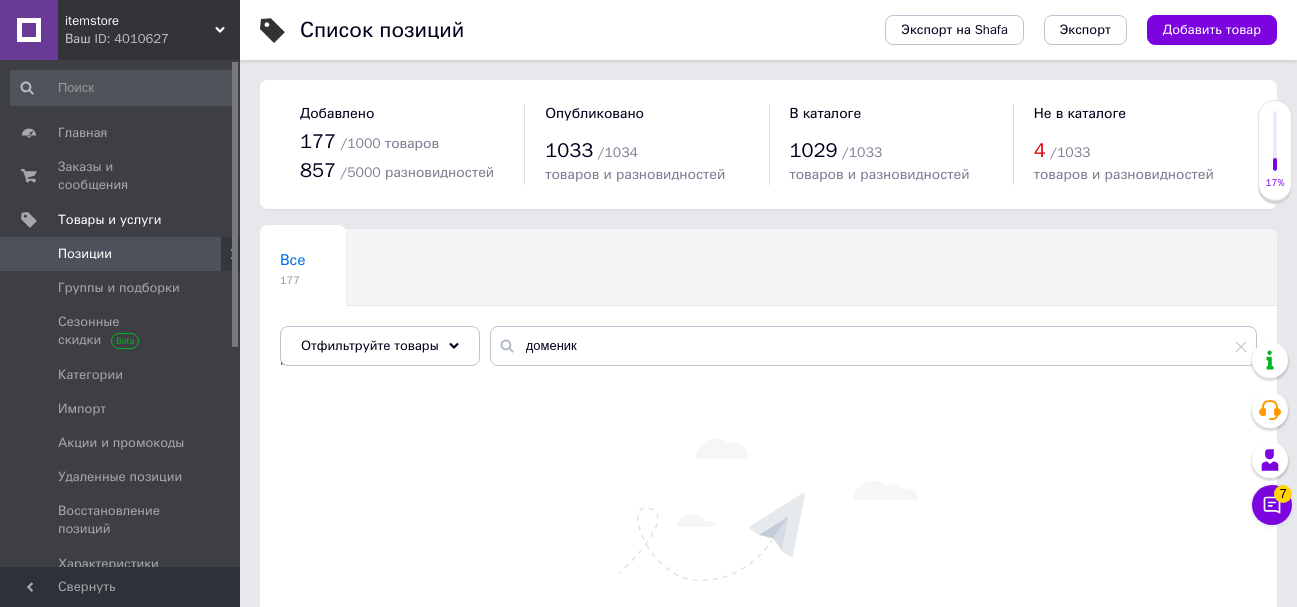click on "Позиции" at bounding box center (121, 254) 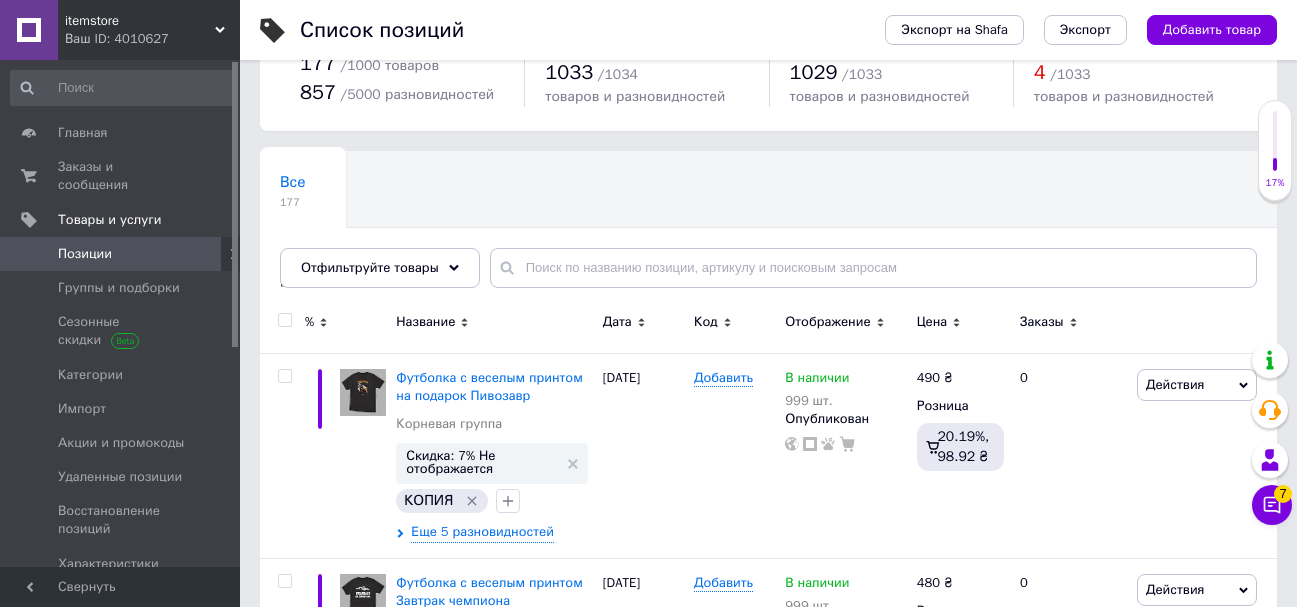 scroll, scrollTop: 200, scrollLeft: 0, axis: vertical 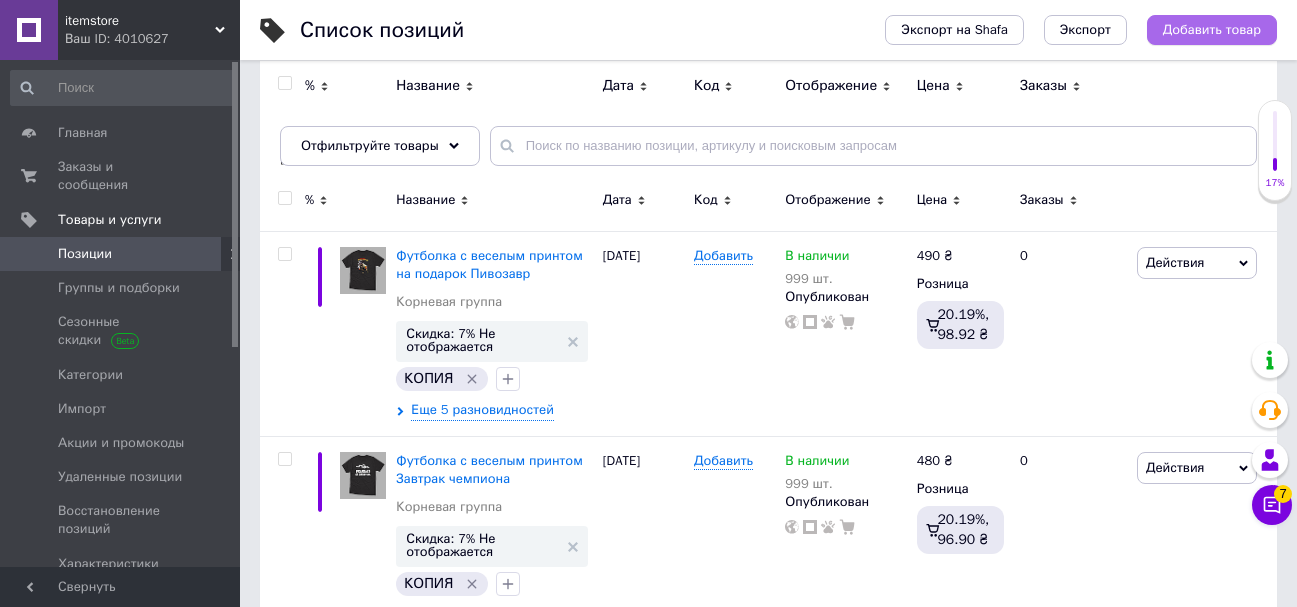 click on "Добавить товар" at bounding box center (1212, 30) 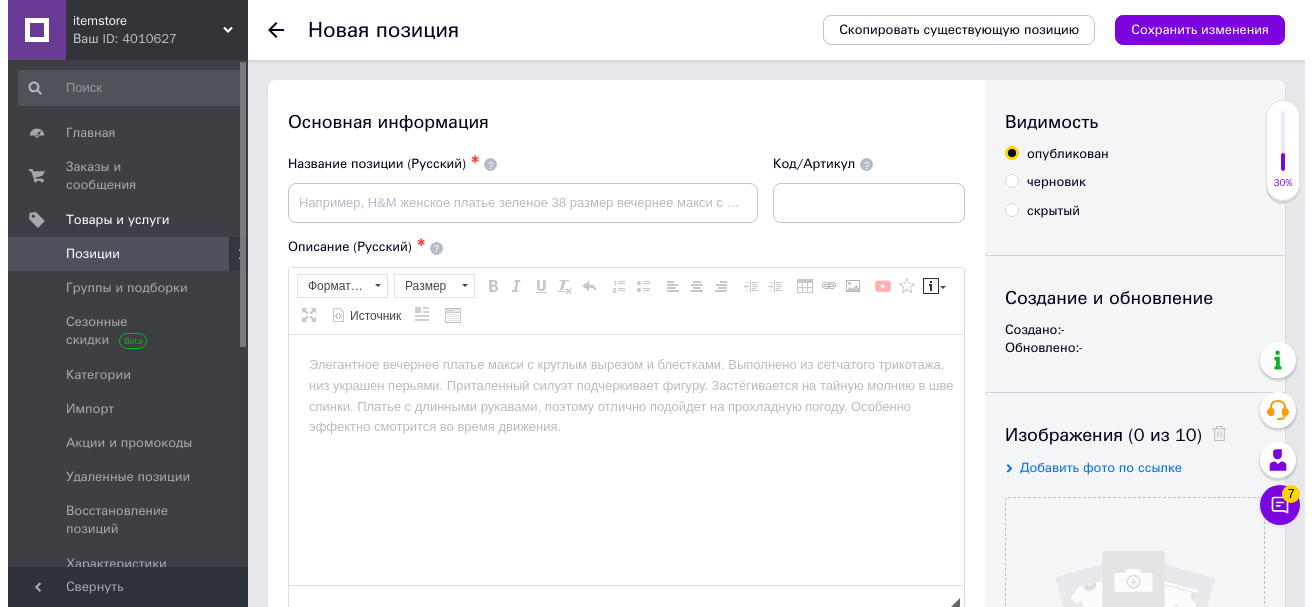 scroll, scrollTop: 0, scrollLeft: 0, axis: both 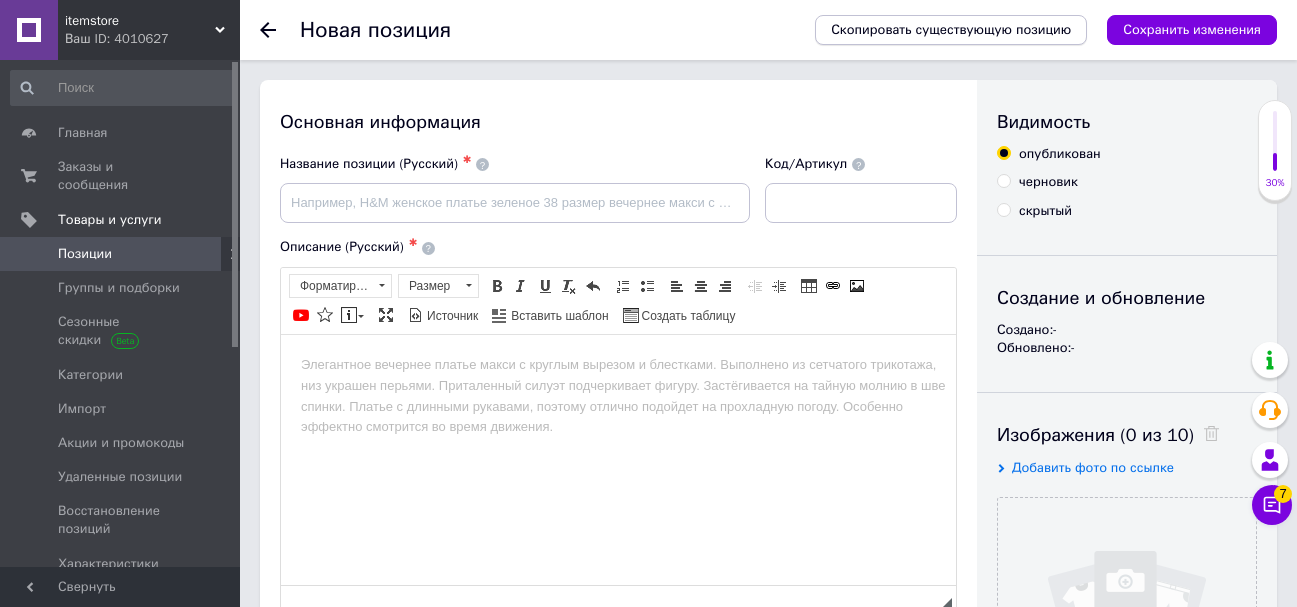 click on "Скопировать существующую позицию" at bounding box center (951, 30) 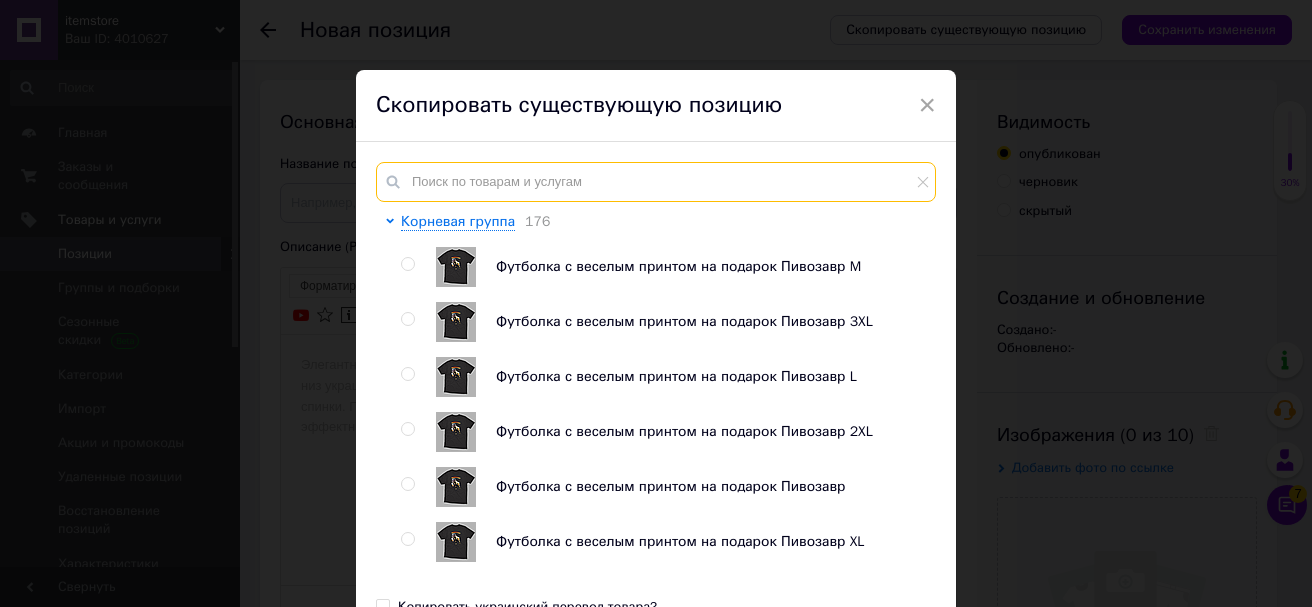 click at bounding box center [656, 182] 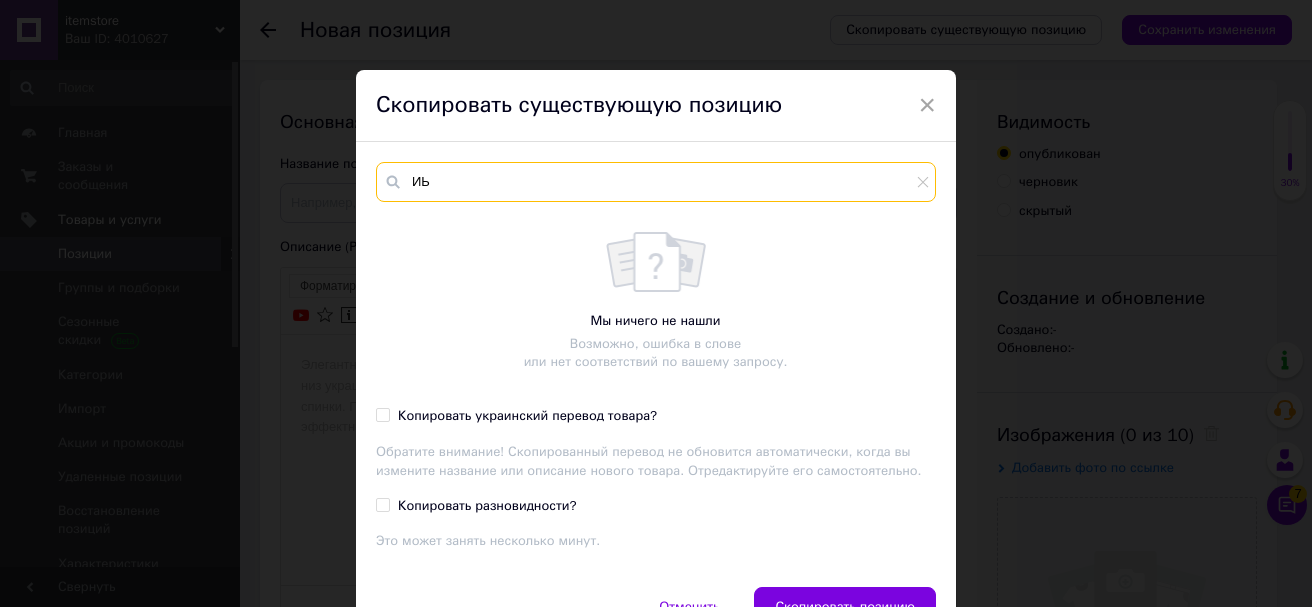 type on "И" 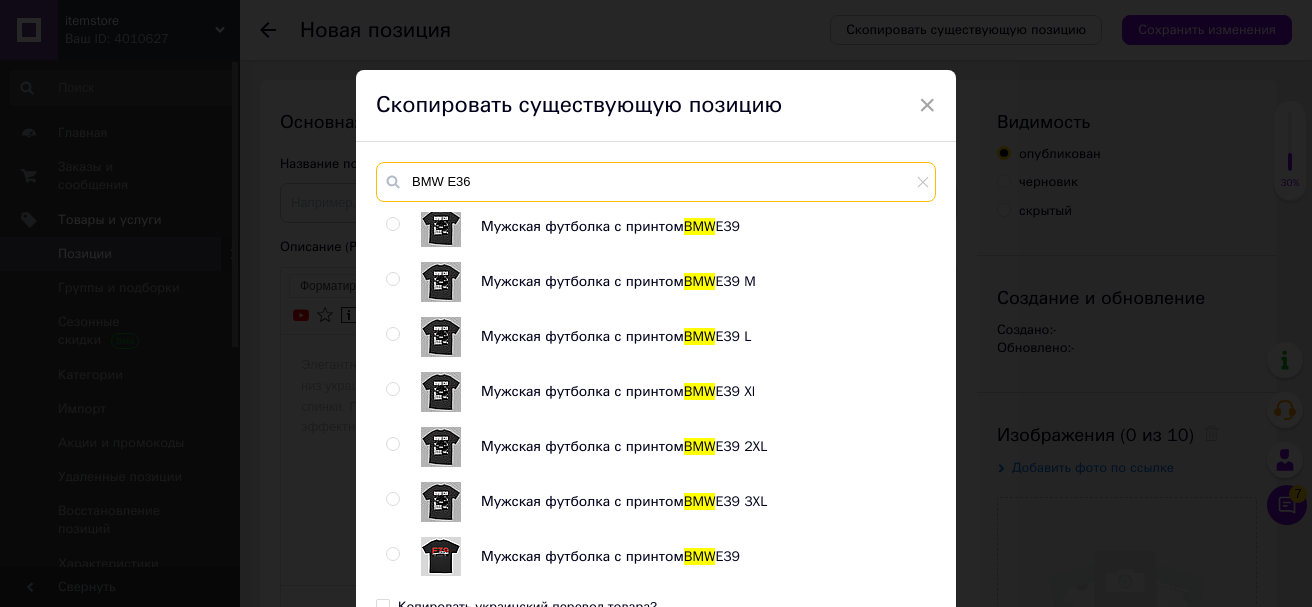 scroll, scrollTop: 115, scrollLeft: 0, axis: vertical 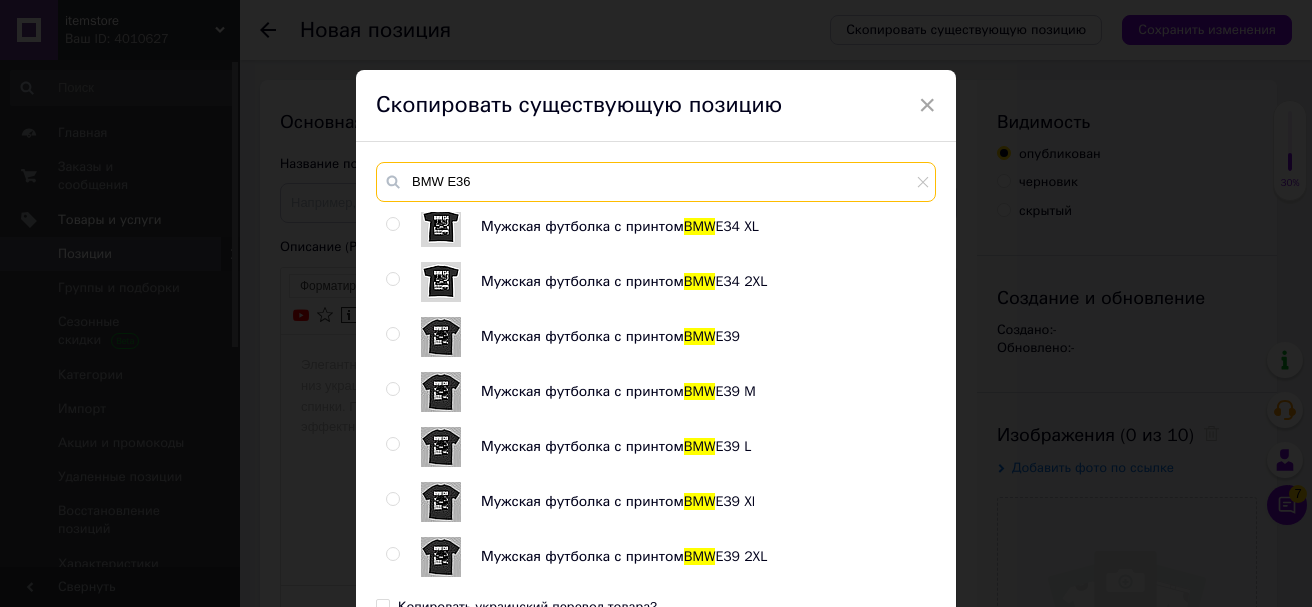 type on "BMW E36" 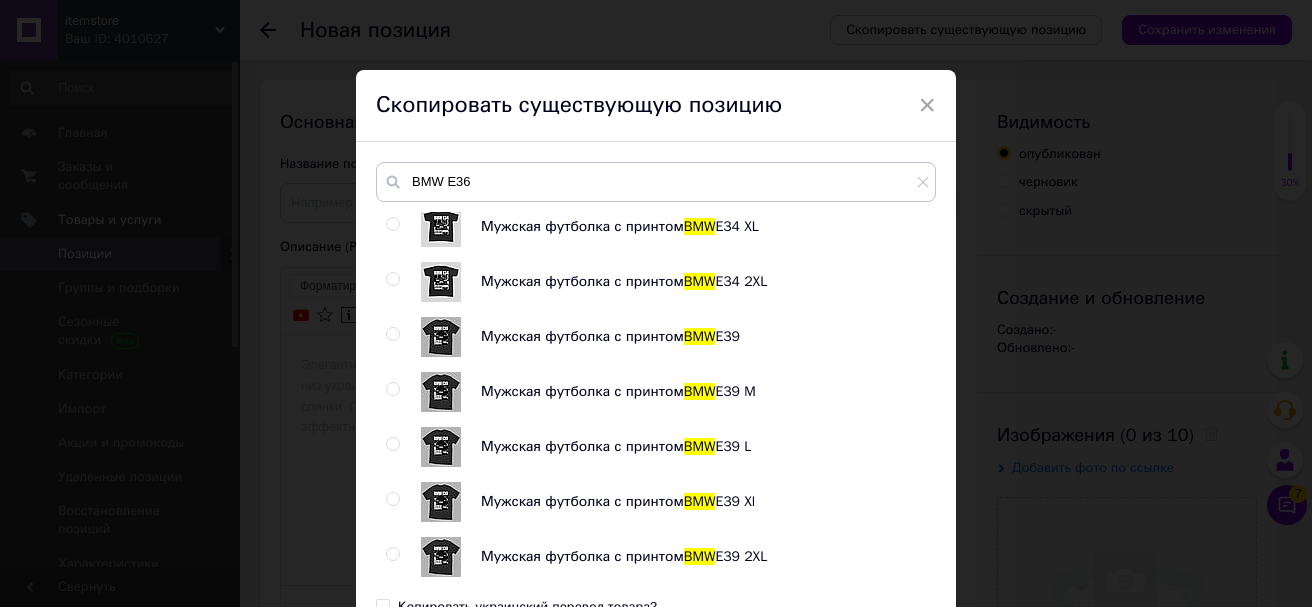 click at bounding box center (396, 337) 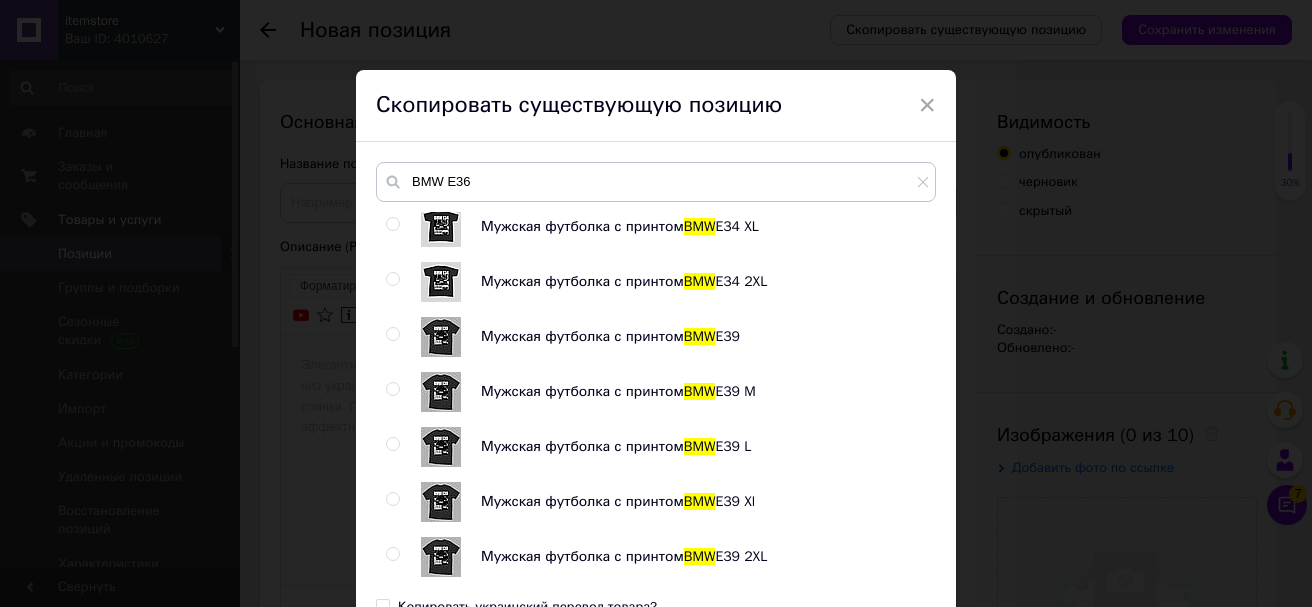 click at bounding box center [392, 334] 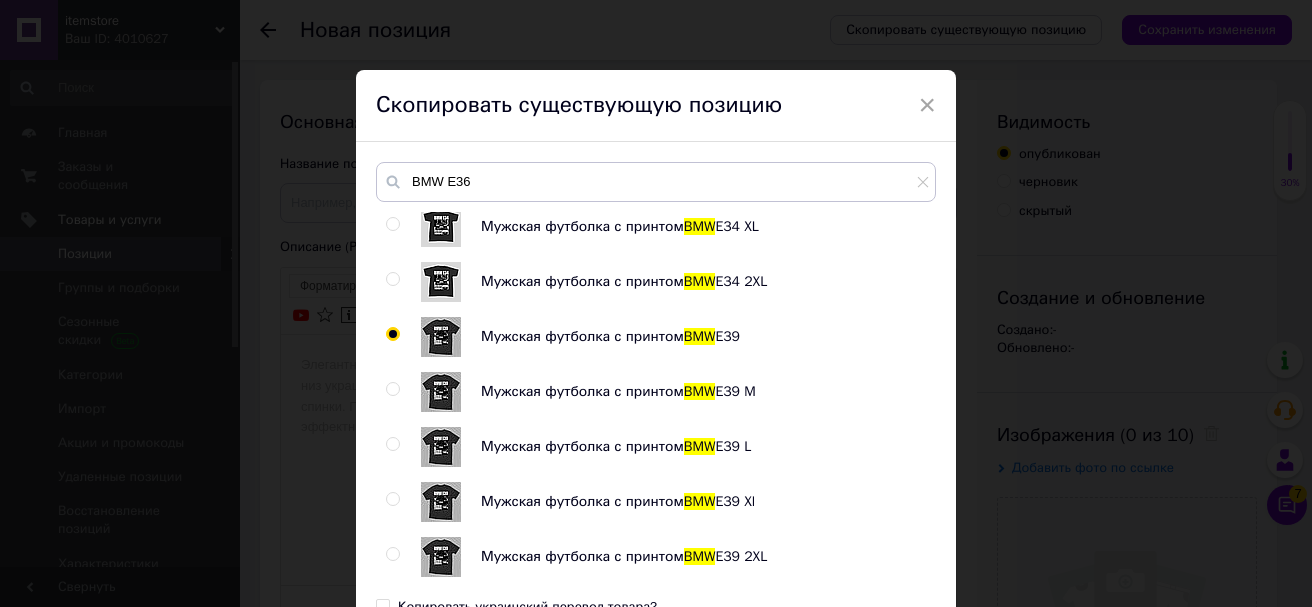 radio on "true" 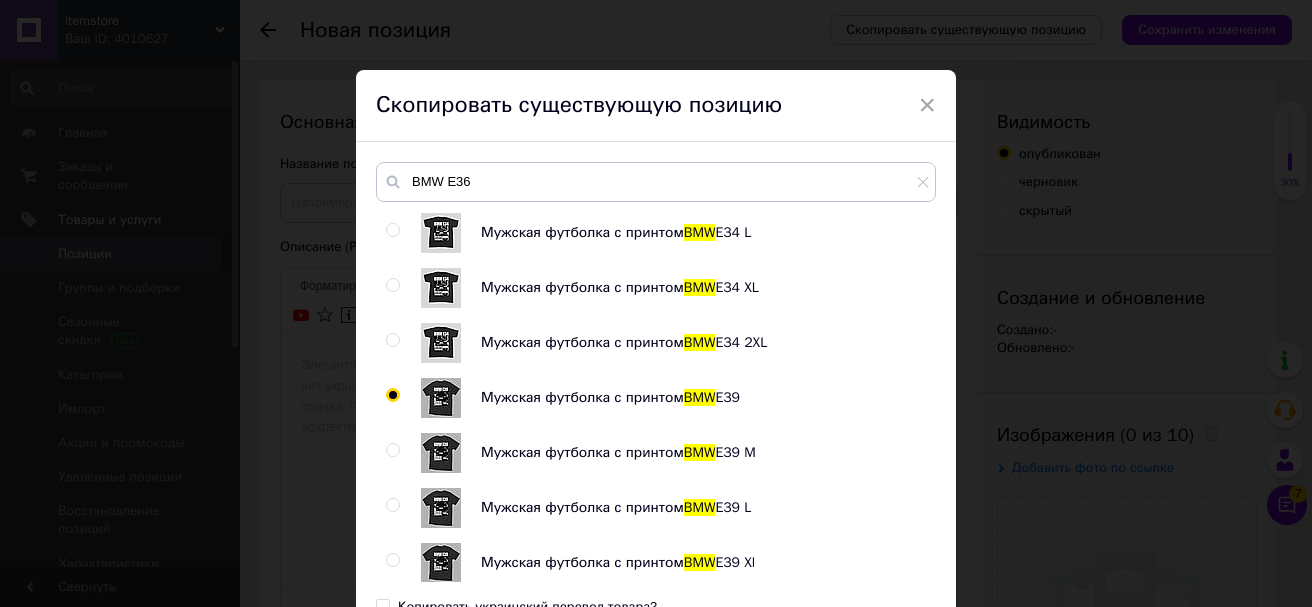 scroll, scrollTop: 0, scrollLeft: 0, axis: both 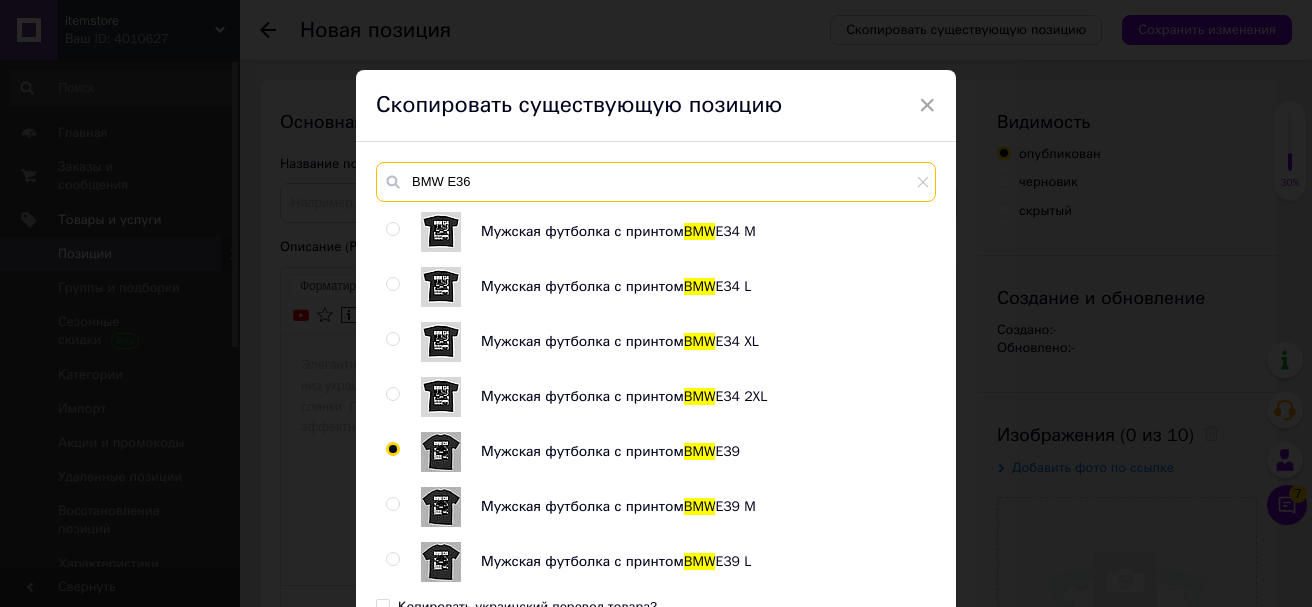 drag, startPoint x: 474, startPoint y: 186, endPoint x: 460, endPoint y: 186, distance: 14 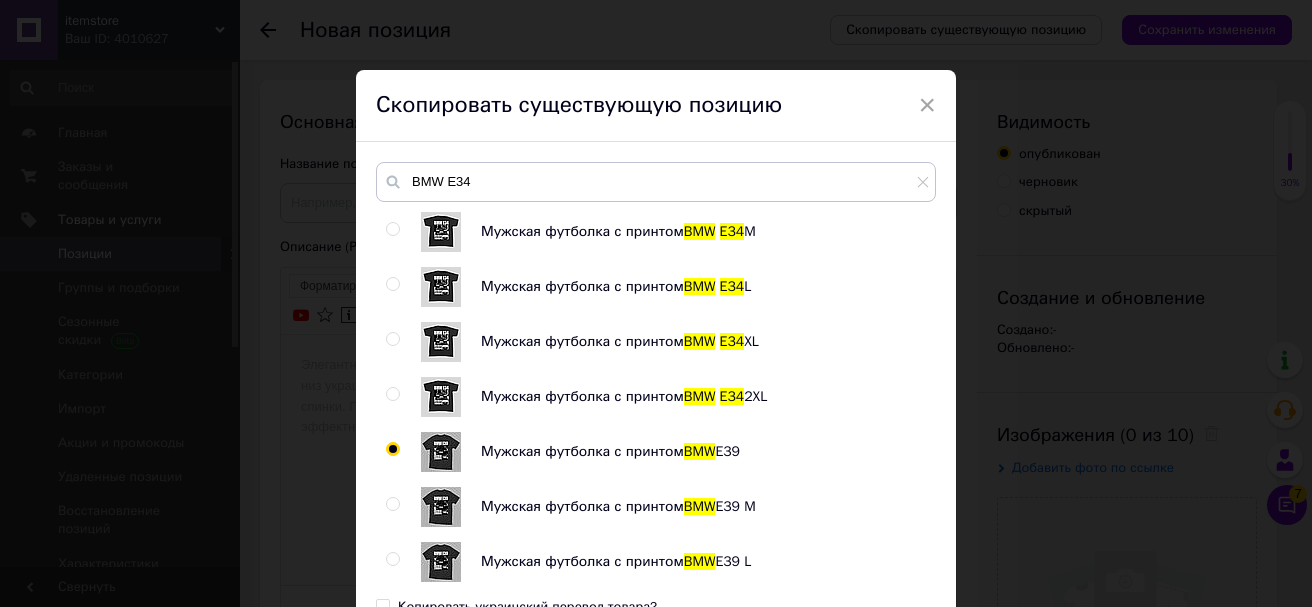 click on "Мужская футболка с принтом  BMW   E34  M Мужская футболка с принтом  BMW   E34  L Мужская футболка с принтом  BMW   E34  XL Мужская футболка с принтом  BMW   E34  2XL Мужская футболка с принтом  BMW  E39 Мужская футболка с принтом  BMW  E39 M Мужская футболка с принтом  BMW  E39 L Мужская футболка с принтом  BMW  E39 Xl Мужская футболка с принтом  BMW  E39 2XL Мужская футболка с принтом  BMW  E39 3XL Мужская футболка с принтом  BMW  E39 Мужская футболка с принтом  BMW  E39 M Мужская футболка с принтом  BMW  E39 L Мужская футболка с принтом  BMW  E39 XL Мужская футболка с принтом  BMW  E39 2XL Мужская футболка с принтом  BMW  E39 3XL BMW  X6 E71 BMW" 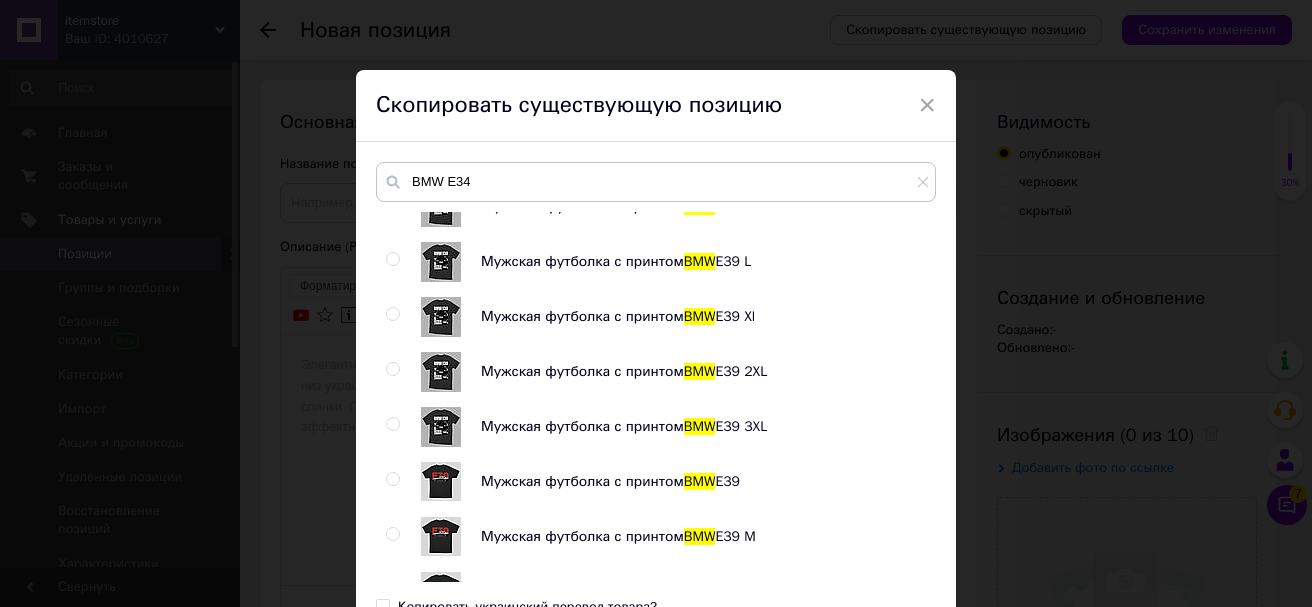 scroll, scrollTop: 800, scrollLeft: 0, axis: vertical 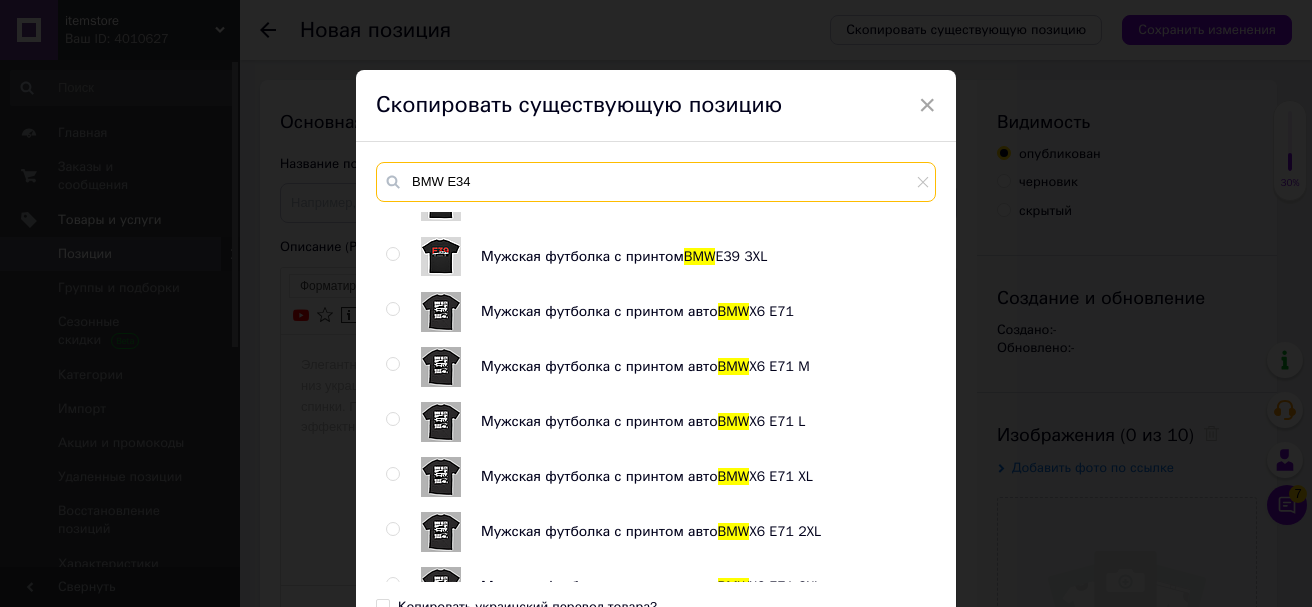 drag, startPoint x: 595, startPoint y: 180, endPoint x: 358, endPoint y: 189, distance: 237.17082 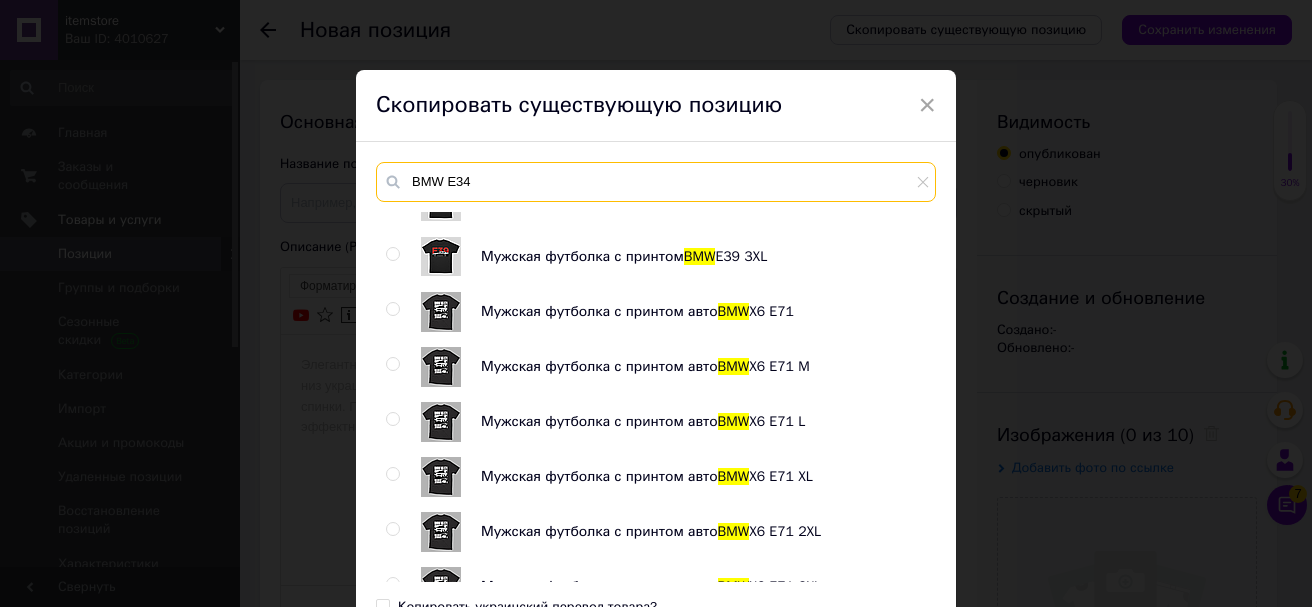 click on "BMW E34 Мужская футболка с принтом  BMW   E34  M Мужская футболка с принтом  BMW   E34  L Мужская футболка с принтом  BMW   E34  XL Мужская футболка с принтом  BMW   E34  2XL Мужская футболка с принтом  BMW  E39 Мужская футболка с принтом  BMW  E39 M Мужская футболка с принтом  BMW  E39 L Мужская футболка с принтом  BMW  E39 Xl Мужская футболка с принтом  BMW  E39 2XL Мужская футболка с принтом  BMW  E39 3XL Мужская футболка с принтом  BMW  E39 Мужская футболка с принтом  BMW  E39 M Мужская футболка с принтом  BMW  E39 L Мужская футболка с принтом  BMW  E39 XL Мужская футболка с принтом  BMW  E39 2XL Мужская футболка с принтом  BMW  E39 3XL BMW BMW" at bounding box center (656, 459) 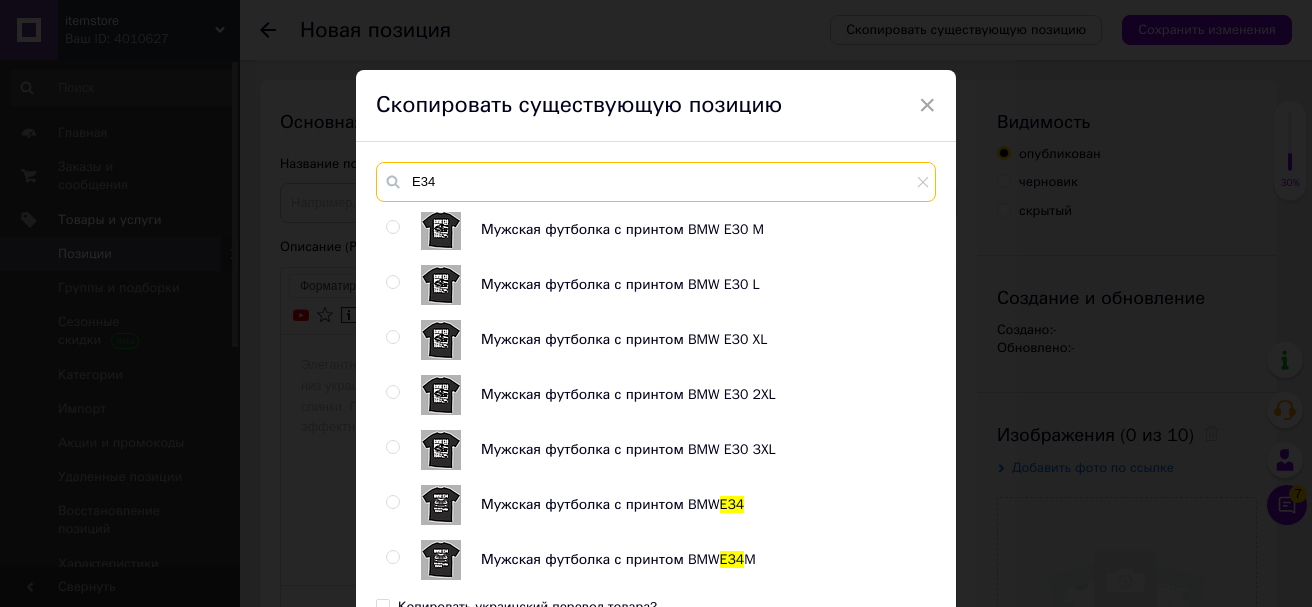 scroll, scrollTop: 1400, scrollLeft: 0, axis: vertical 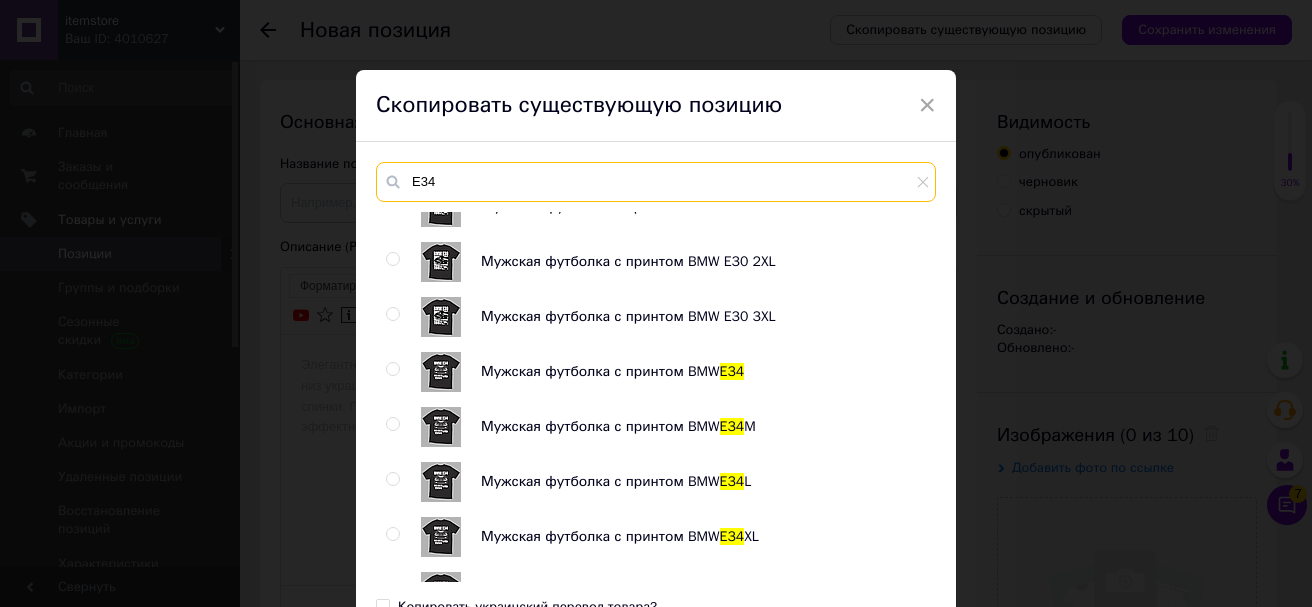 type on "E34" 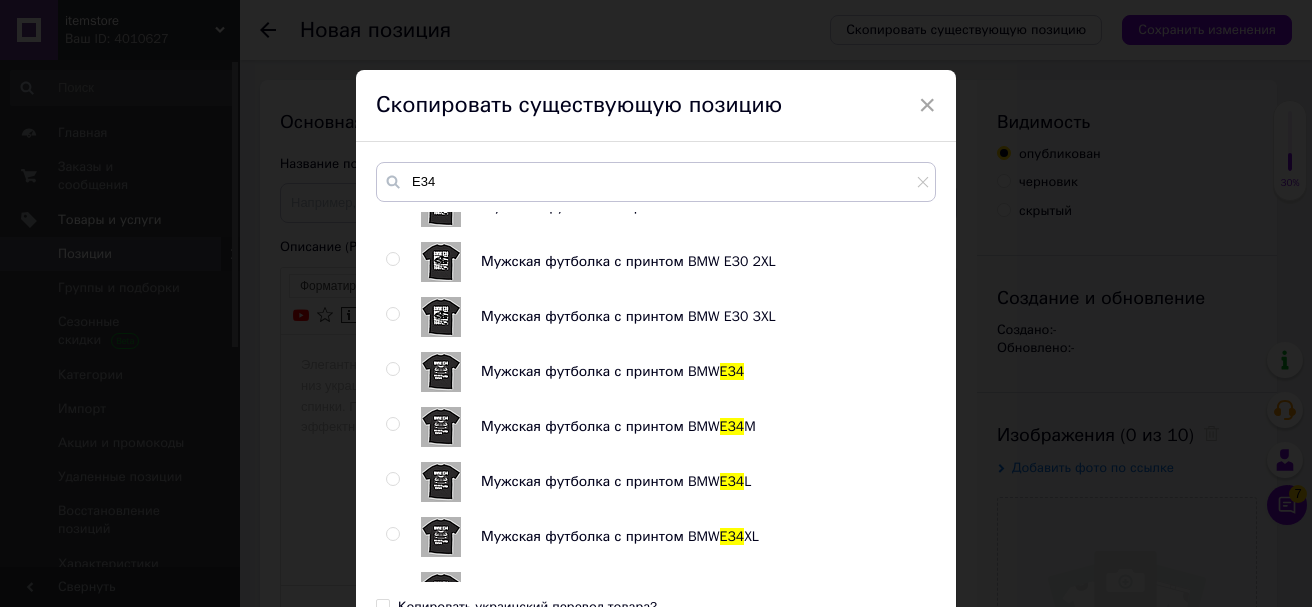 click at bounding box center [392, 369] 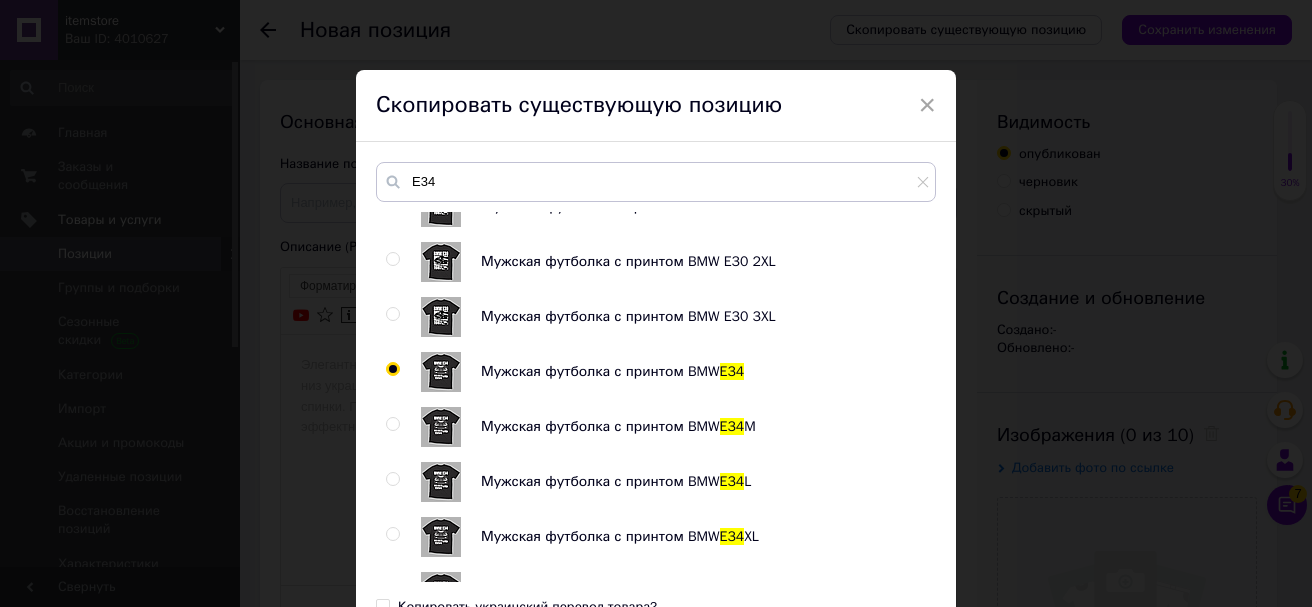 radio on "true" 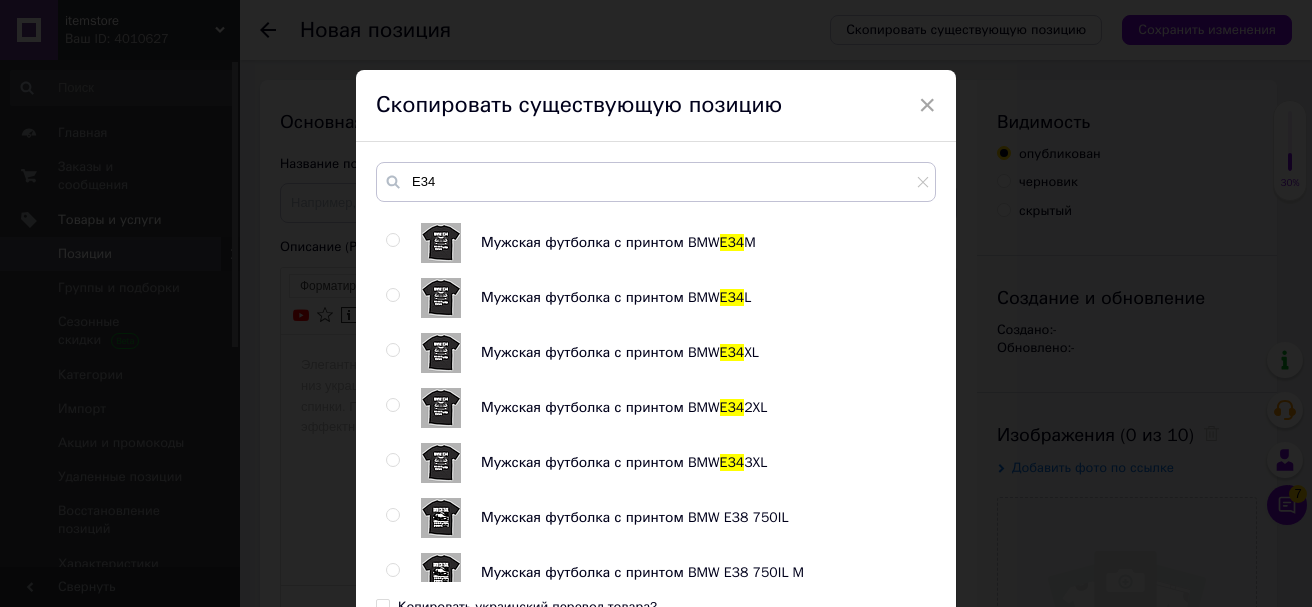 scroll, scrollTop: 1600, scrollLeft: 0, axis: vertical 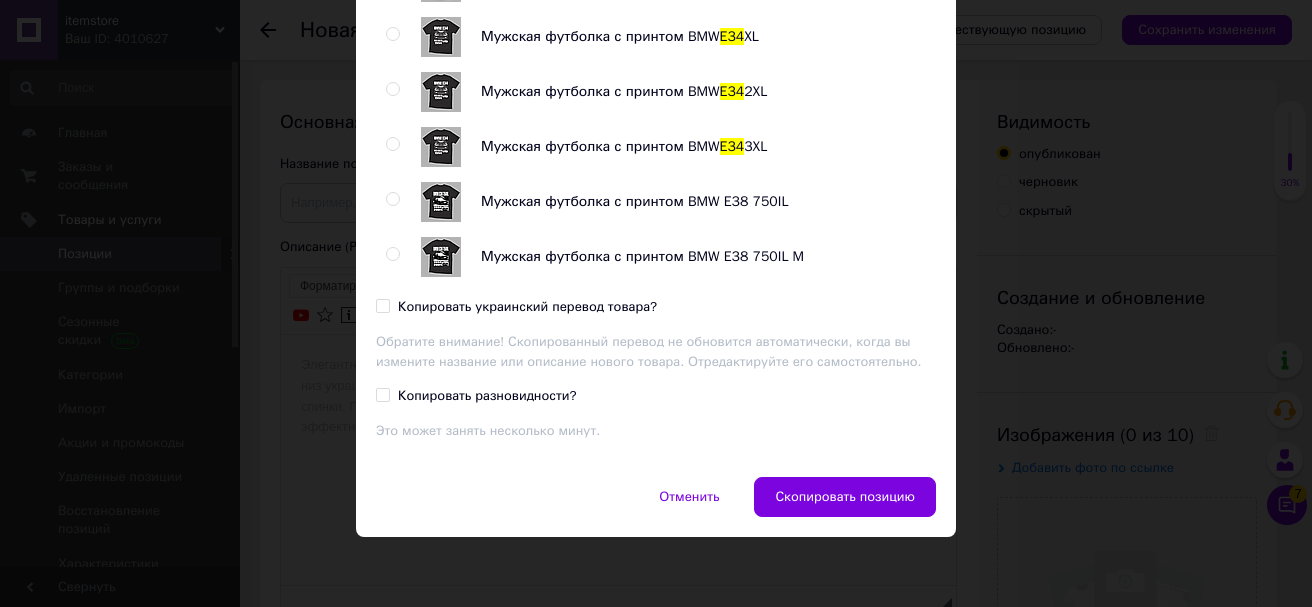 click on "Копировать украинский перевод товара?" at bounding box center (527, 307) 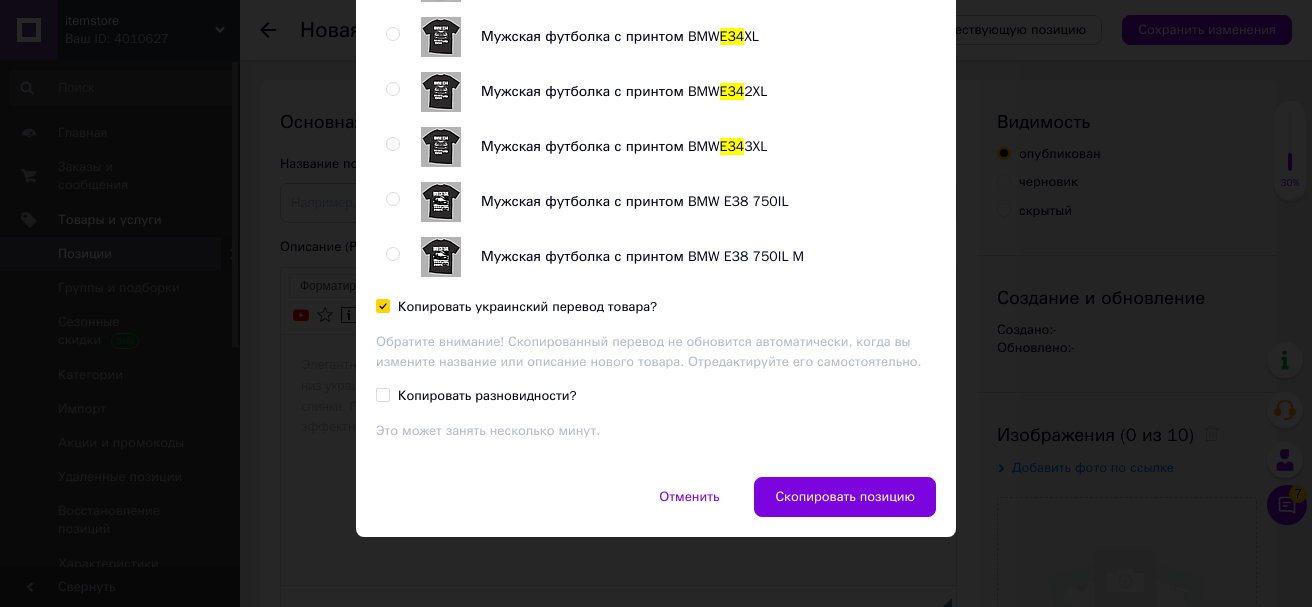 checkbox on "true" 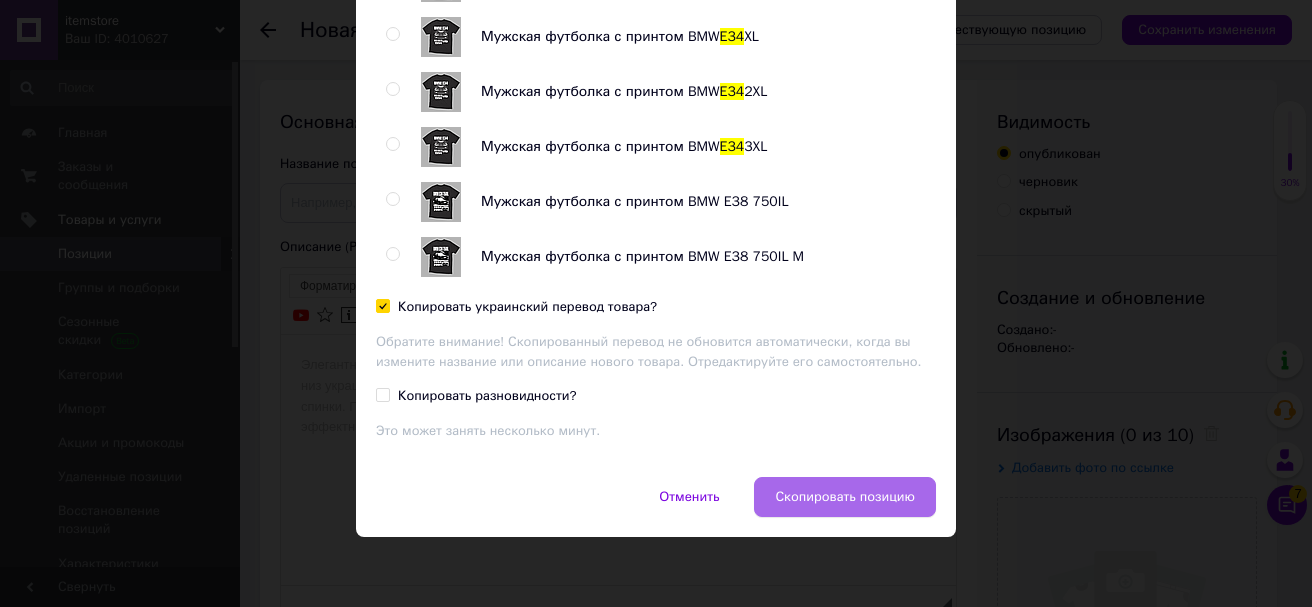 click on "Скопировать позицию" at bounding box center [845, 497] 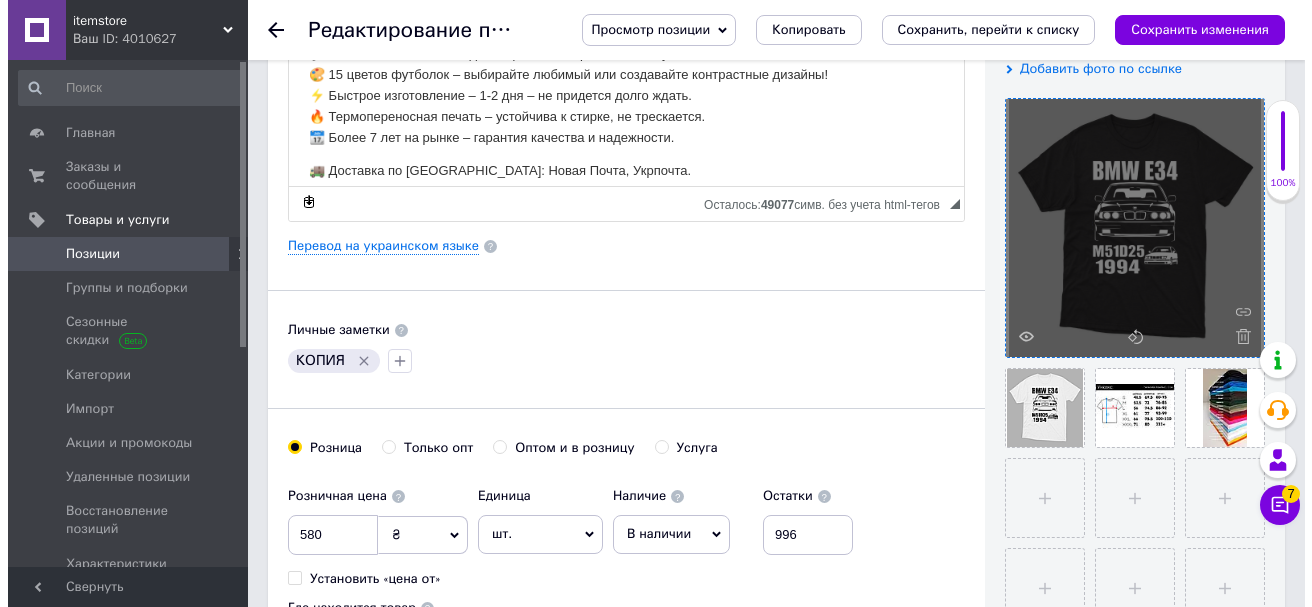 scroll, scrollTop: 400, scrollLeft: 0, axis: vertical 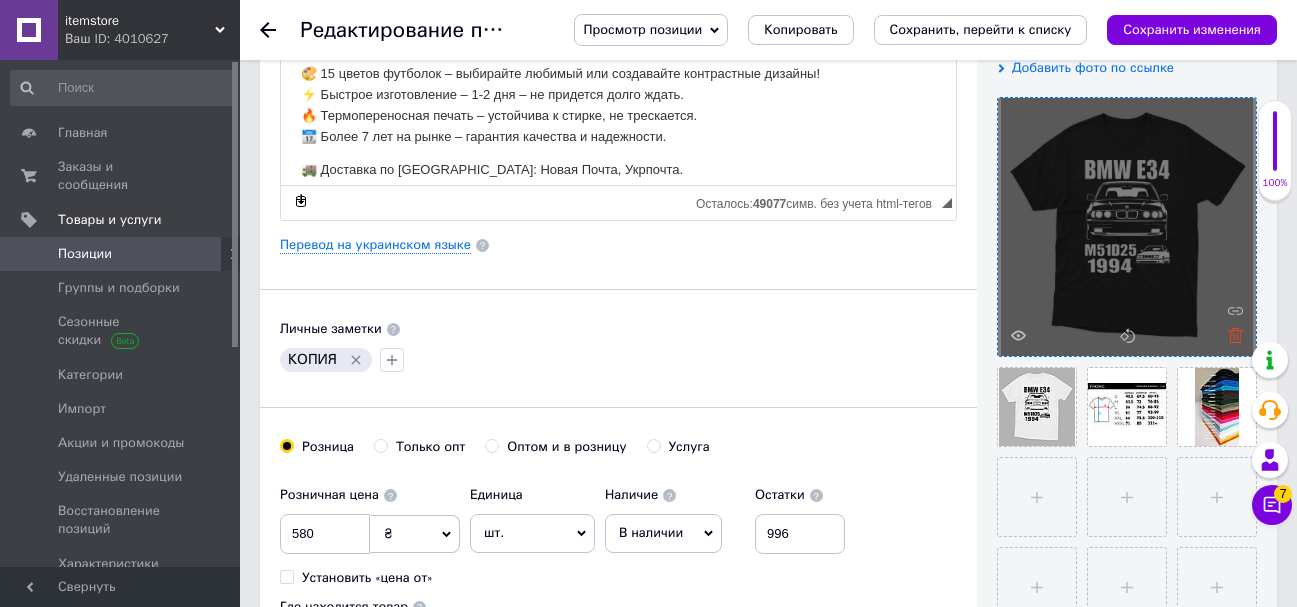 click 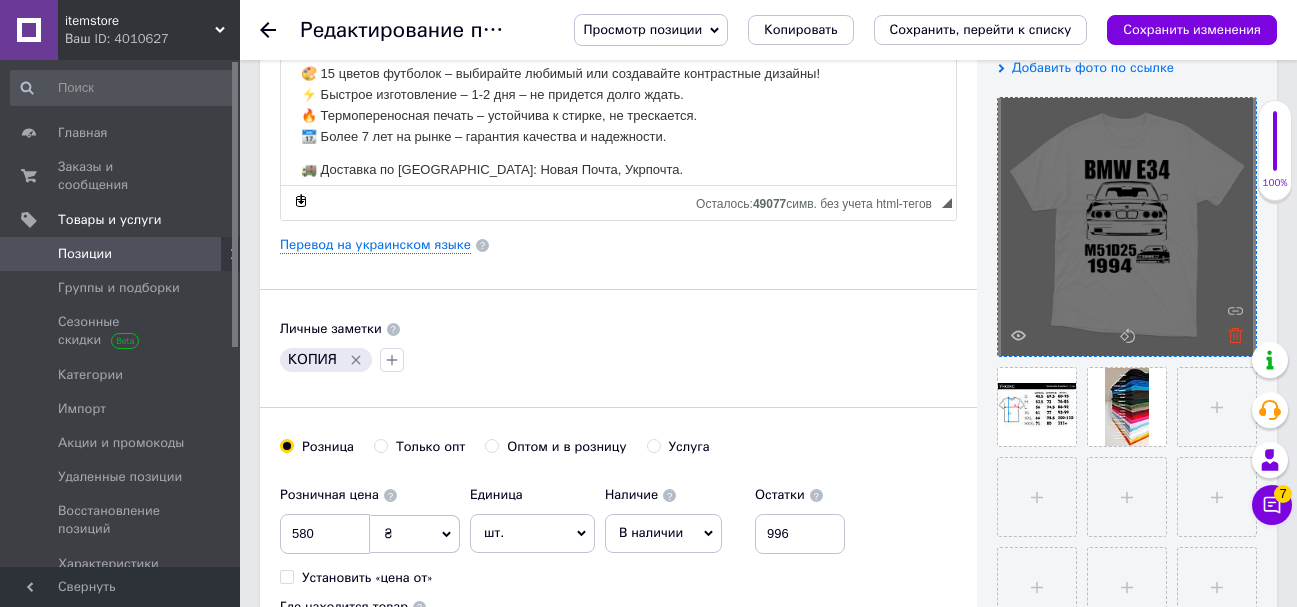 click 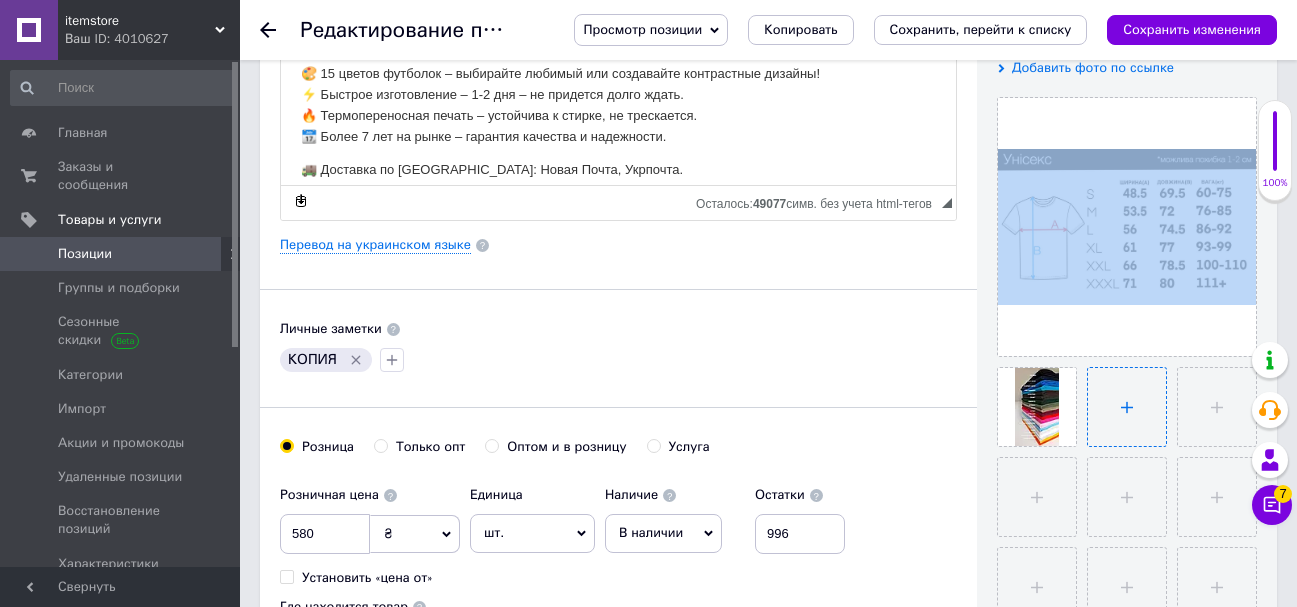 drag, startPoint x: 1126, startPoint y: 225, endPoint x: 1139, endPoint y: 410, distance: 185.45619 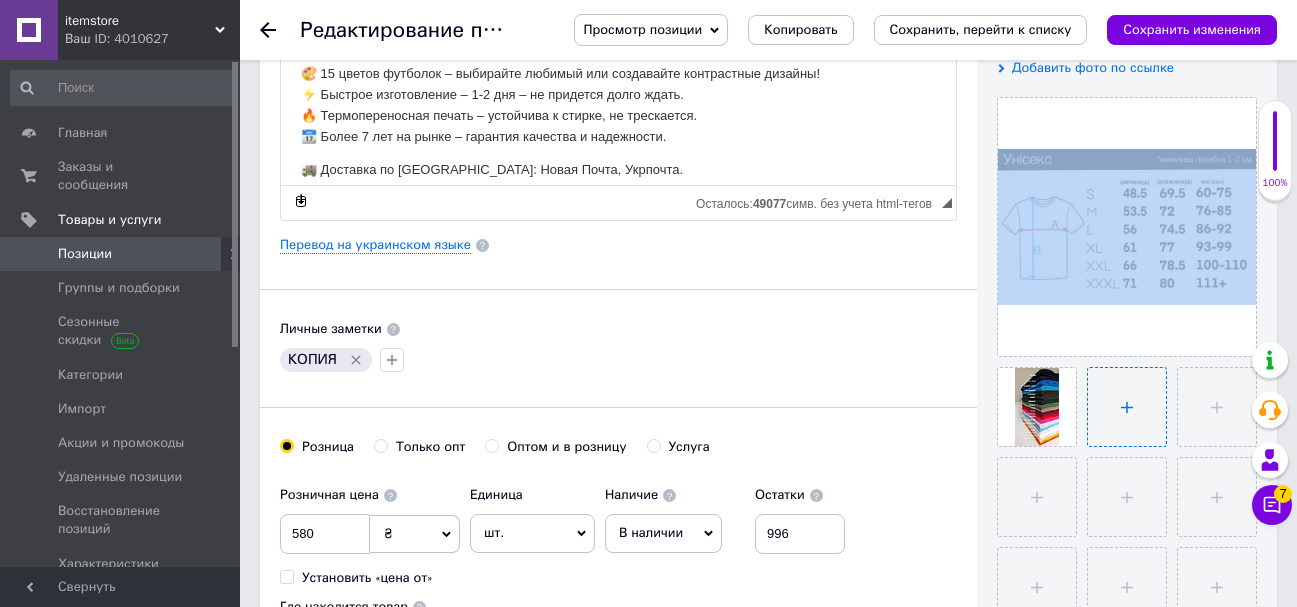 click at bounding box center (1127, 362) 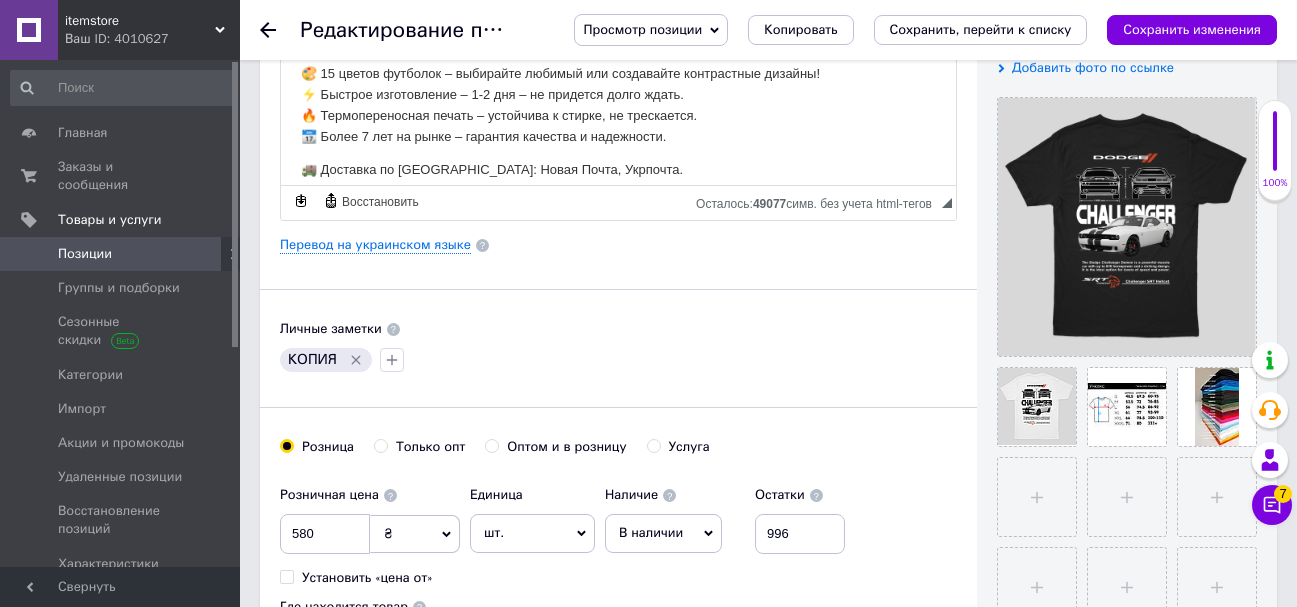 click on "Личные заметки" at bounding box center [618, 329] 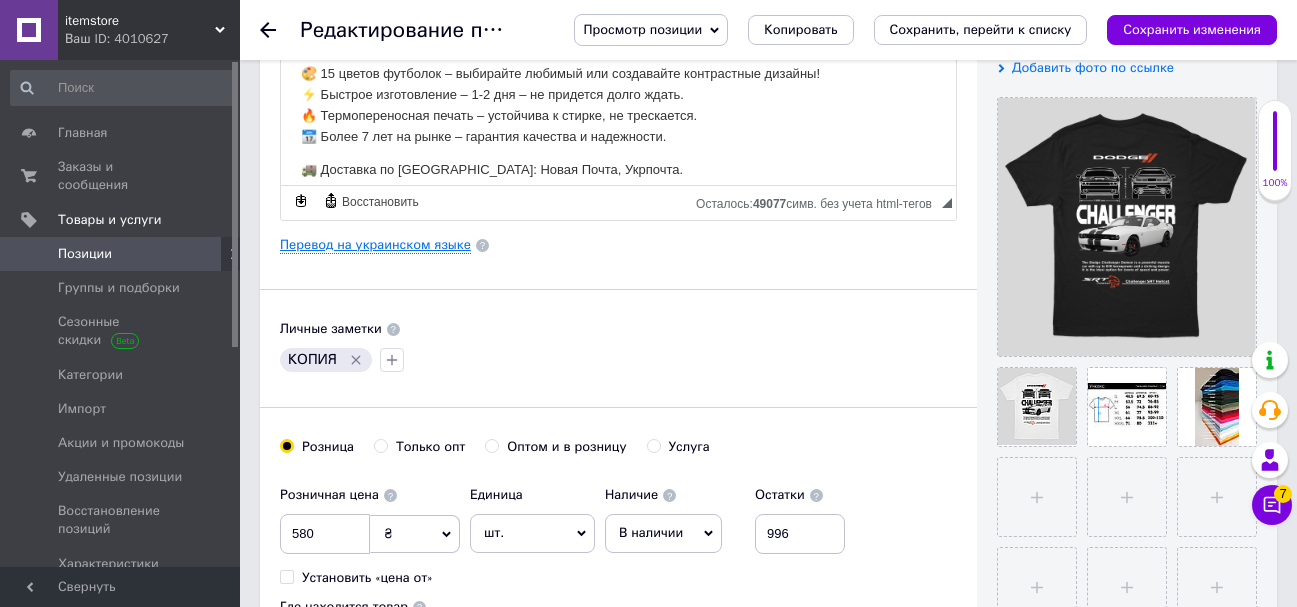 click on "Перевод на украинском языке" at bounding box center (375, 245) 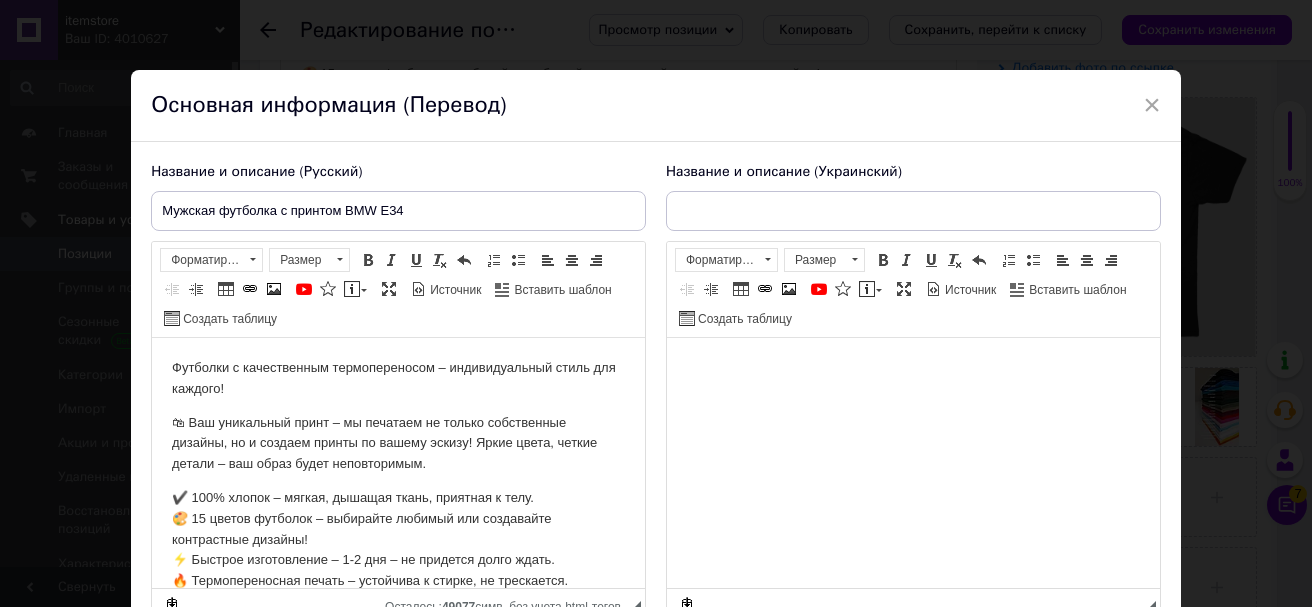 scroll, scrollTop: 0, scrollLeft: 0, axis: both 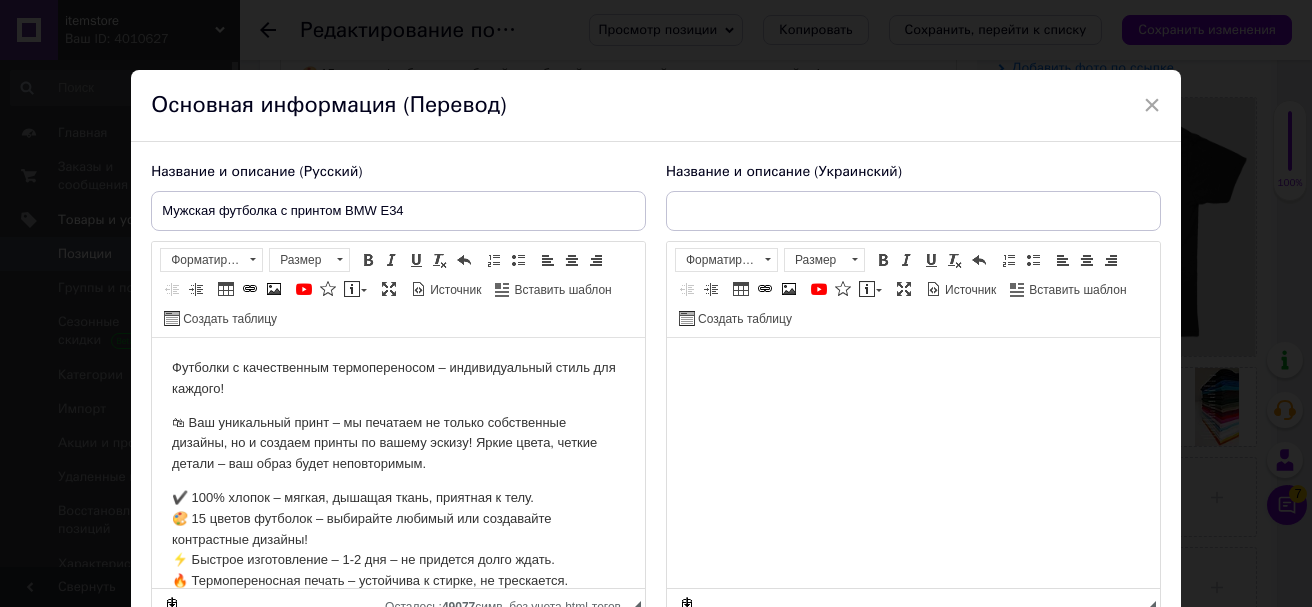 type on "Чоловіча футболка з принтом BMW E34" 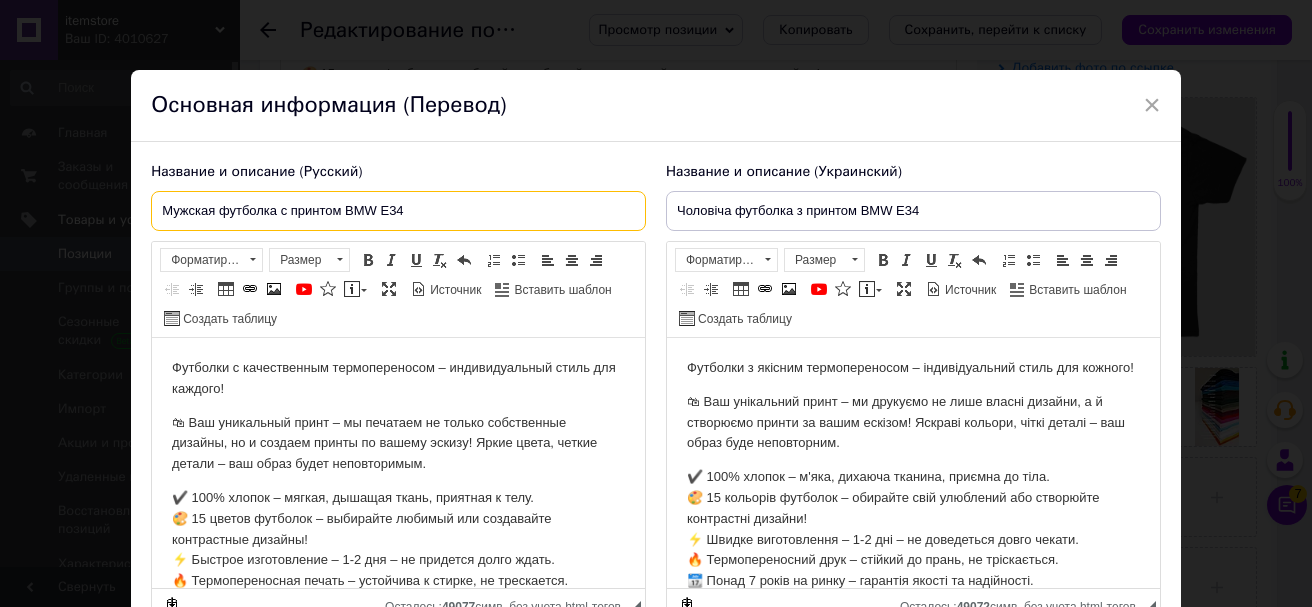 drag, startPoint x: 499, startPoint y: 212, endPoint x: 342, endPoint y: 210, distance: 157.01274 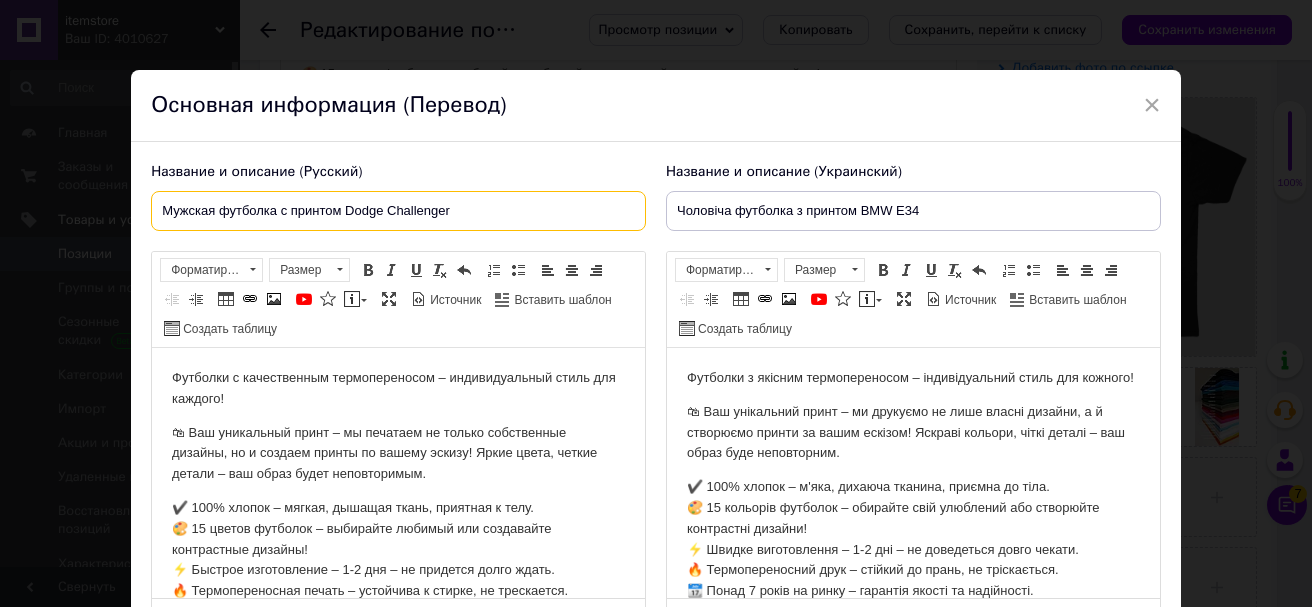 type on "Мужская футболка с принтом Dodge Challenger" 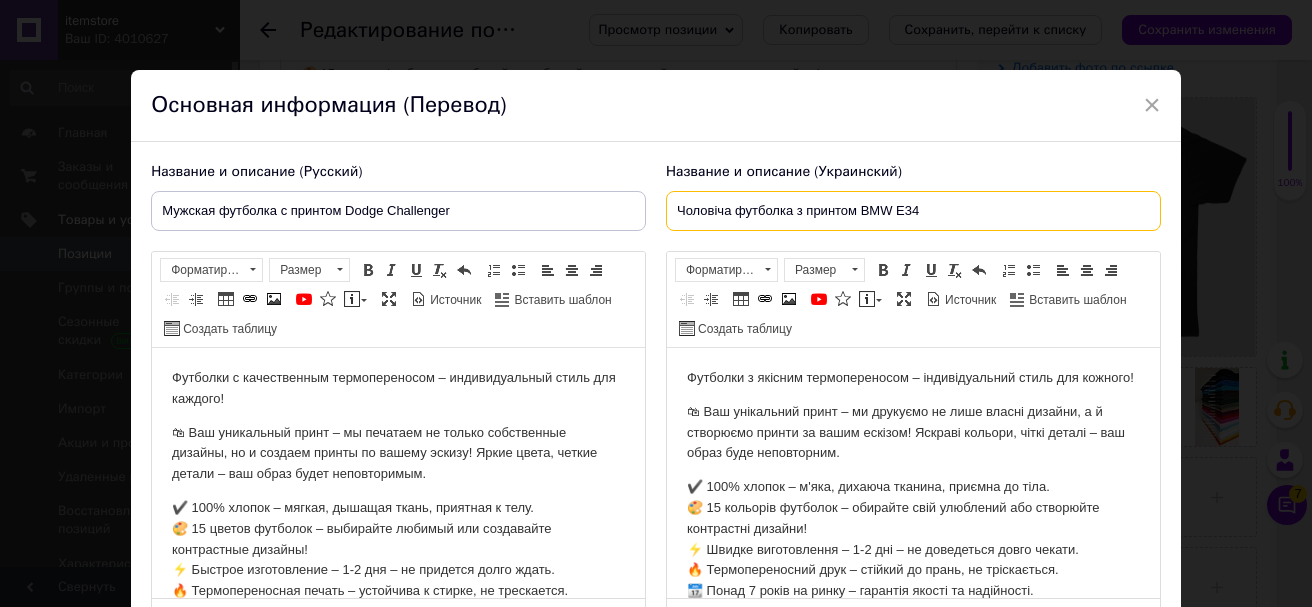 drag, startPoint x: 946, startPoint y: 214, endPoint x: 860, endPoint y: 219, distance: 86.145226 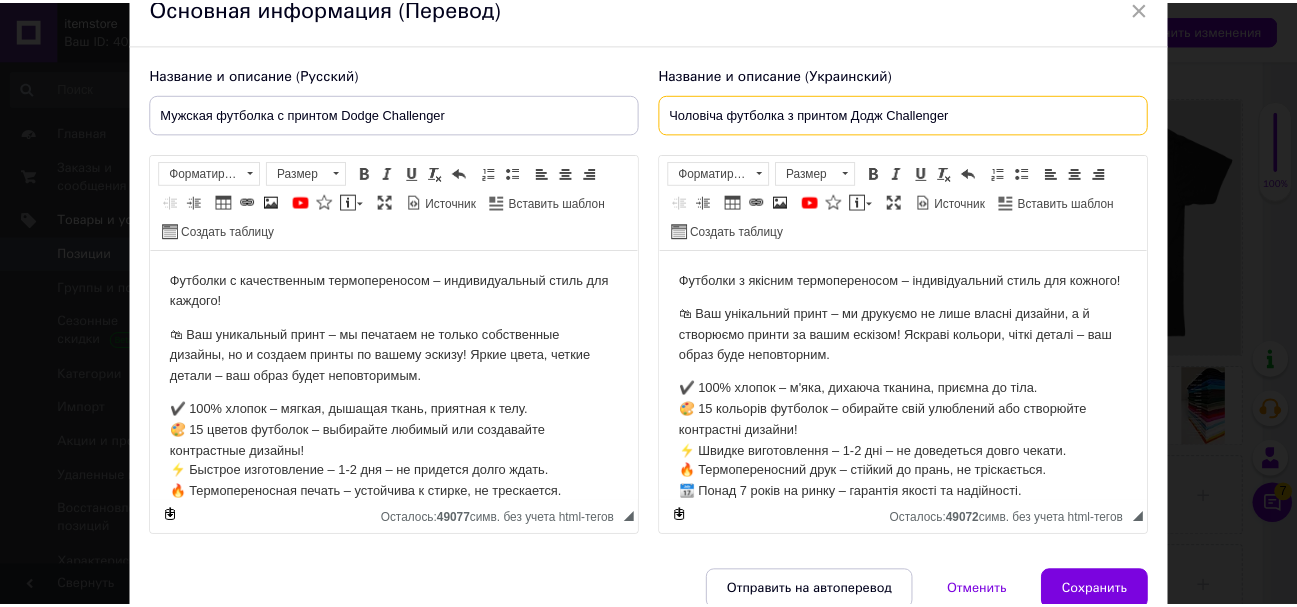 scroll, scrollTop: 192, scrollLeft: 0, axis: vertical 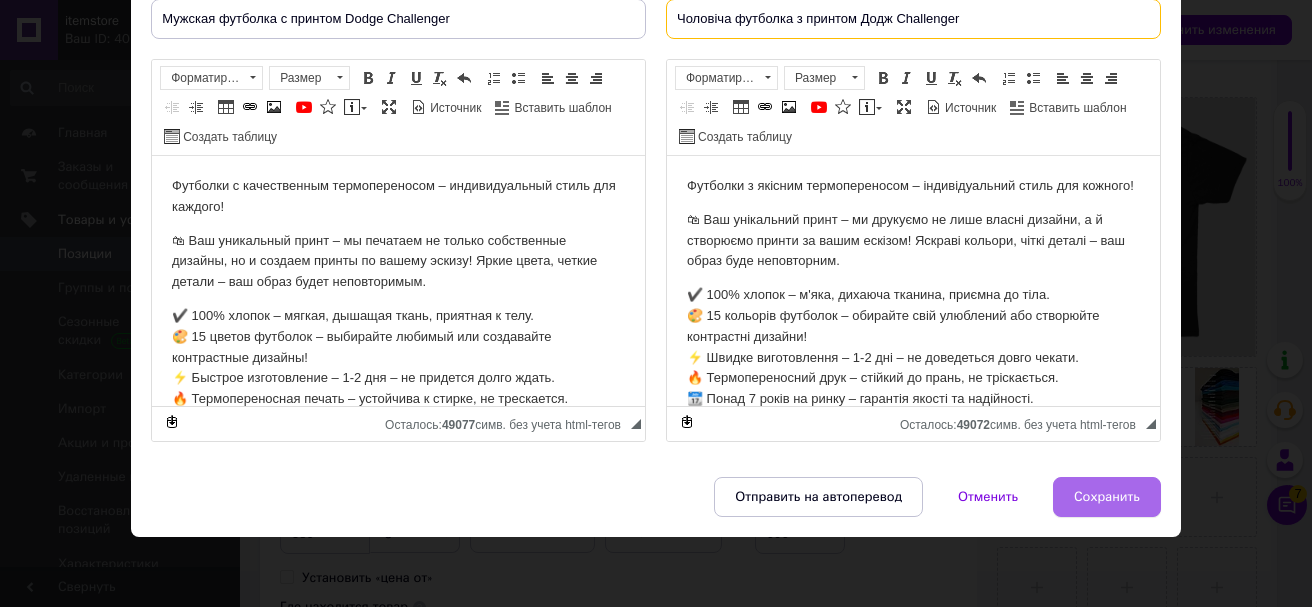 type on "Чоловіча футболка з принтом Додж Challenger" 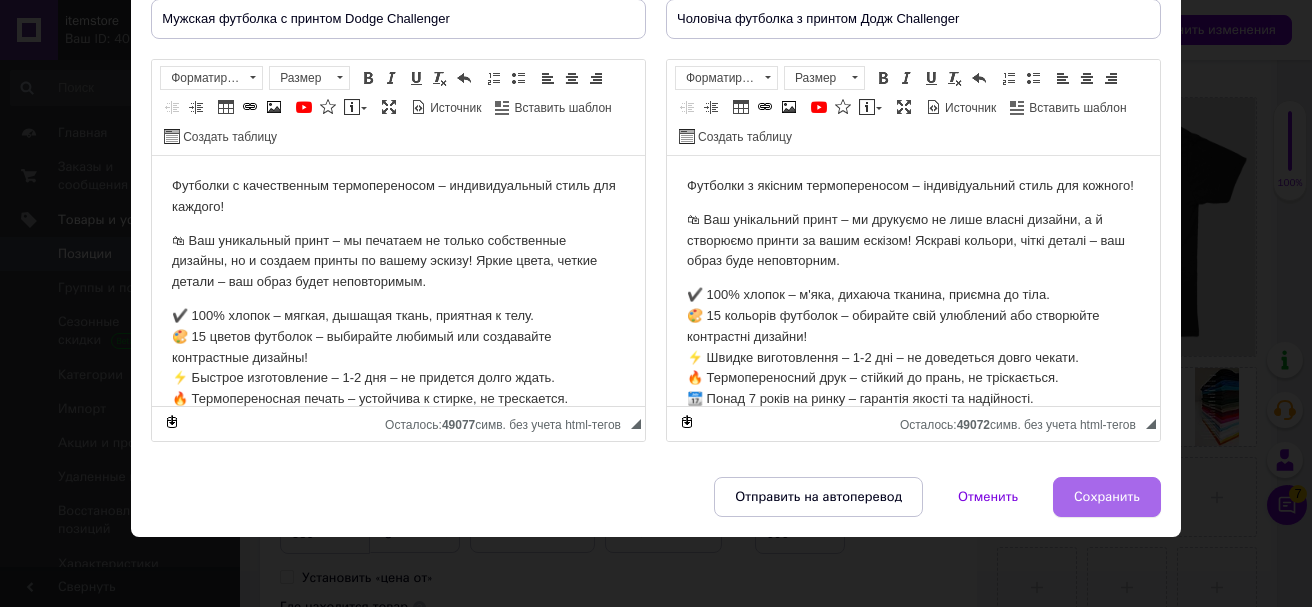 click on "Сохранить" at bounding box center (1107, 497) 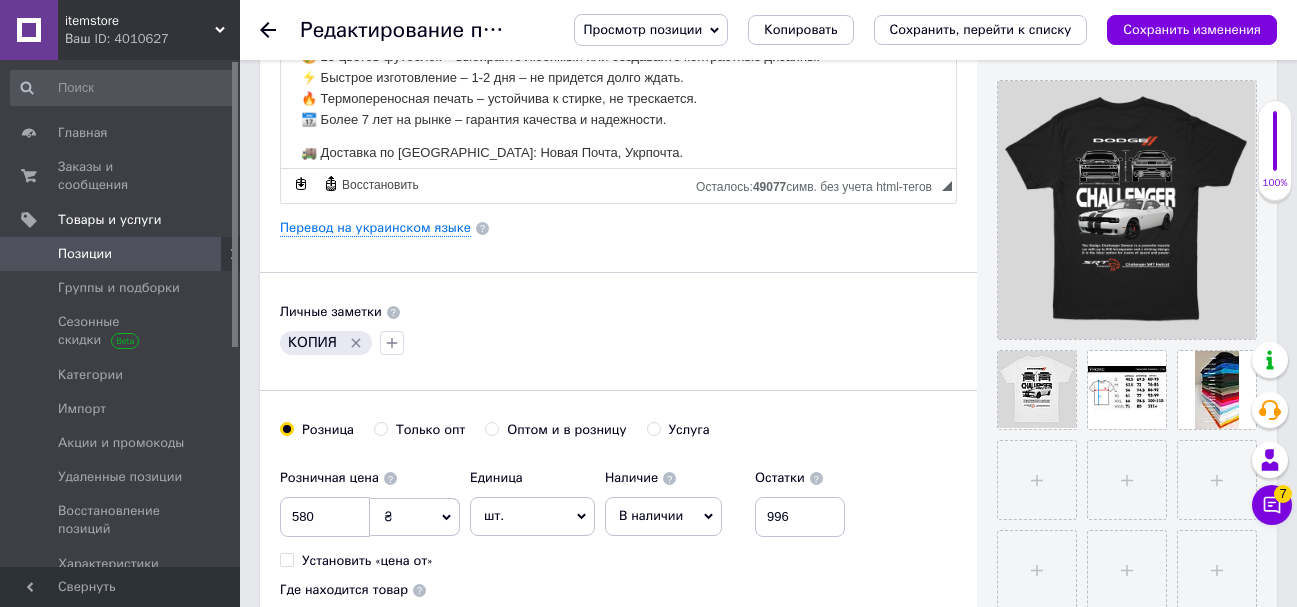 scroll, scrollTop: 300, scrollLeft: 0, axis: vertical 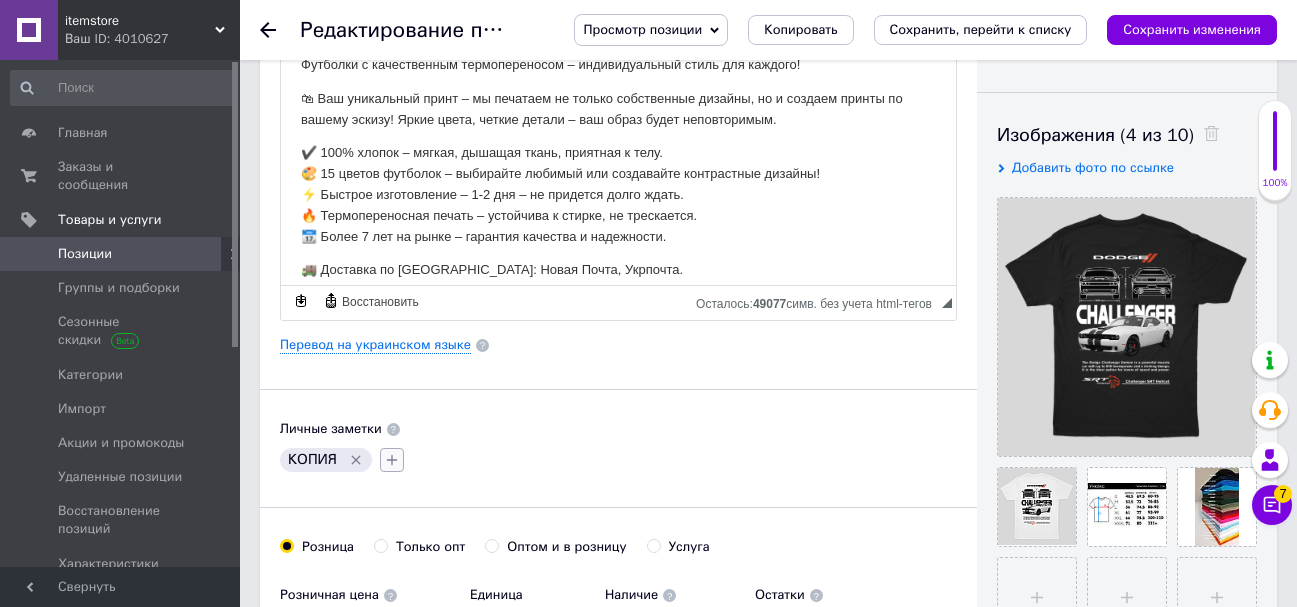click 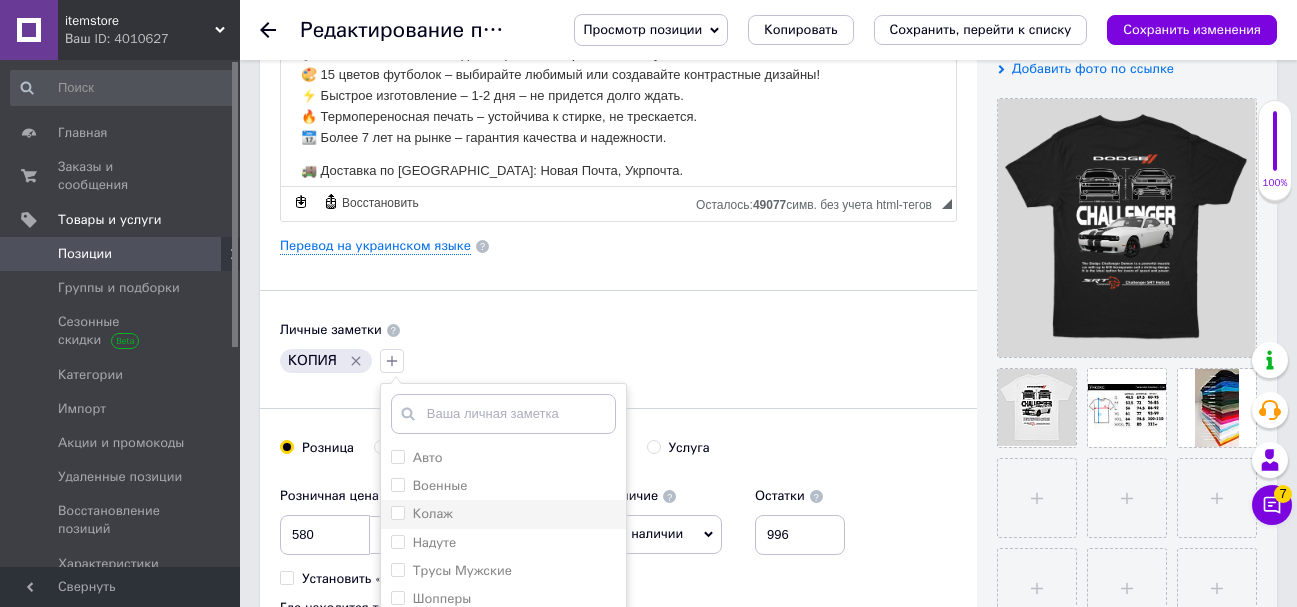 scroll, scrollTop: 400, scrollLeft: 0, axis: vertical 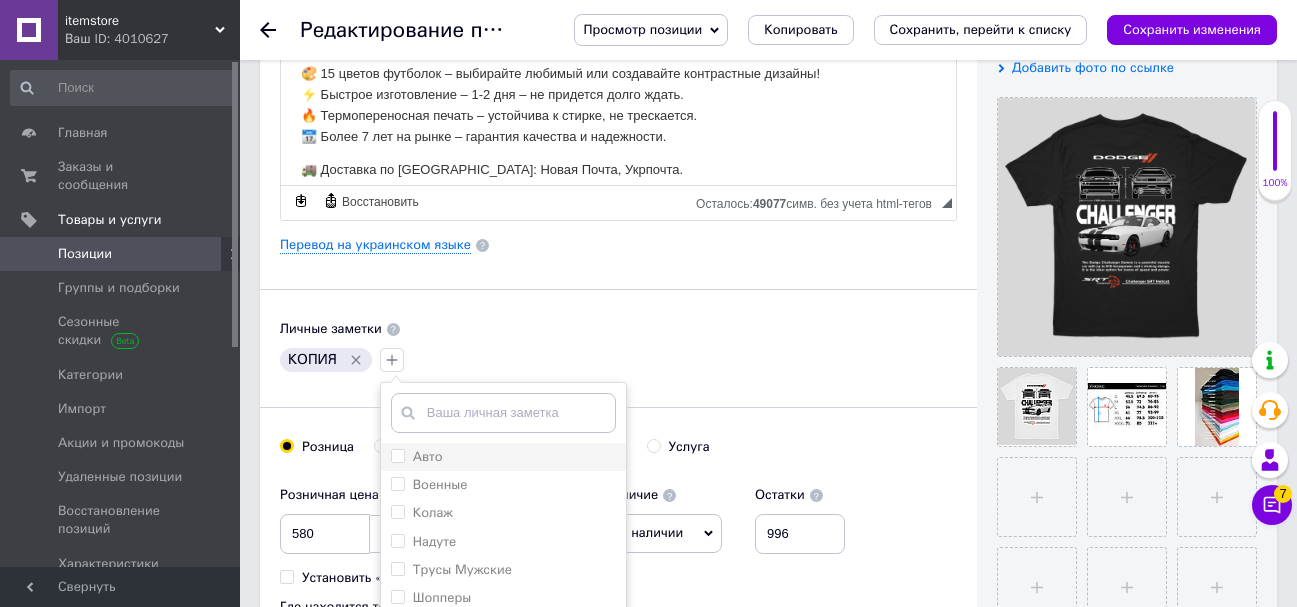 click on "Авто" at bounding box center [417, 457] 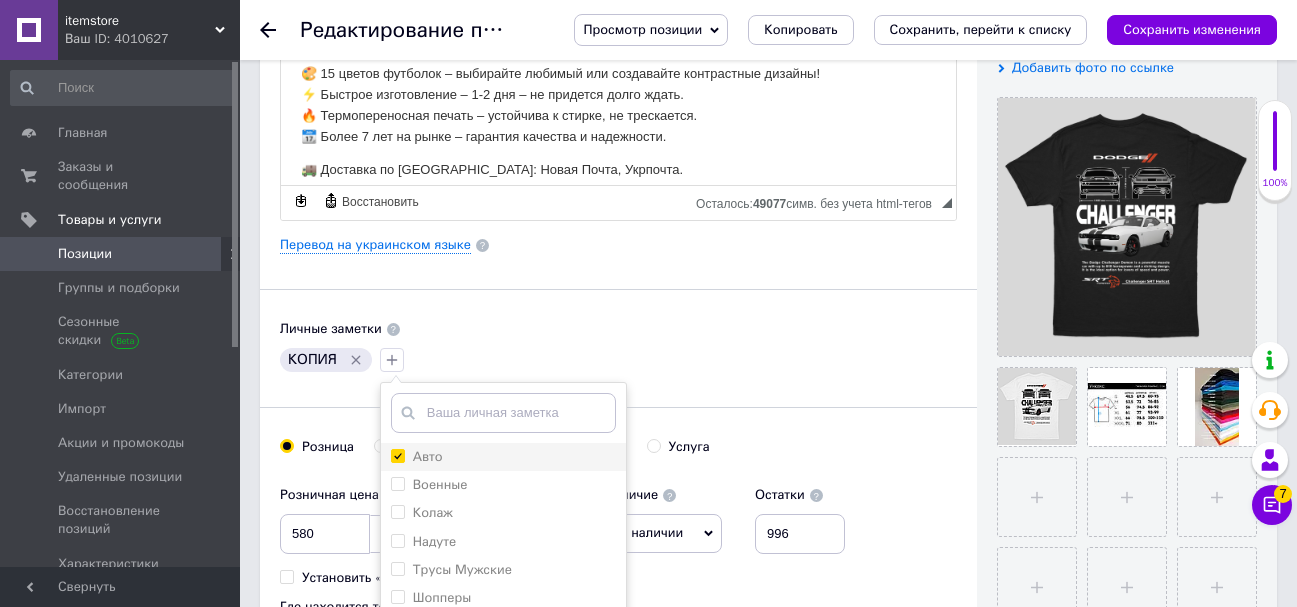 click on "Авто" at bounding box center (397, 455) 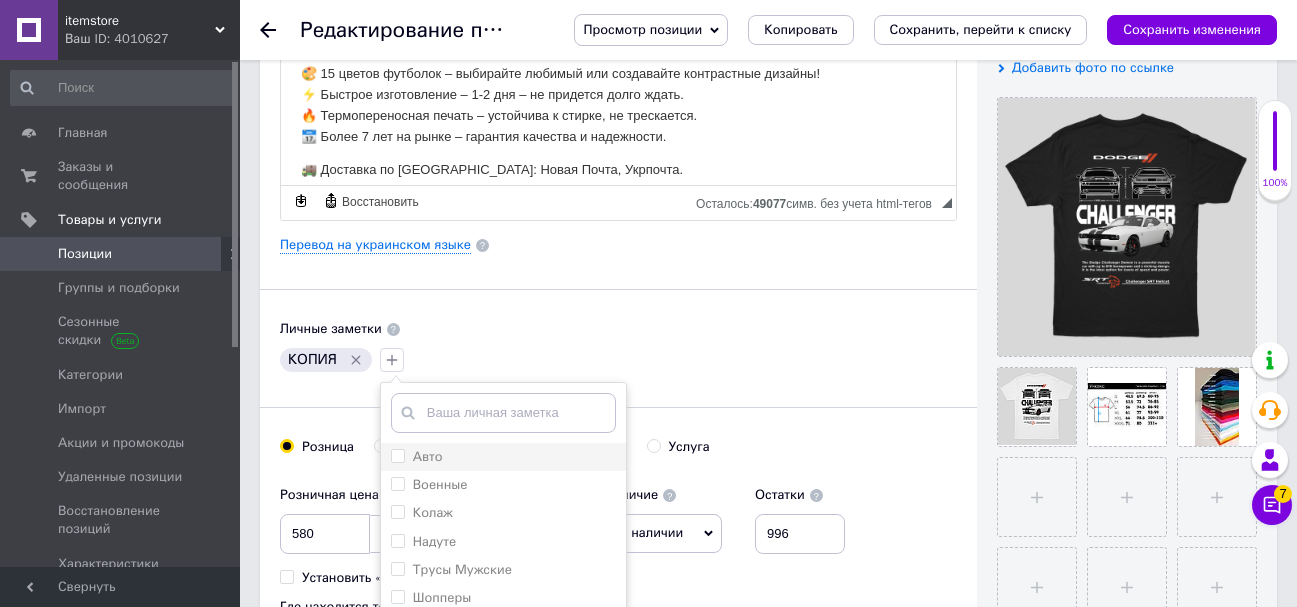 click on "Авто" at bounding box center (397, 455) 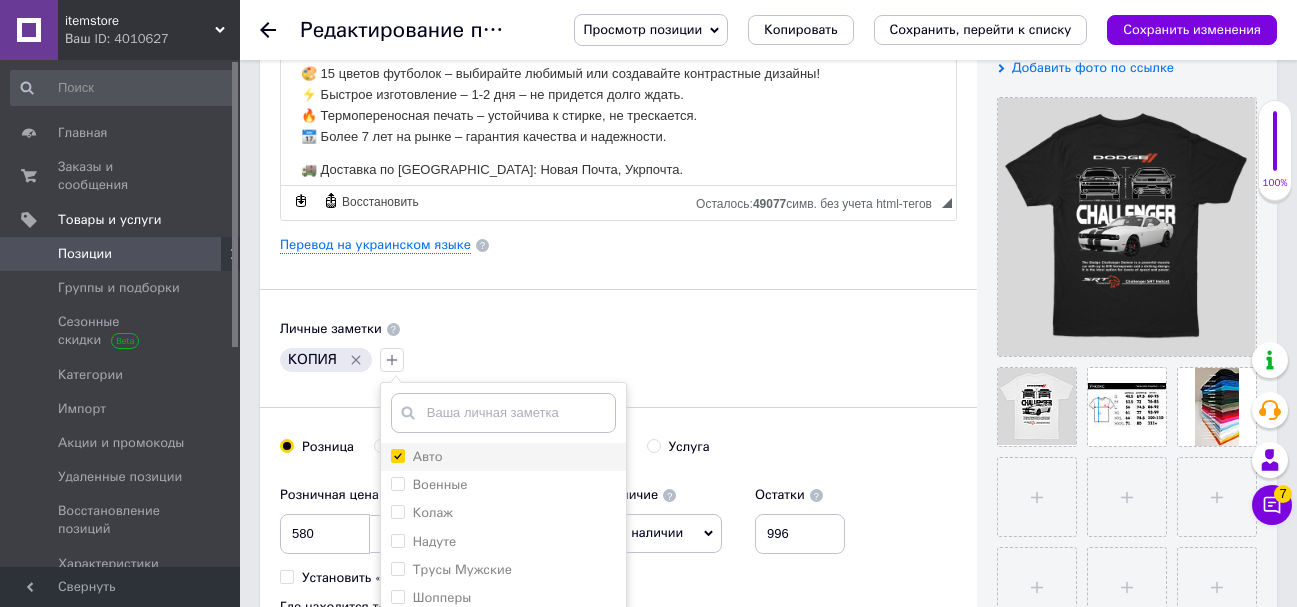 checkbox on "true" 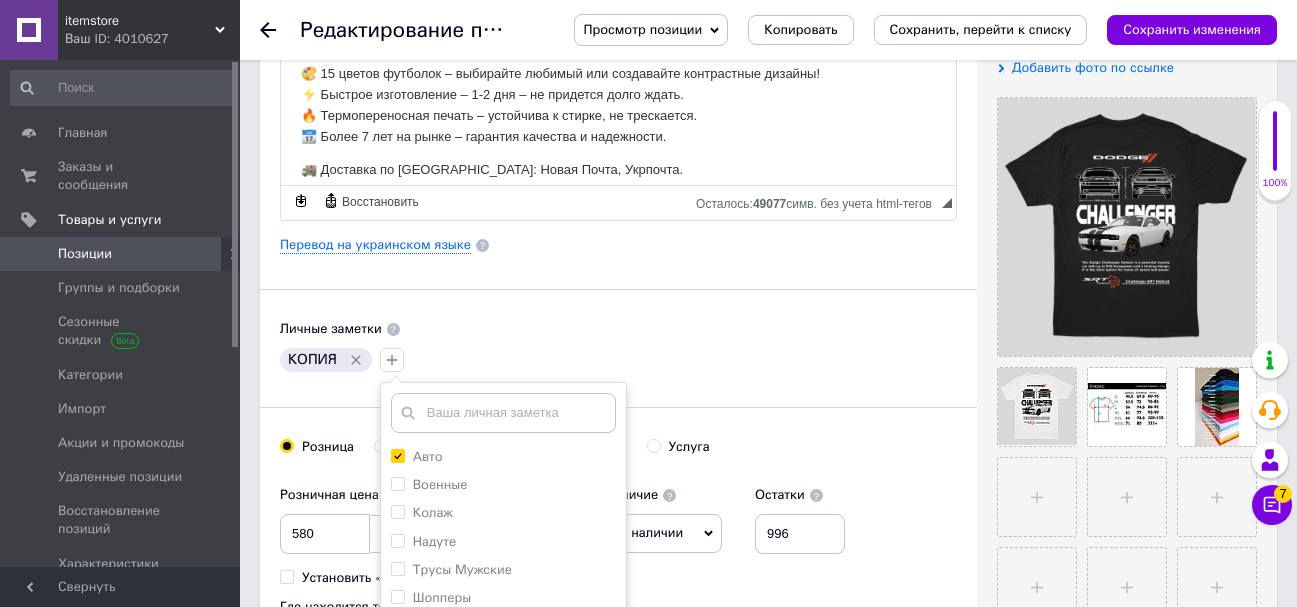 click on "Основная информация Название позиции (Русский) ✱ Мужская футболка с принтом Dodge Challenger Код/Артикул Описание (Русский) ✱ Футболки с качественным термопереносом – индивидуальный стиль для каждого!
🛍 Ваш уникальный принт – мы печатаем не только собственные дизайны, но и создаем принты по вашему эскизу! Яркие цвета, четкие детали – ваш образ будет неповторимым.
✔️ 100% хлопок – мягкая, дышащая ткань, приятная к телу.
🎨 15 цветов футболок – выбирайте любимый или создавайте контрастные дизайны!
🚚 Доставка по [GEOGRAPHIC_DATA]: Новая Почта, Укрпочта." at bounding box center [618, 238] 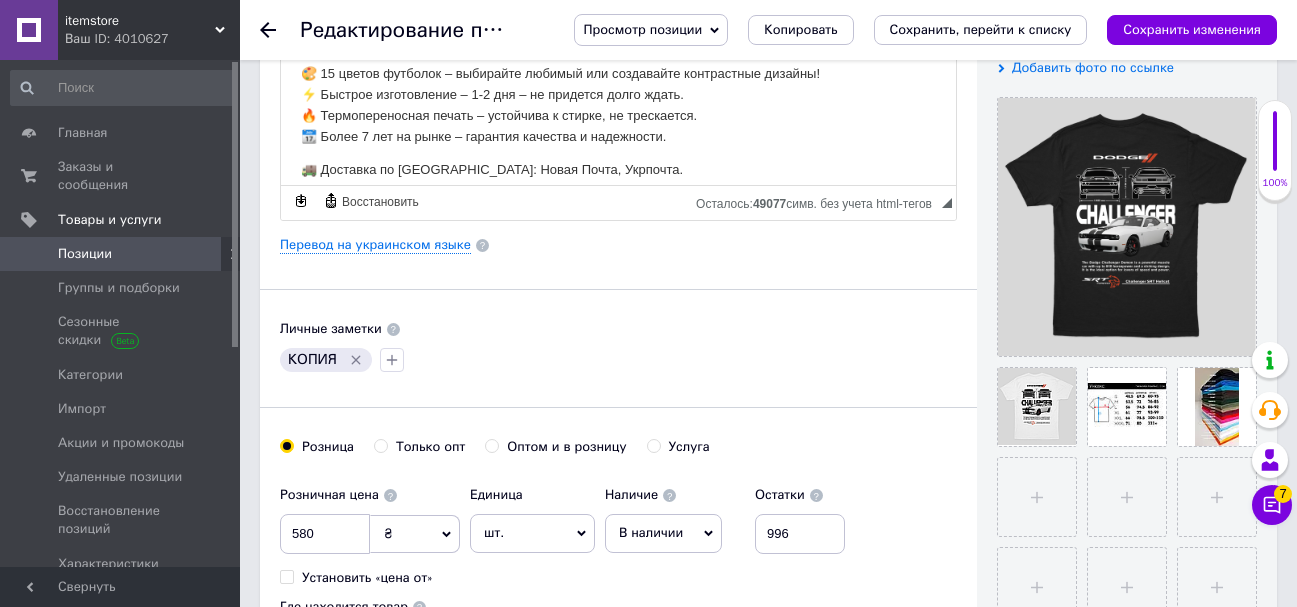 click 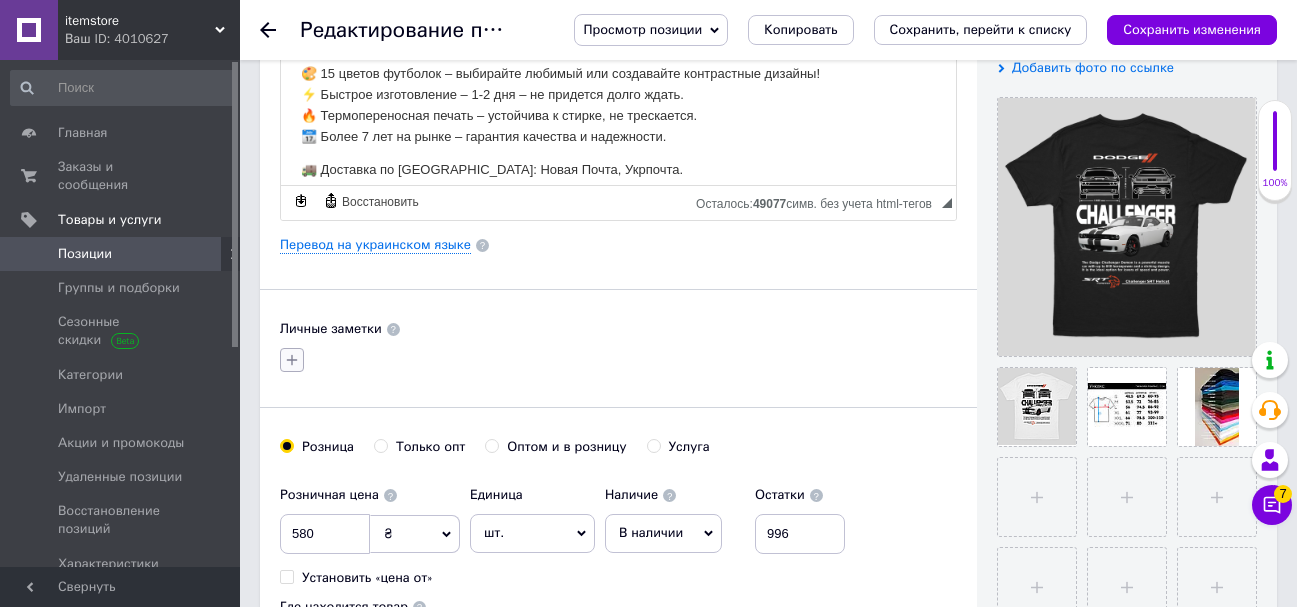 click 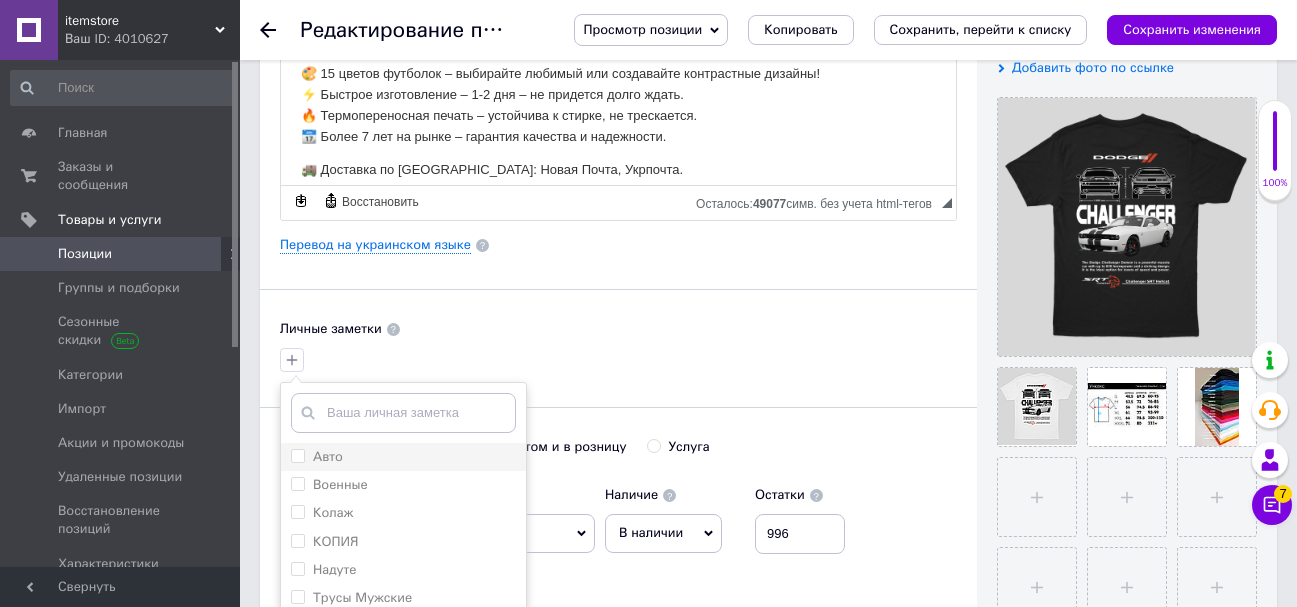 click on "Авто" at bounding box center [297, 455] 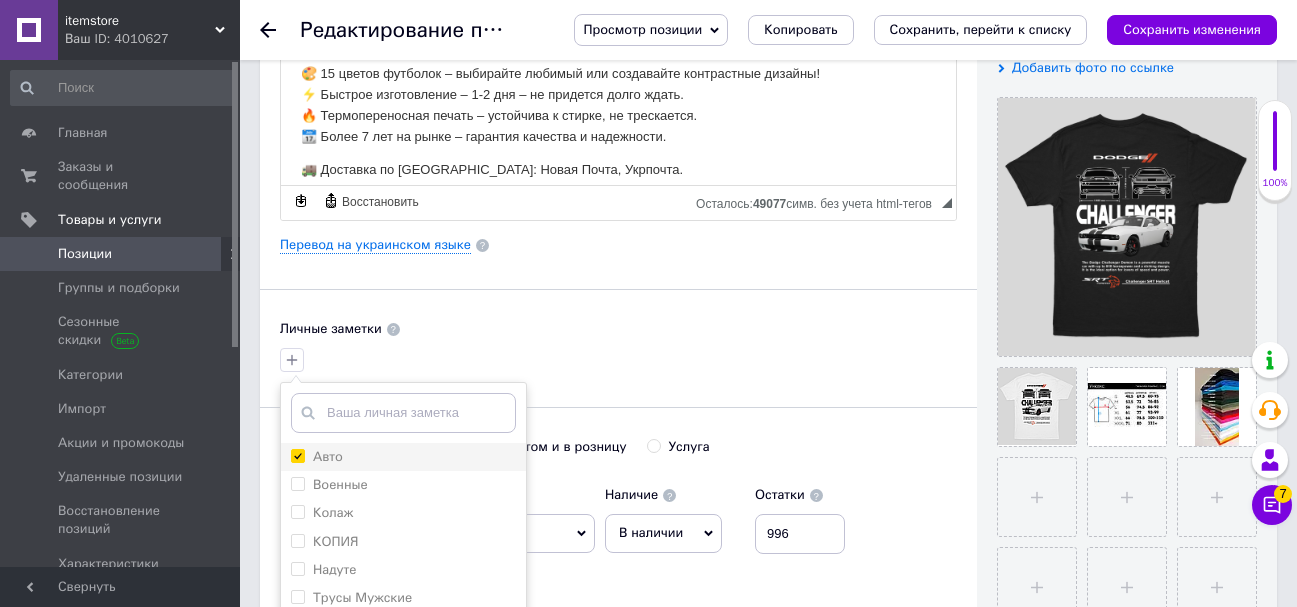checkbox on "true" 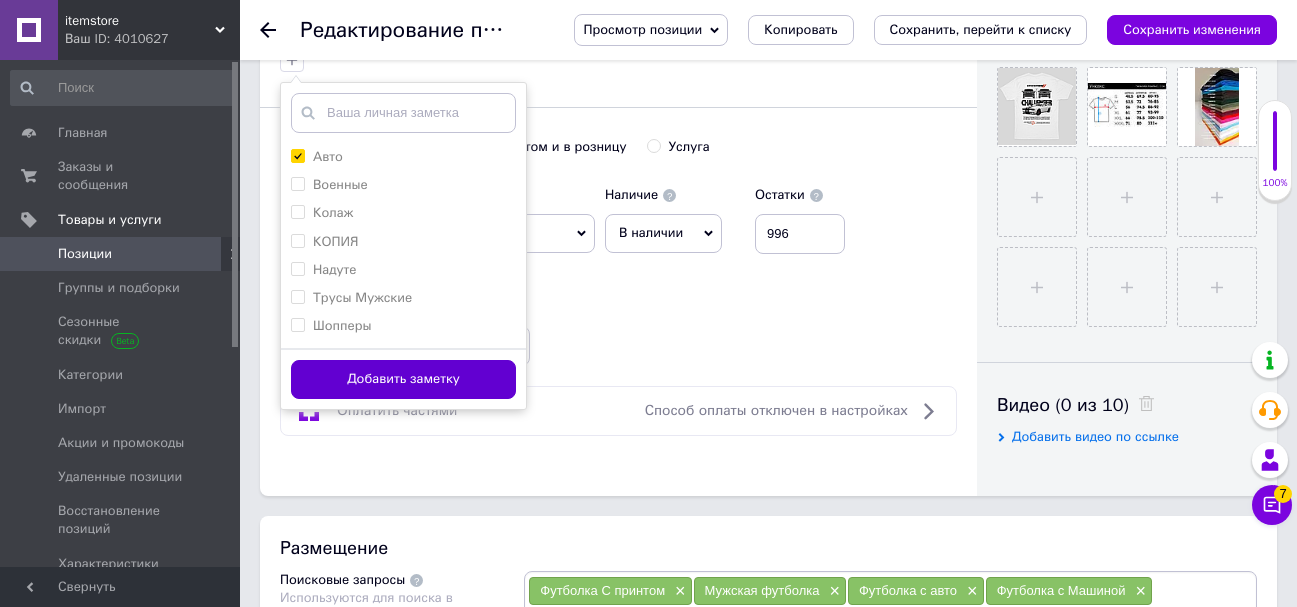 click on "Добавить заметку" at bounding box center [403, 379] 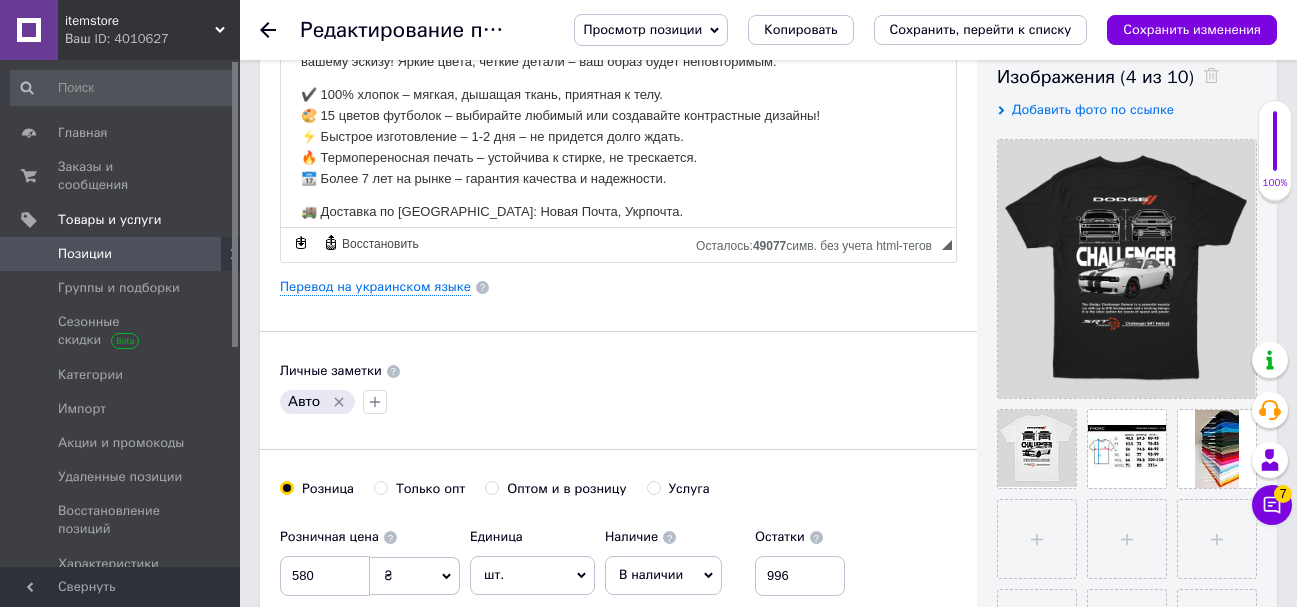 scroll, scrollTop: 300, scrollLeft: 0, axis: vertical 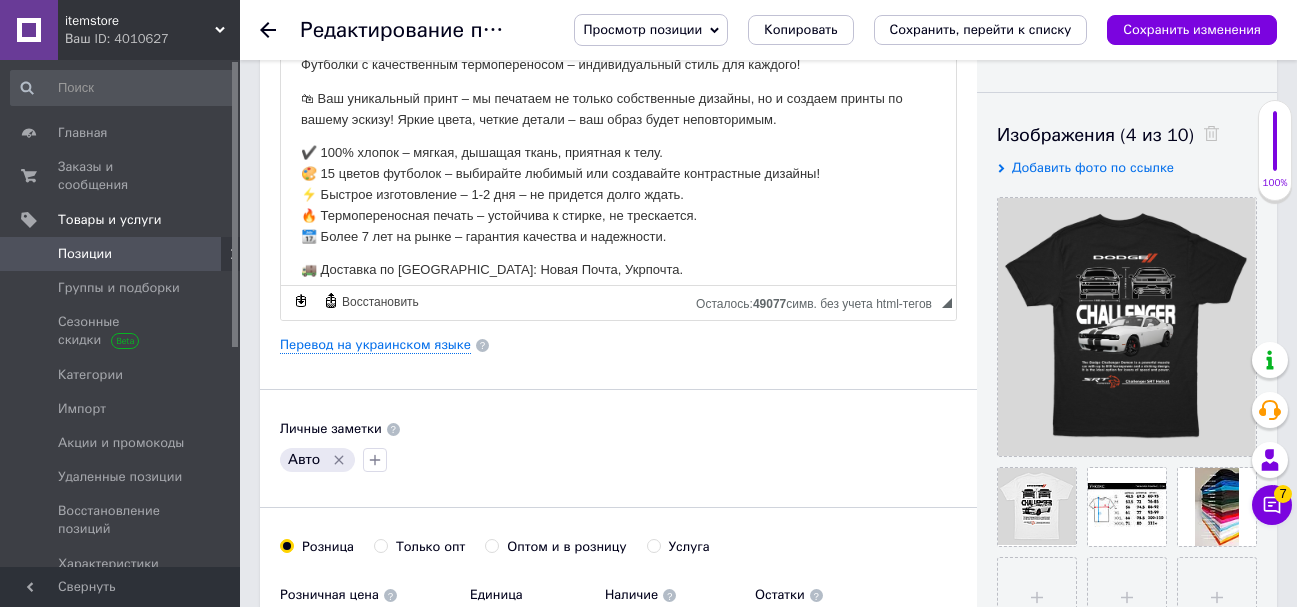 click on "Личные заметки" at bounding box center [618, 429] 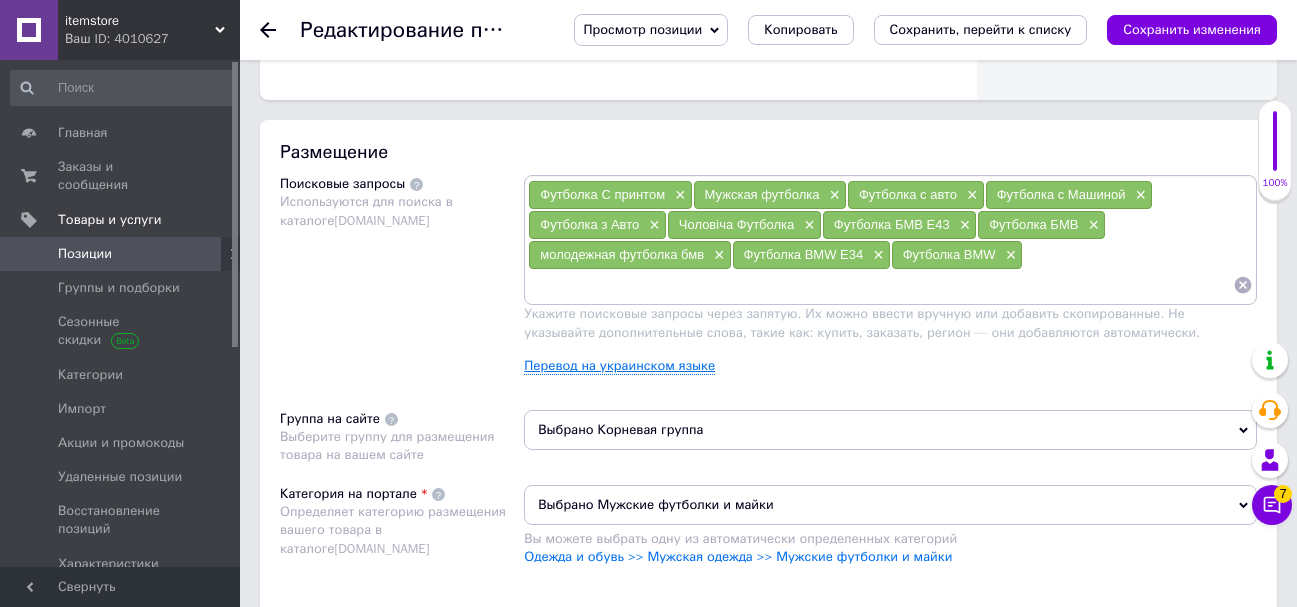 scroll, scrollTop: 1100, scrollLeft: 0, axis: vertical 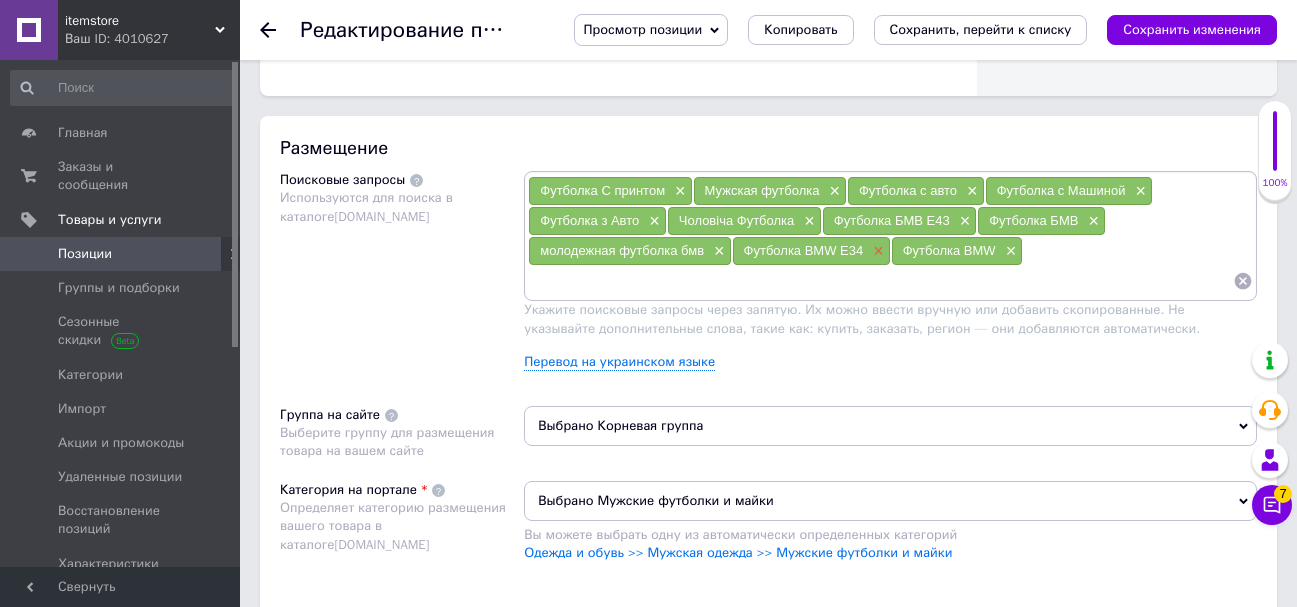 click on "×" at bounding box center [876, 251] 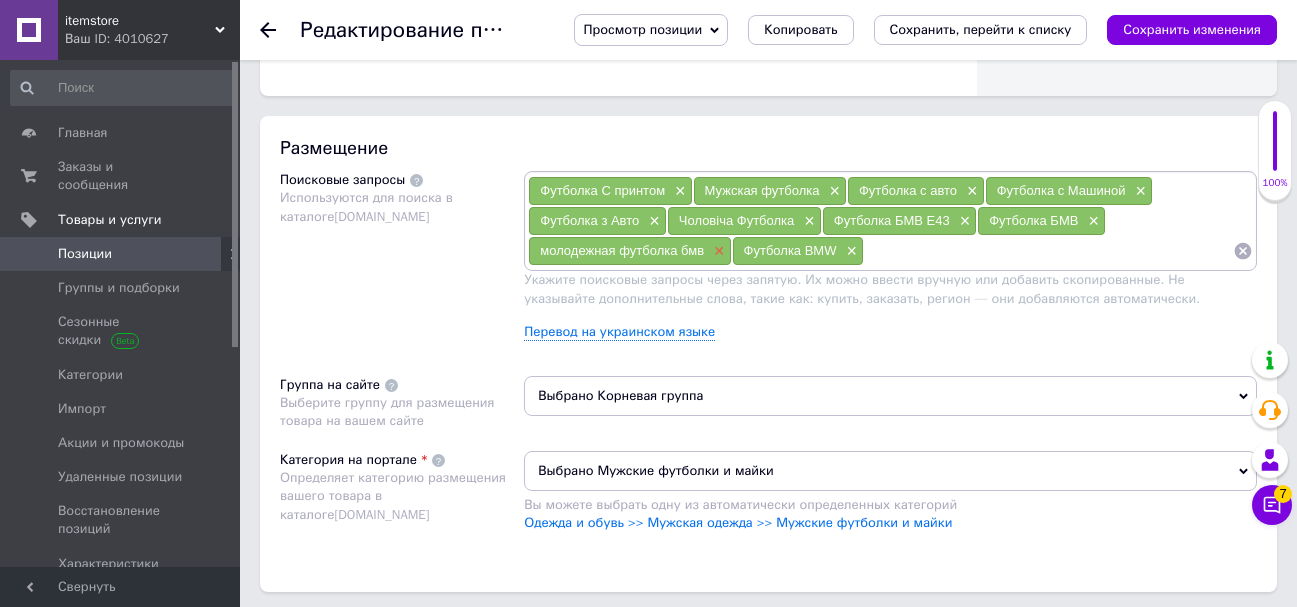 click on "×" at bounding box center (717, 251) 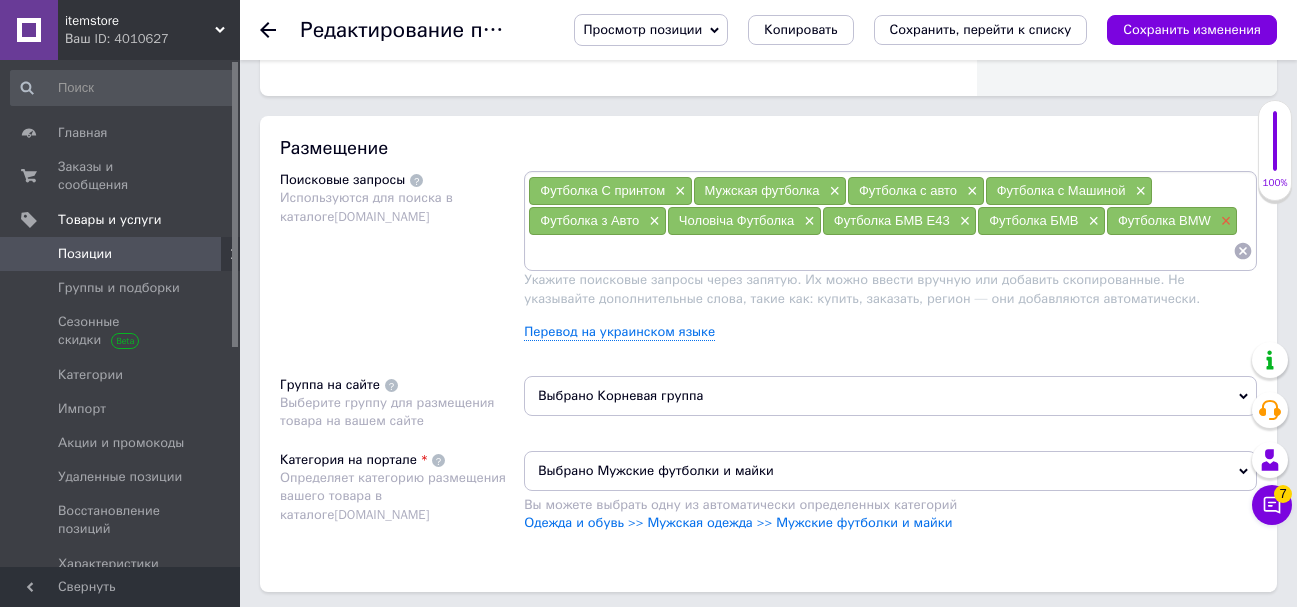 click on "×" at bounding box center (1224, 221) 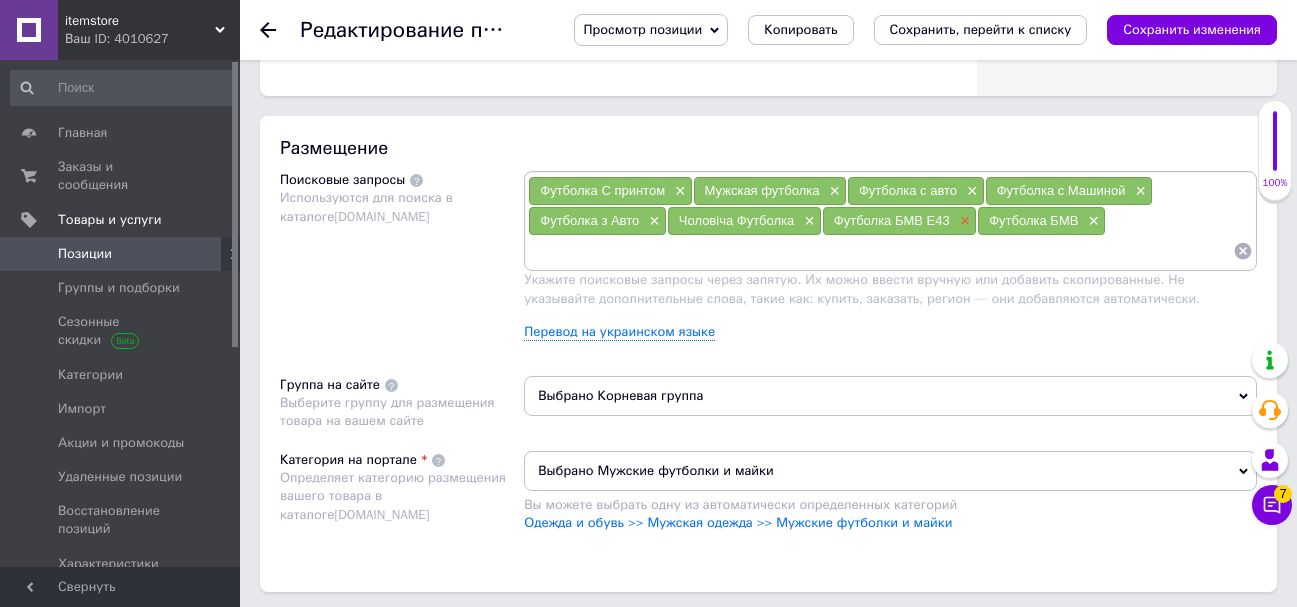 click on "×" at bounding box center [963, 221] 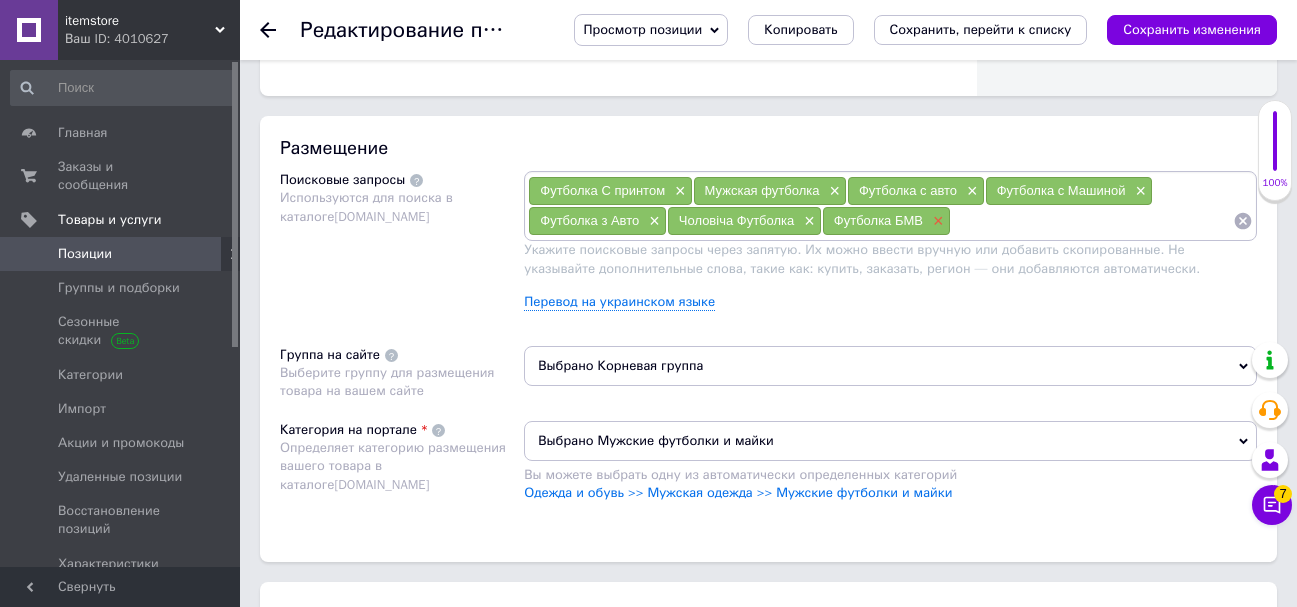 click on "×" at bounding box center [936, 221] 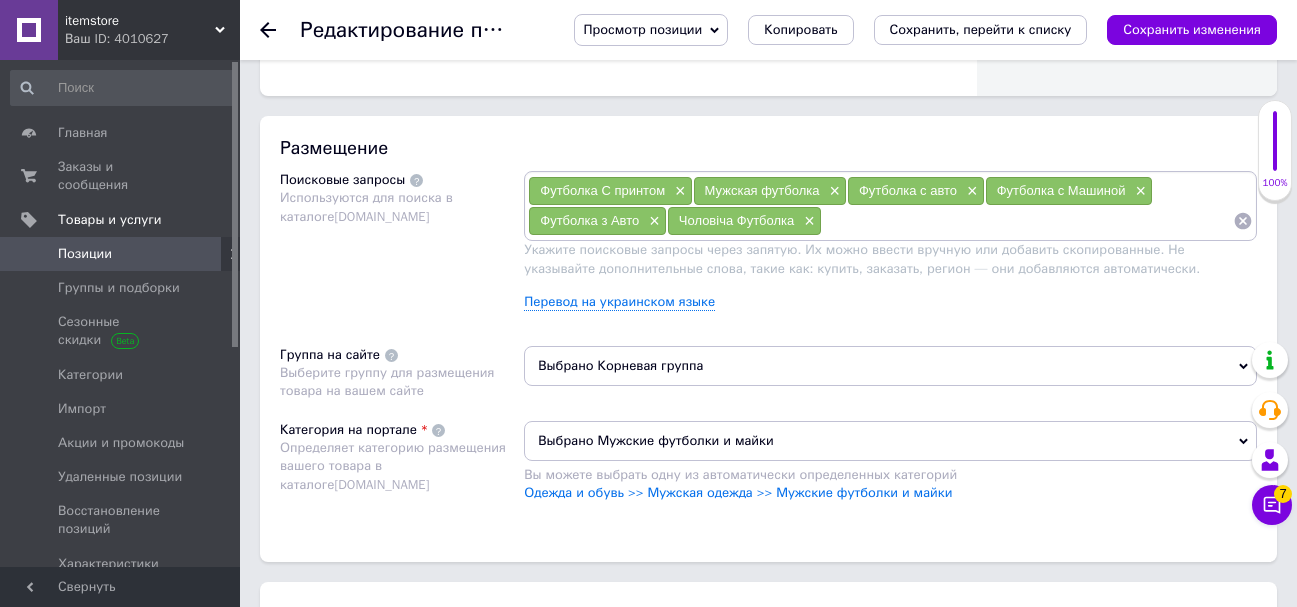 click at bounding box center (1027, 221) 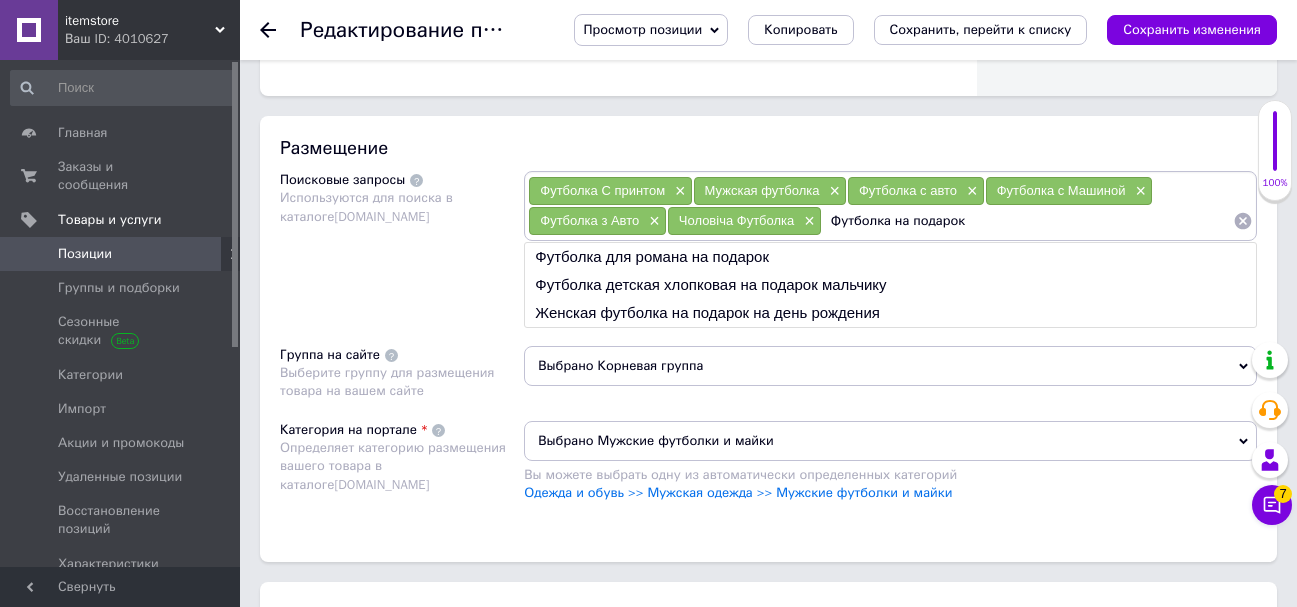 drag, startPoint x: 986, startPoint y: 221, endPoint x: 826, endPoint y: 221, distance: 160 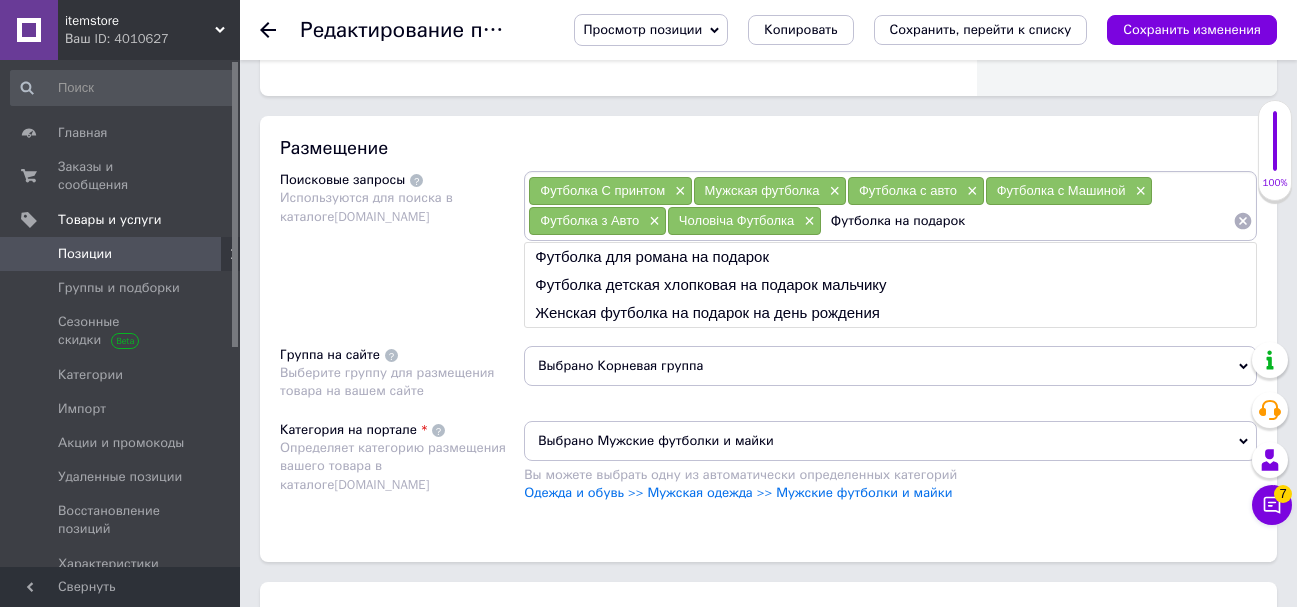 click on "Футболка на подарок" at bounding box center [1027, 221] 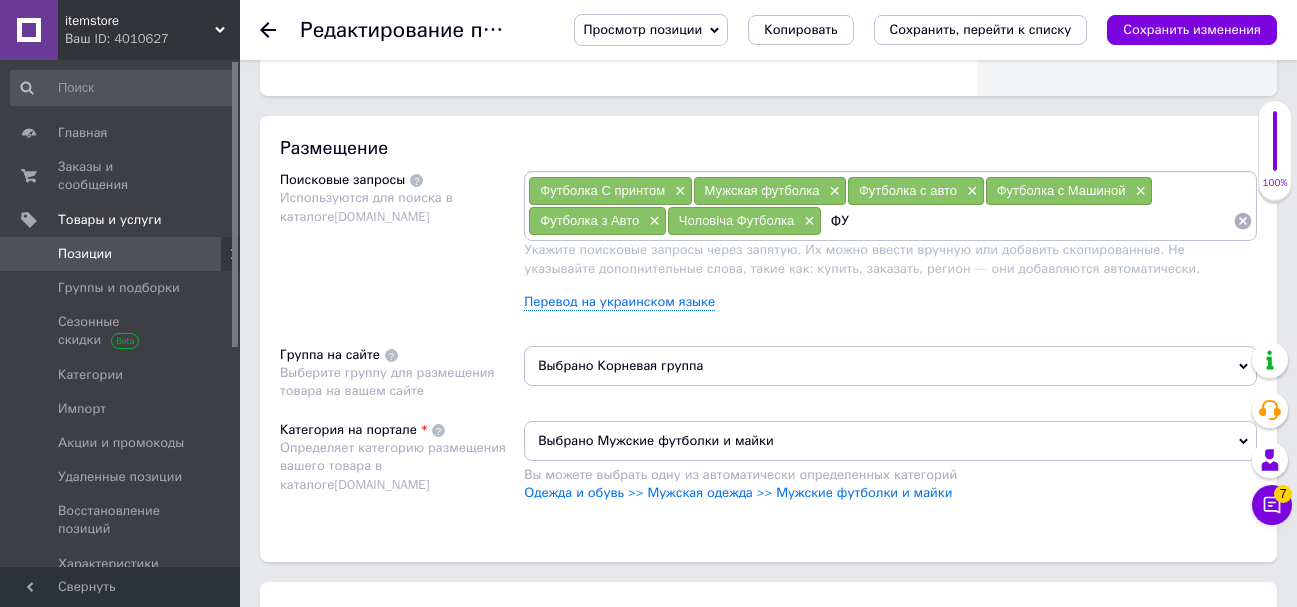 type on "Ф" 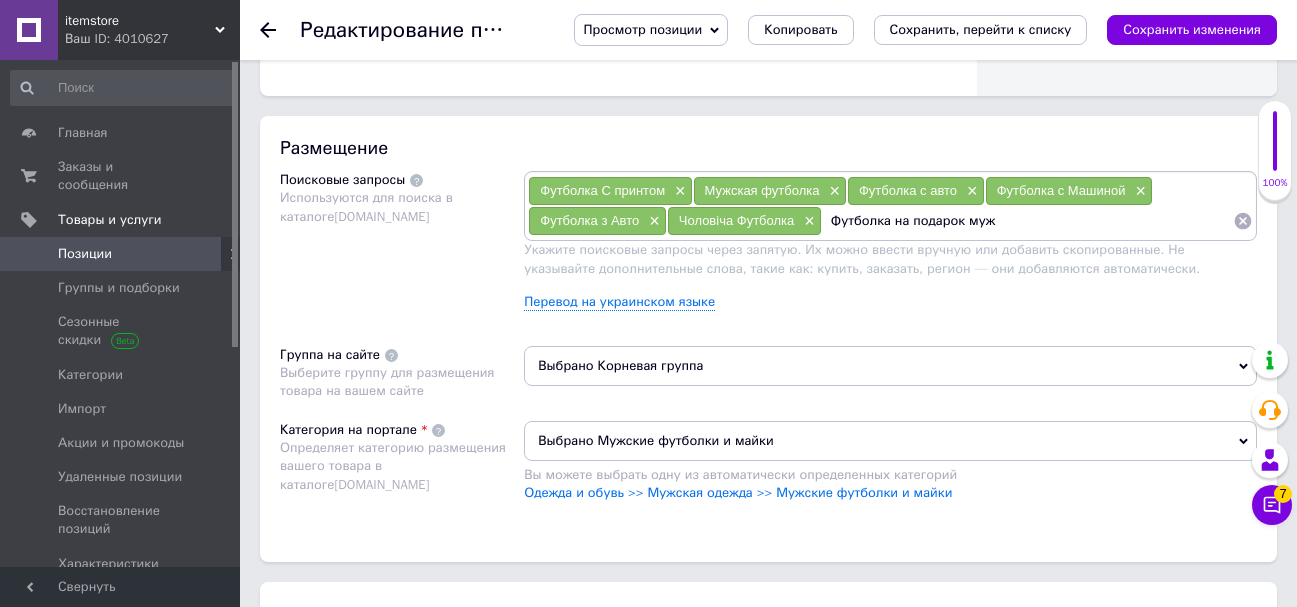 type on "Футболка на подарок мужу" 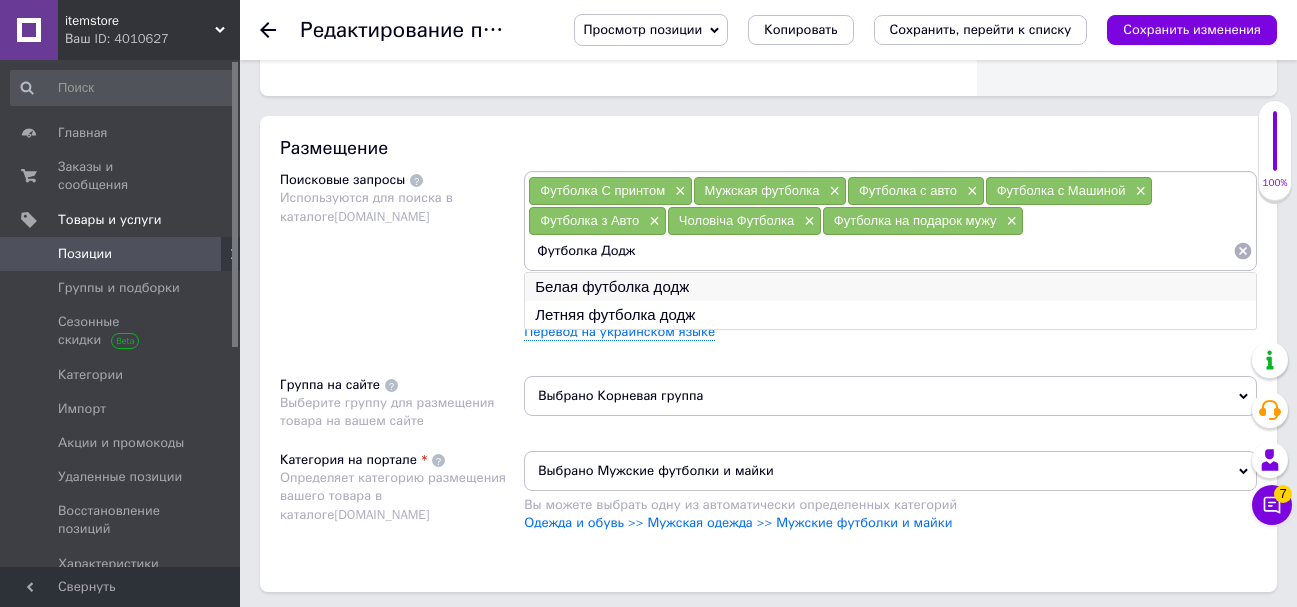 type on "Футболка Додж" 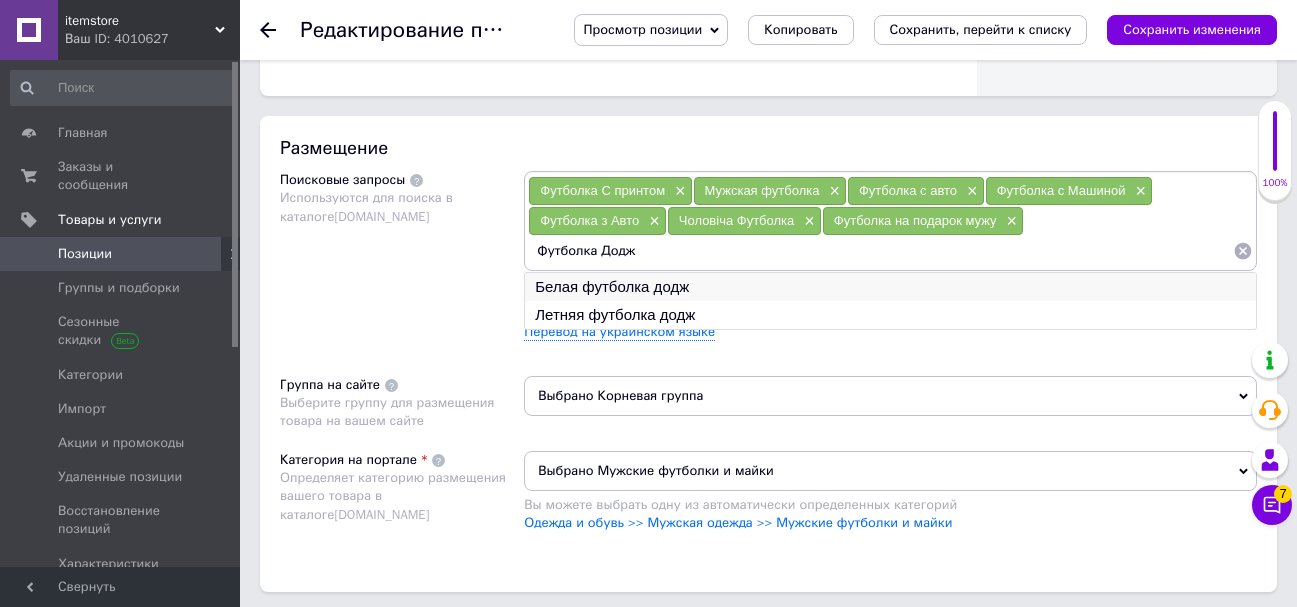 click on "Белая футболка додж" at bounding box center (890, 287) 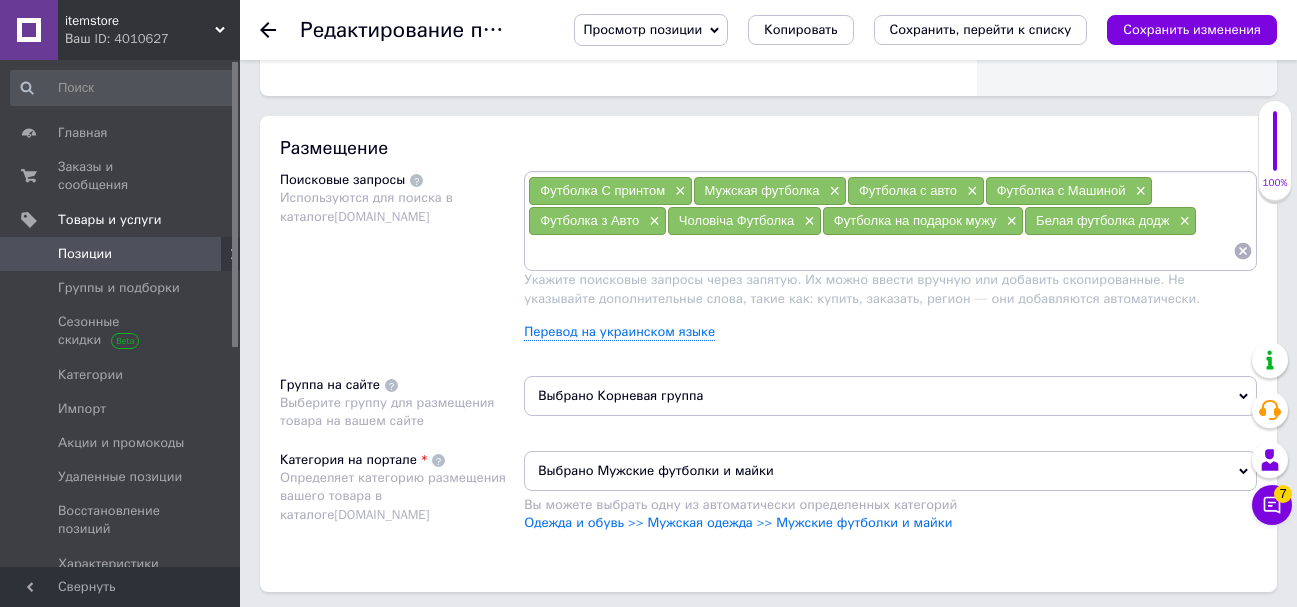 click at bounding box center [880, 251] 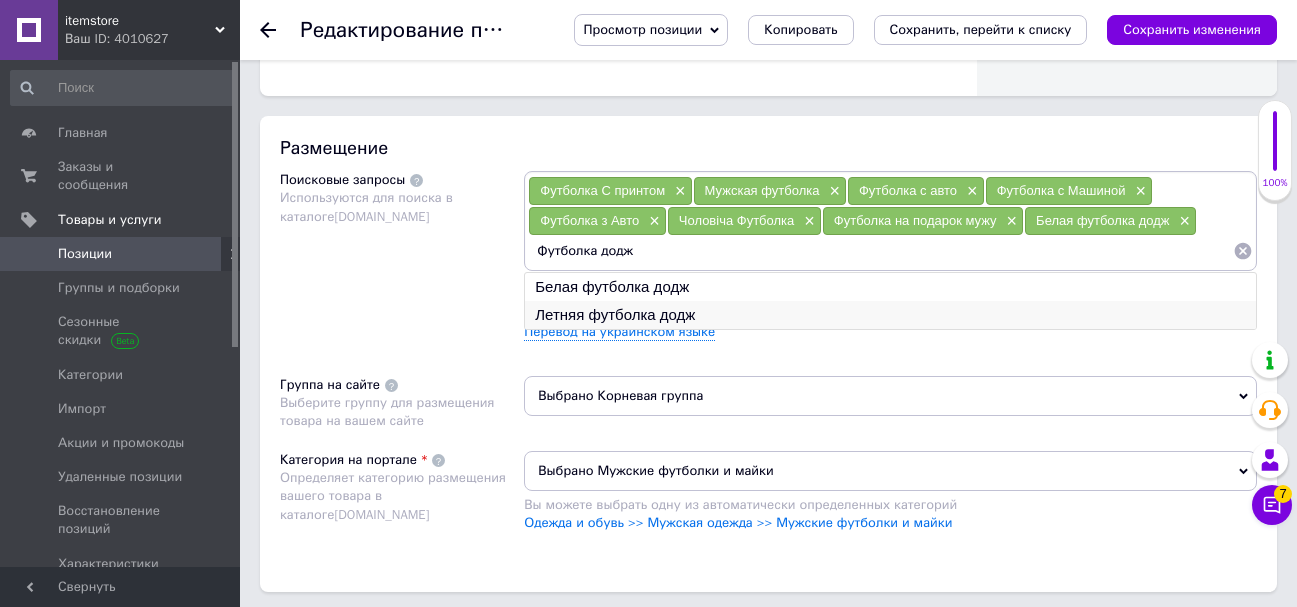 type on "Футболка додж" 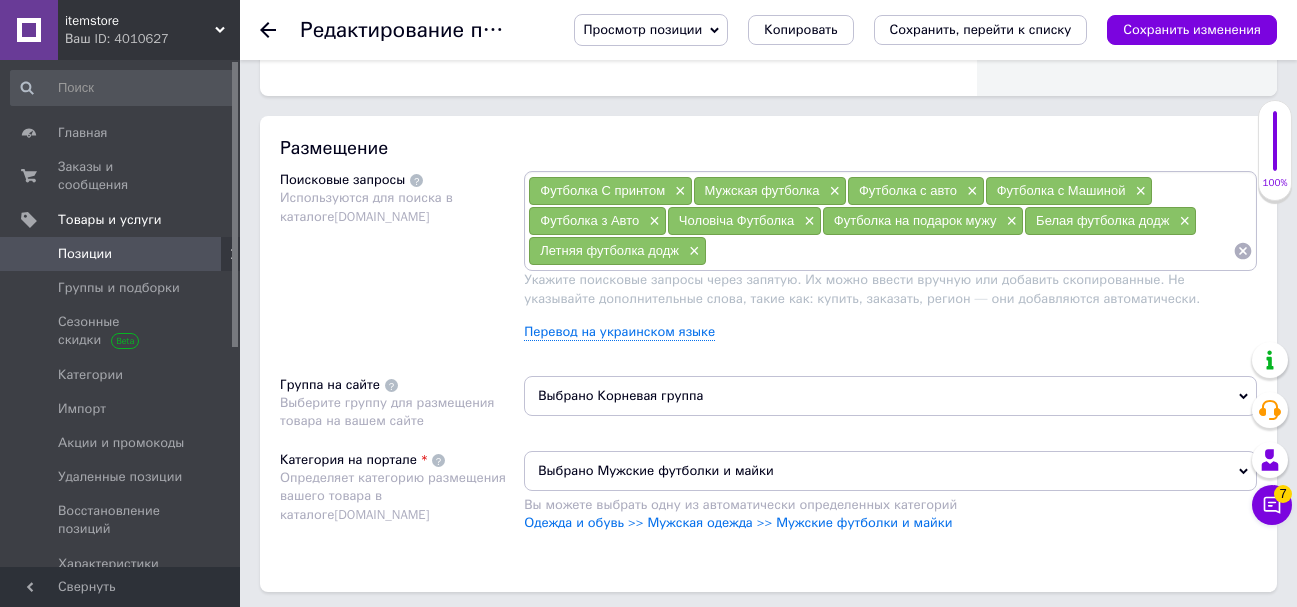 click at bounding box center [970, 251] 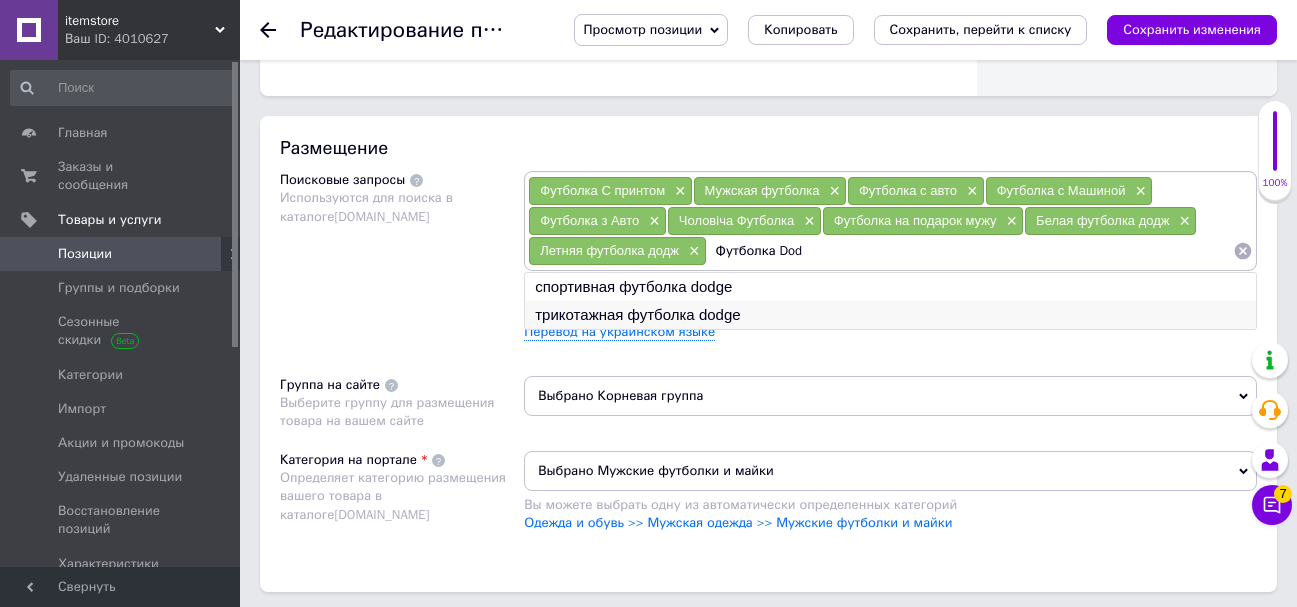 type on "Футболка Dod" 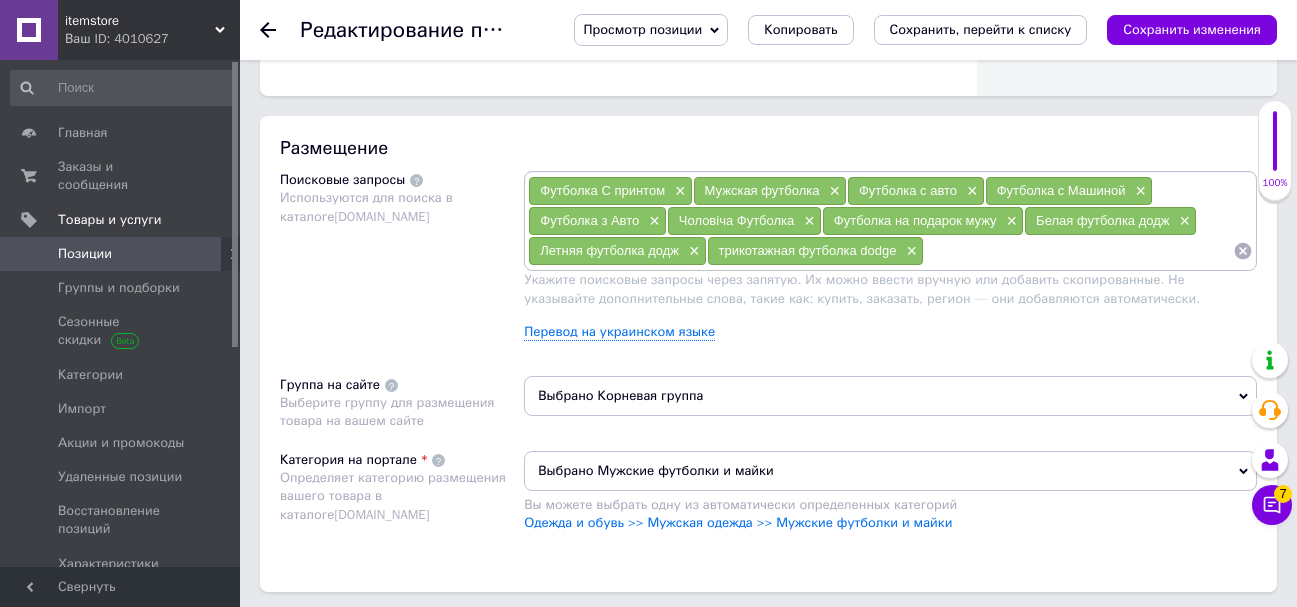 click at bounding box center [1078, 251] 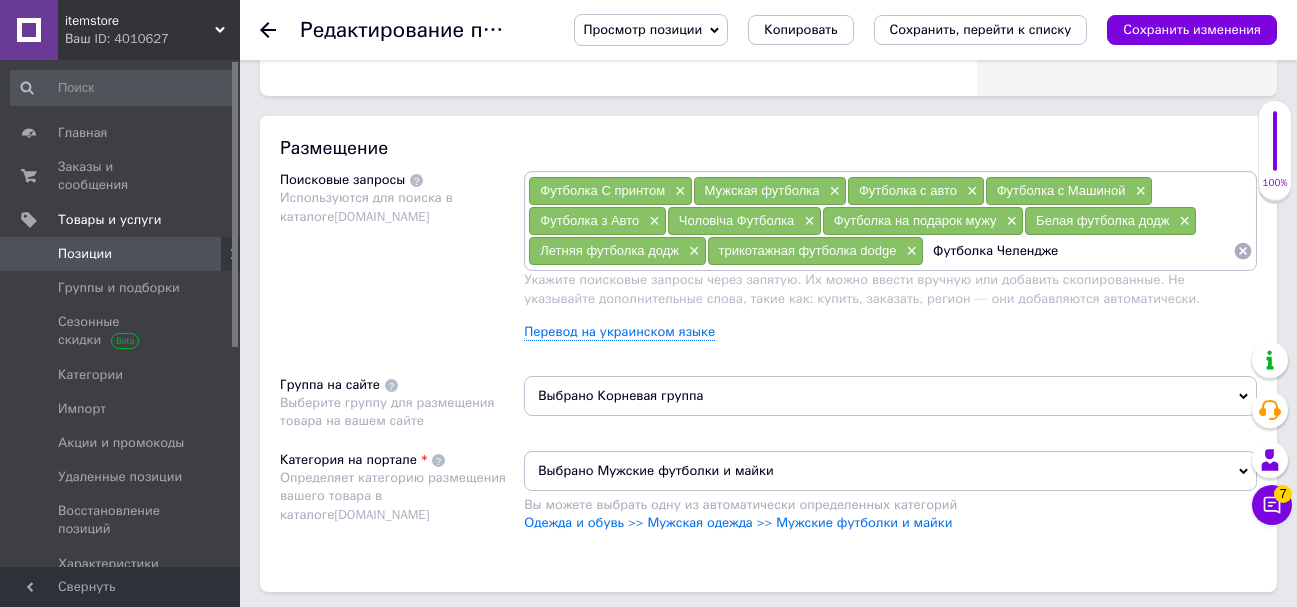 type on "Футболка Челенджер" 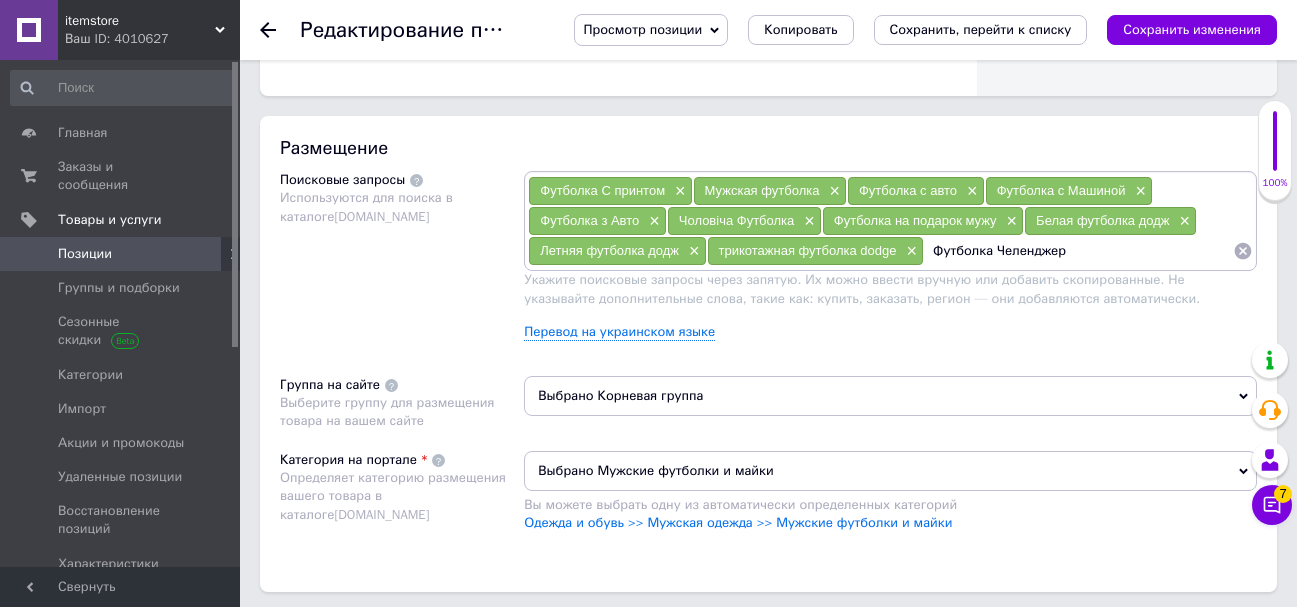 type 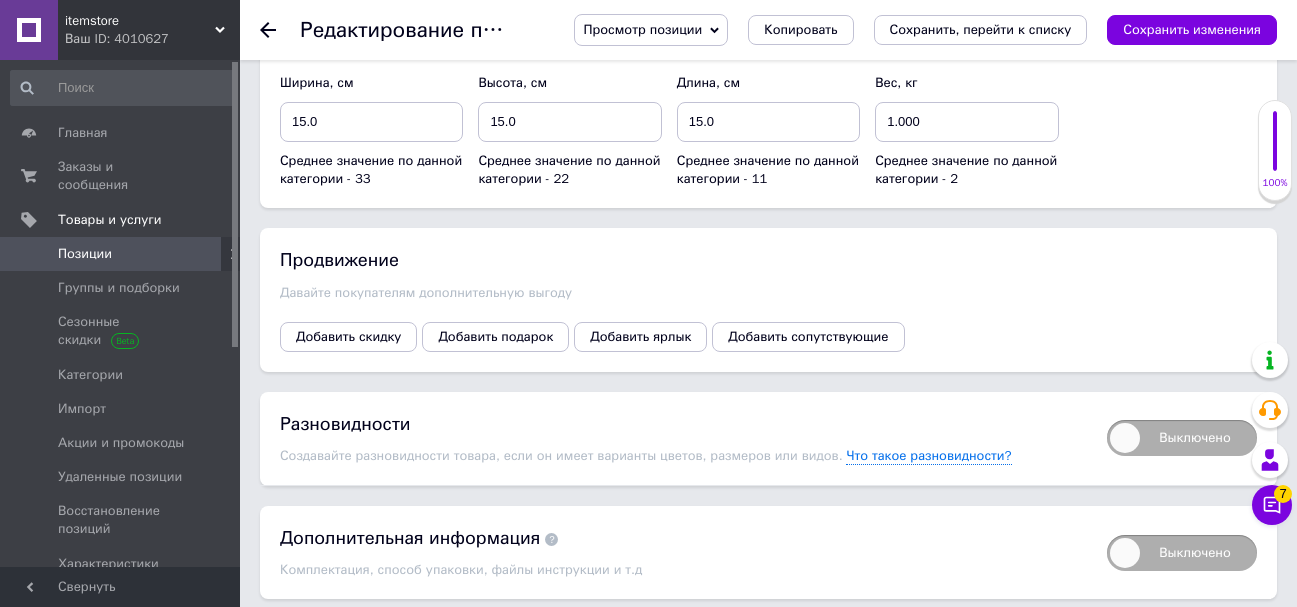 scroll, scrollTop: 2554, scrollLeft: 0, axis: vertical 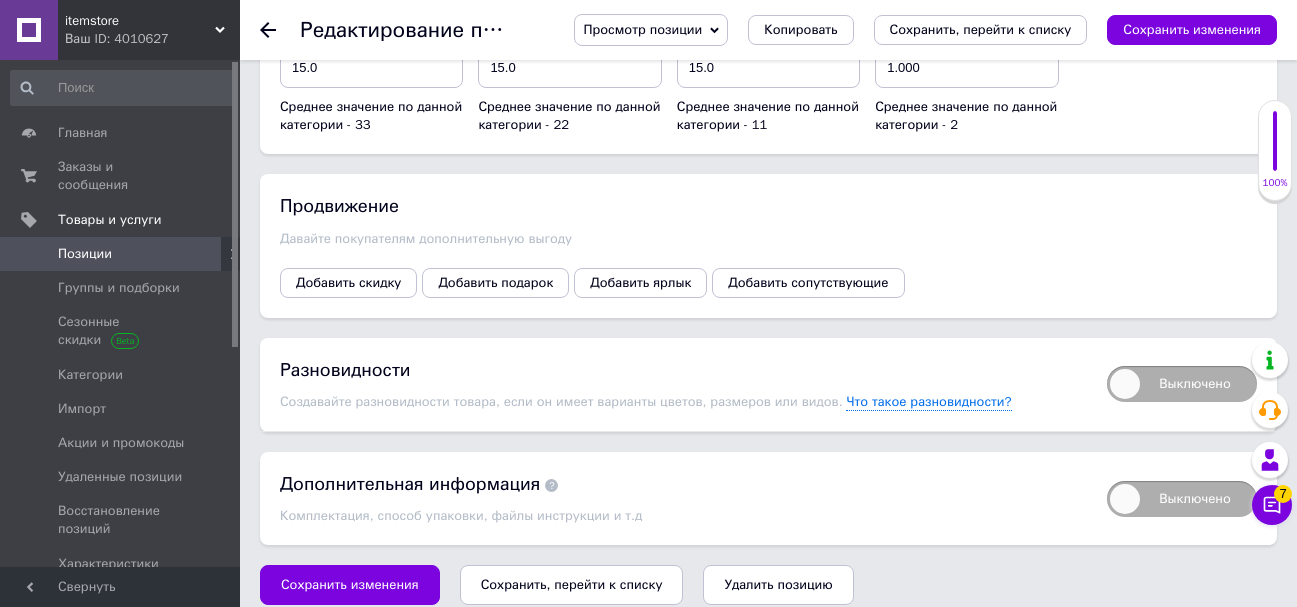 click on "Выключено" at bounding box center [1182, 384] 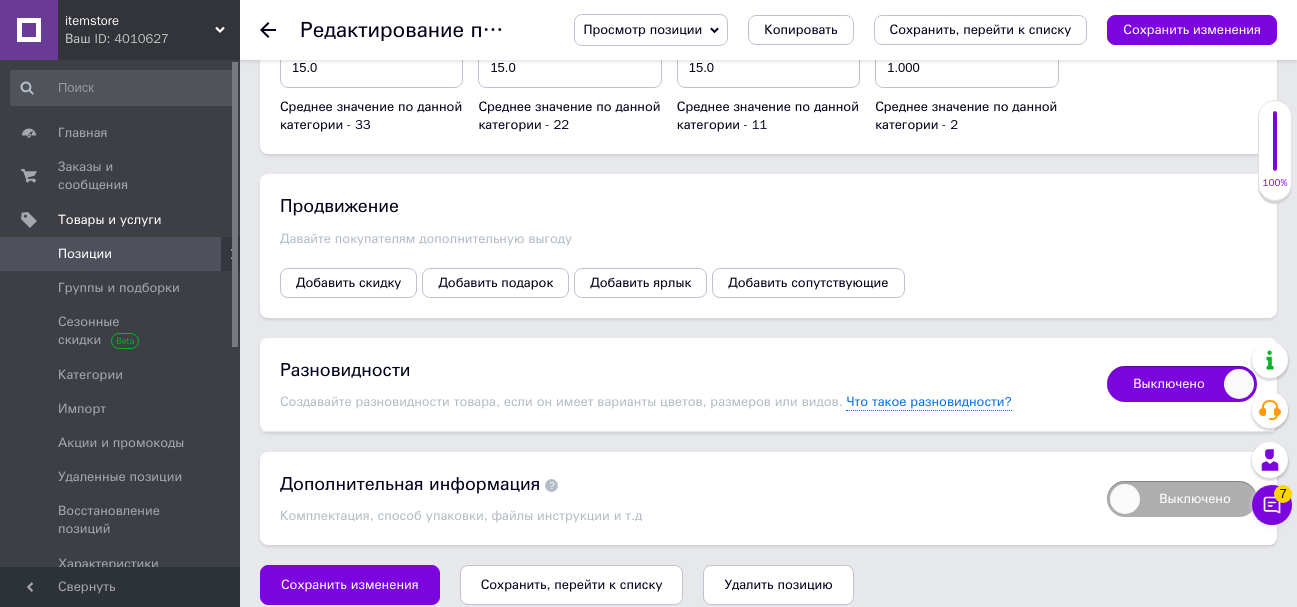 checkbox on "true" 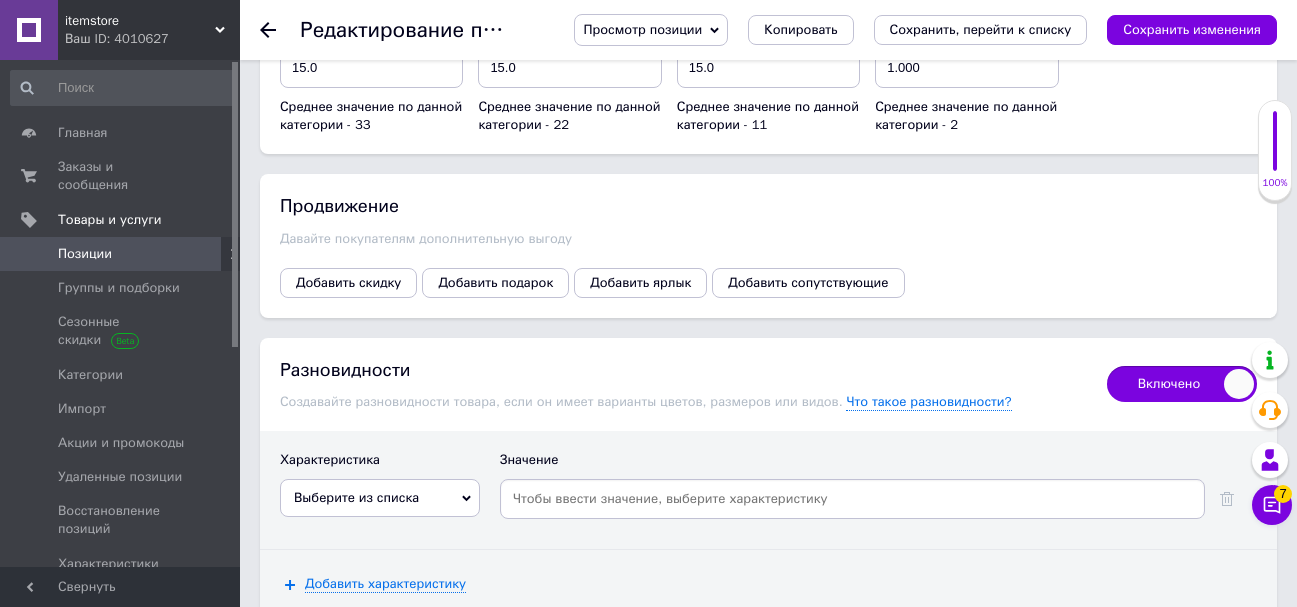 click on "Выберите из списка" at bounding box center [380, 498] 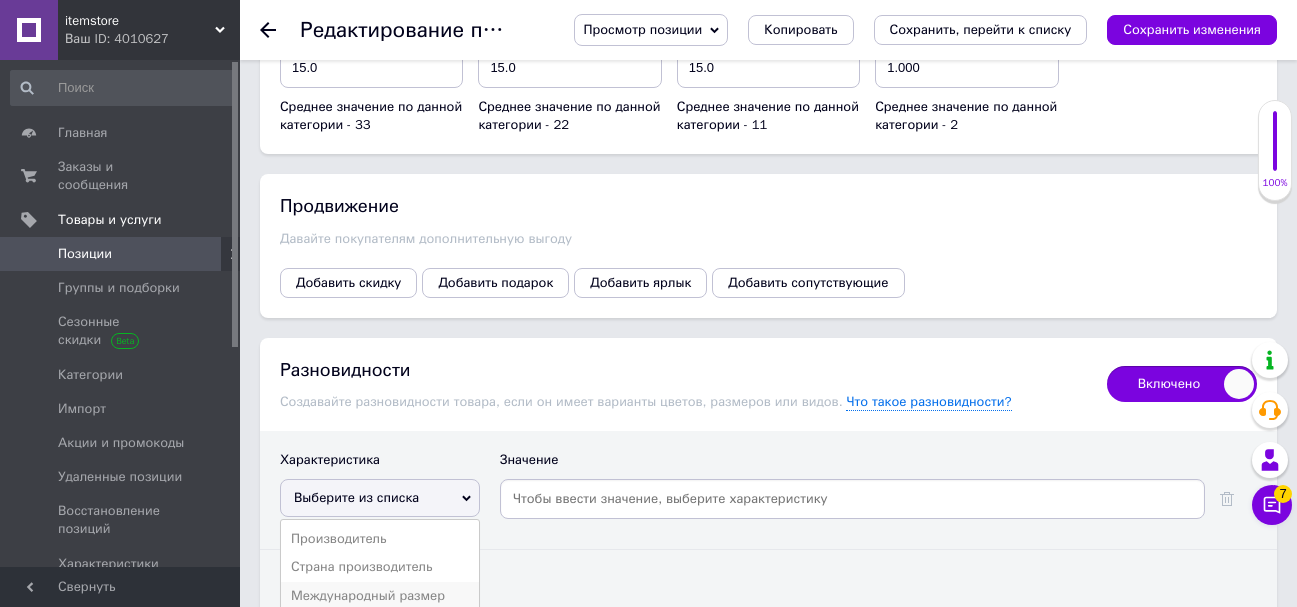 click on "Международный размер" at bounding box center [380, 596] 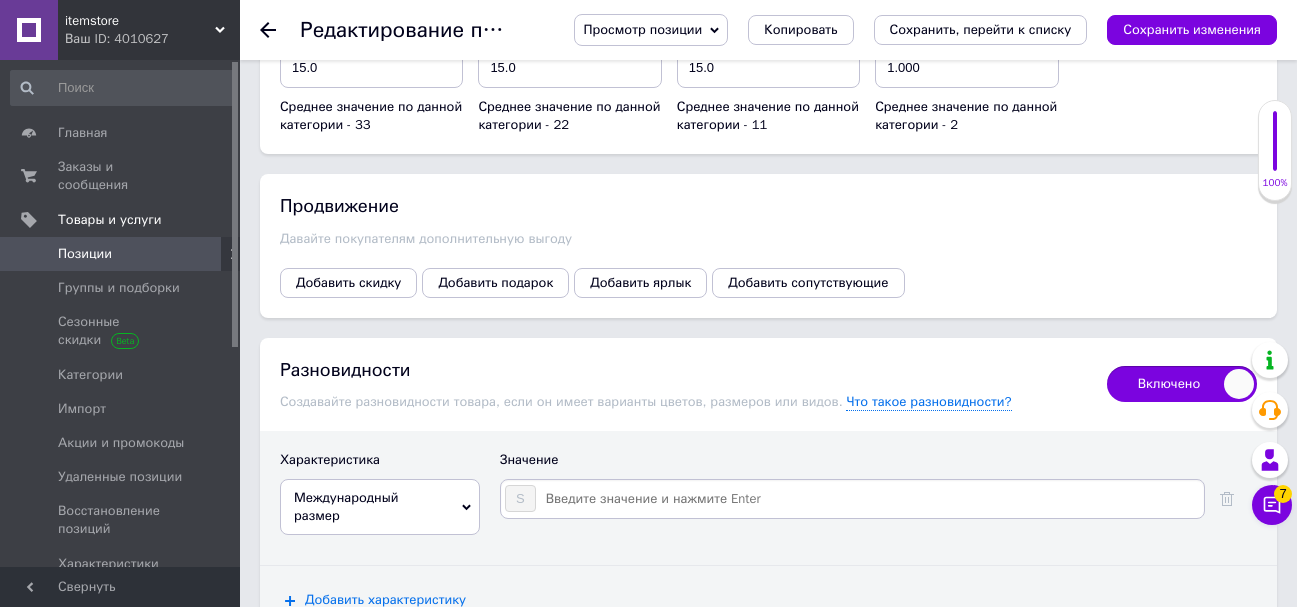 click at bounding box center [869, 499] 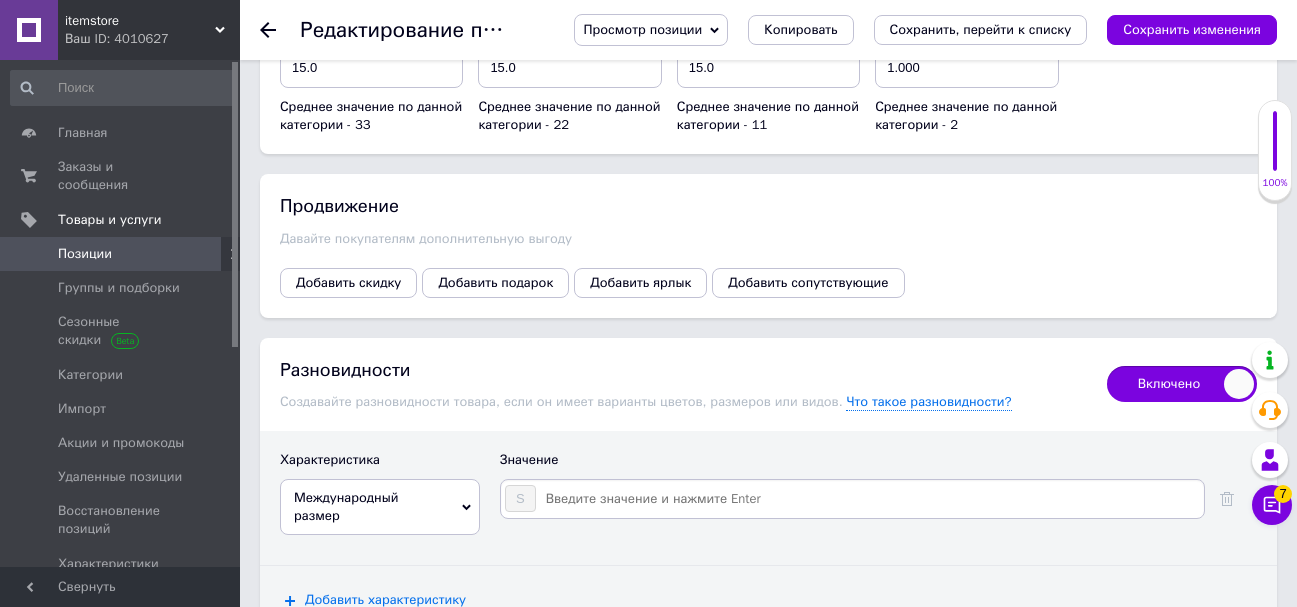 type on "M" 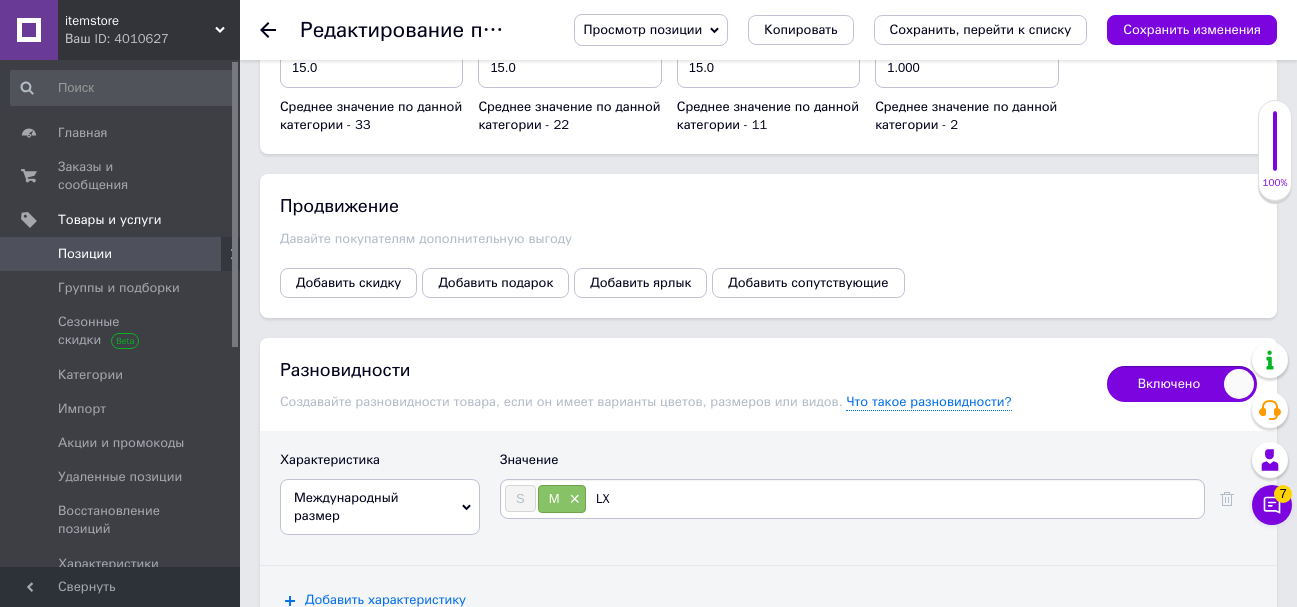 type on "L" 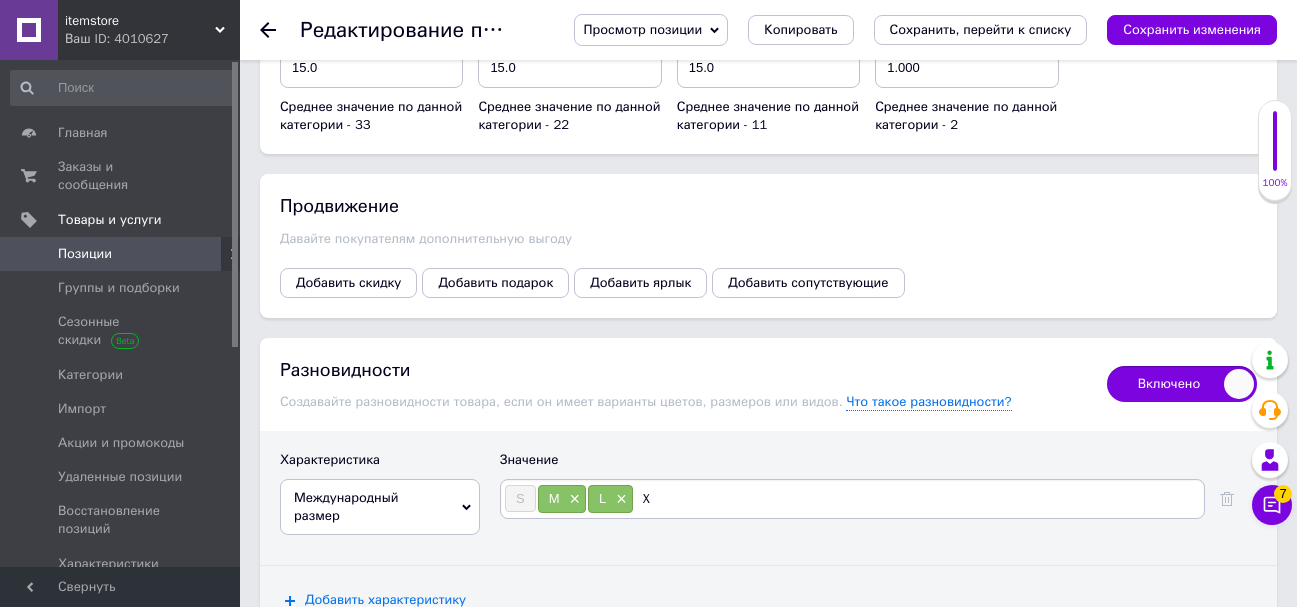 type on "XL" 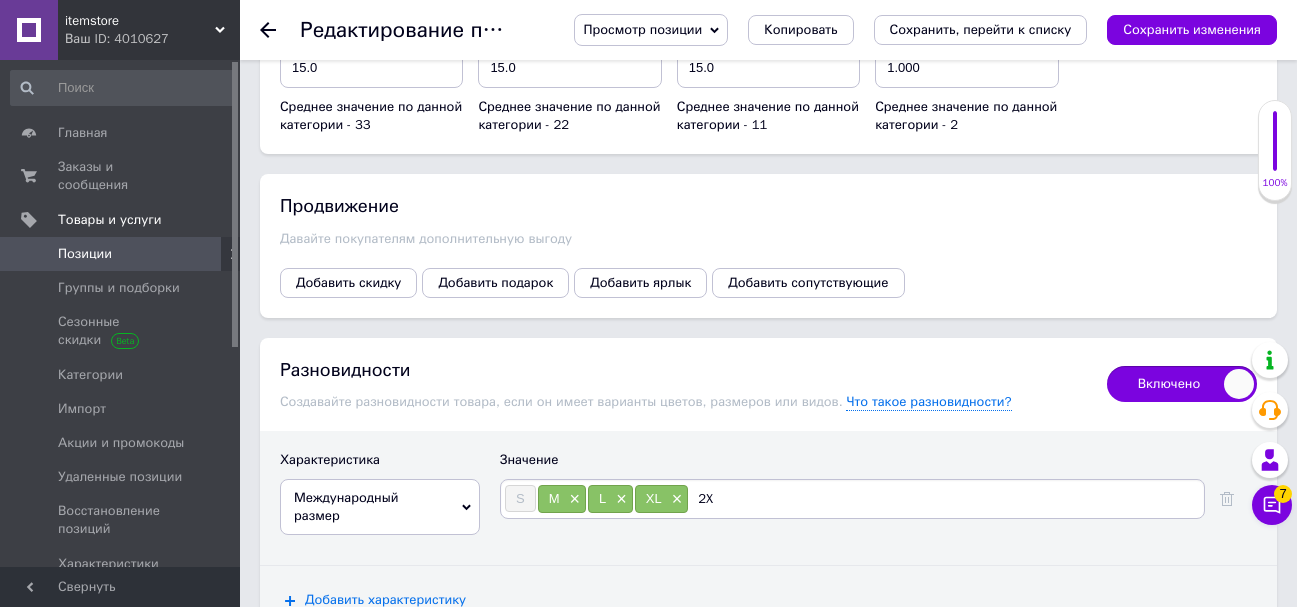 type on "2XL" 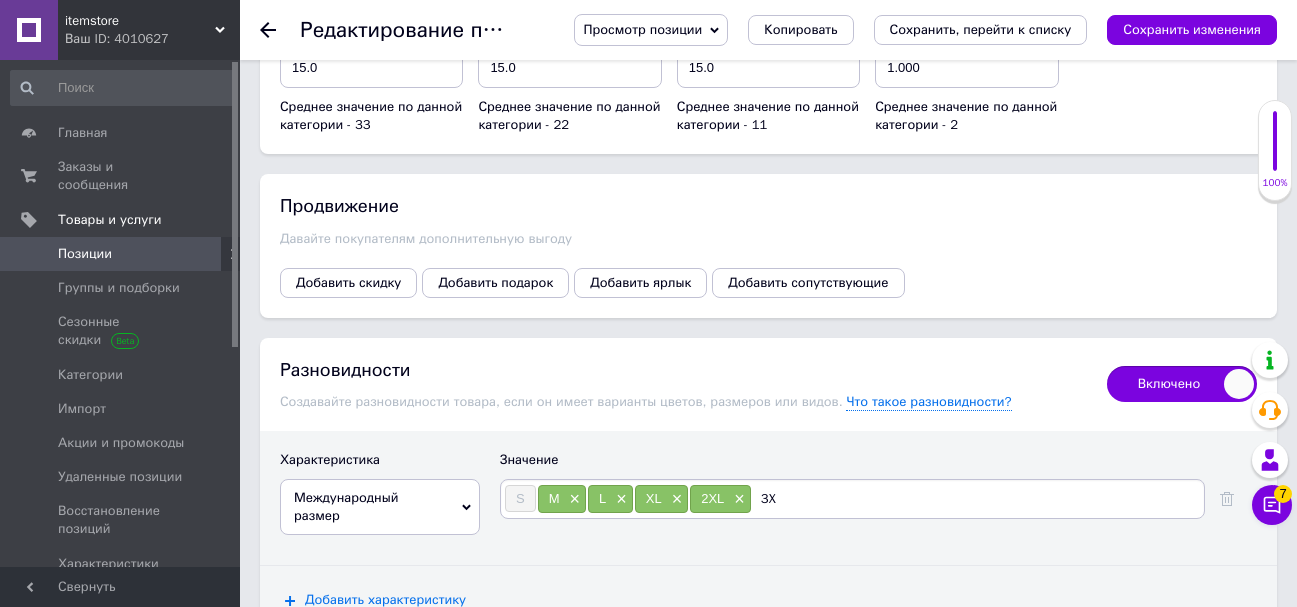 type on "3XL" 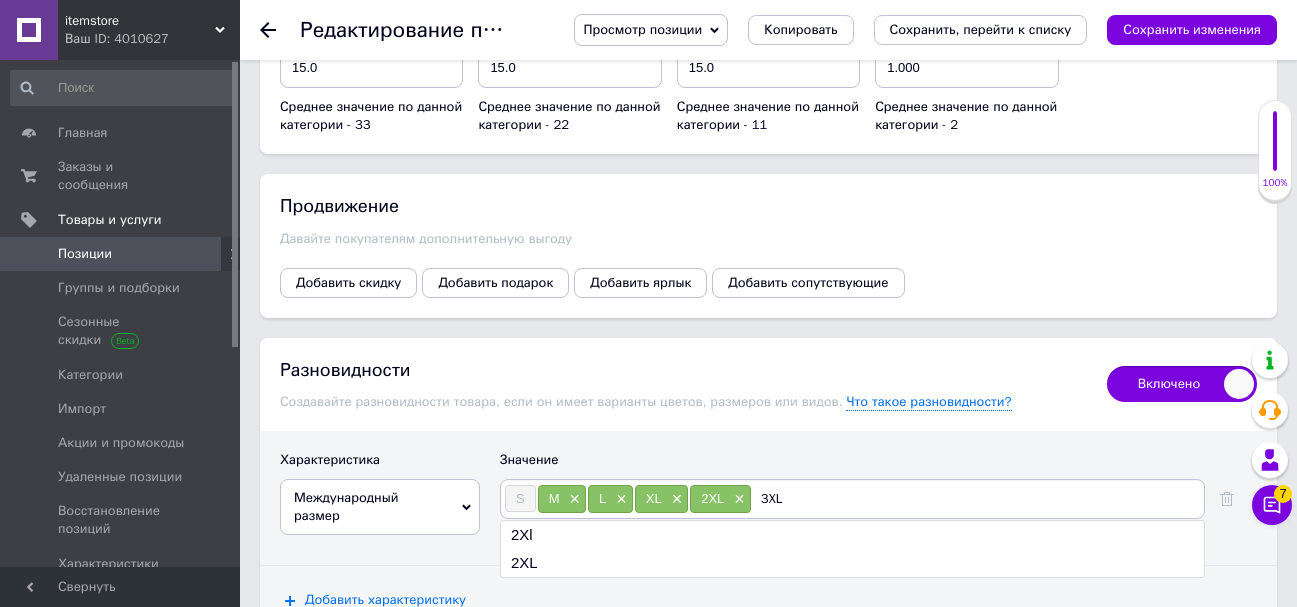 type 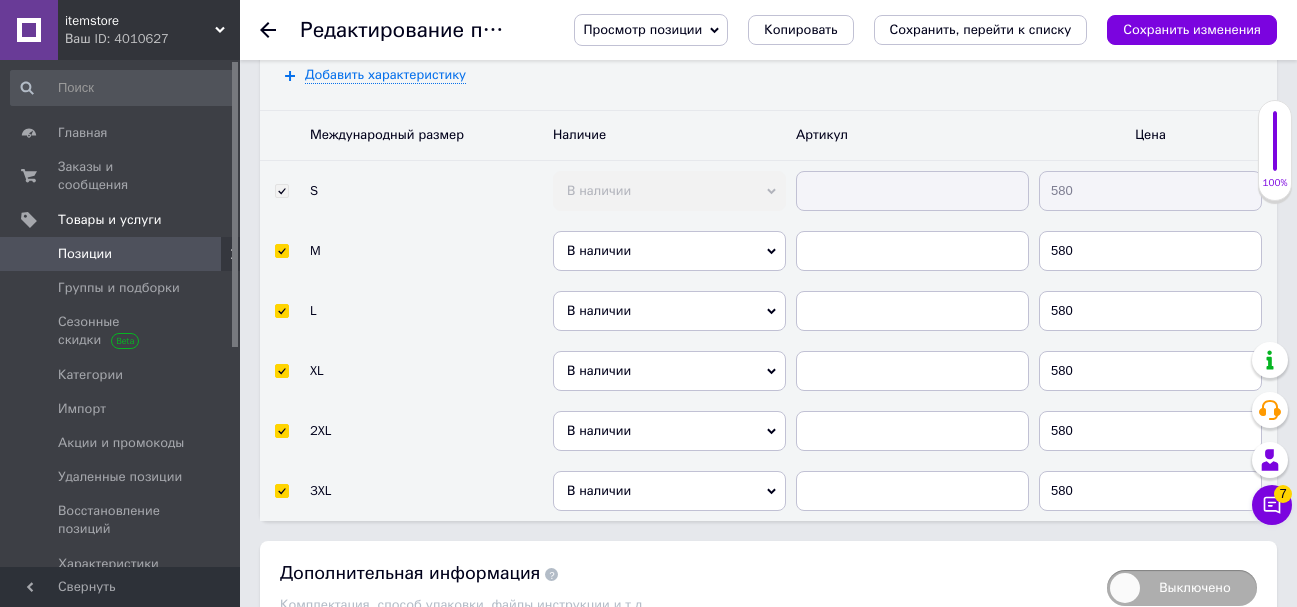 scroll, scrollTop: 3152, scrollLeft: 0, axis: vertical 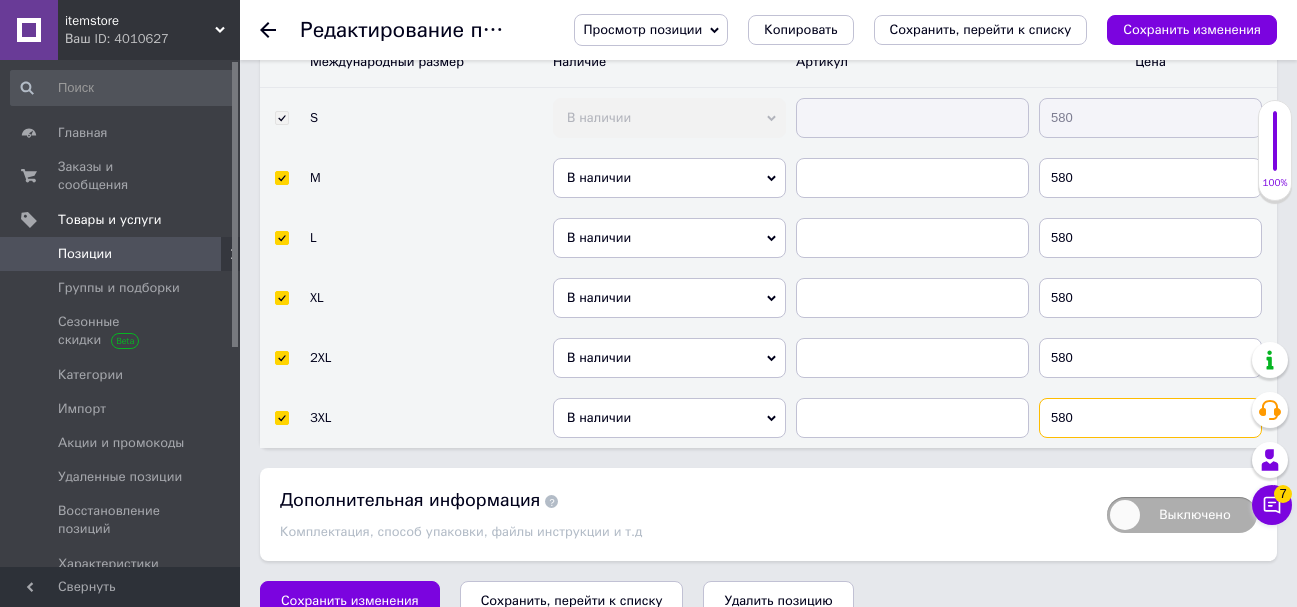 drag, startPoint x: 1107, startPoint y: 384, endPoint x: 1025, endPoint y: 375, distance: 82.492424 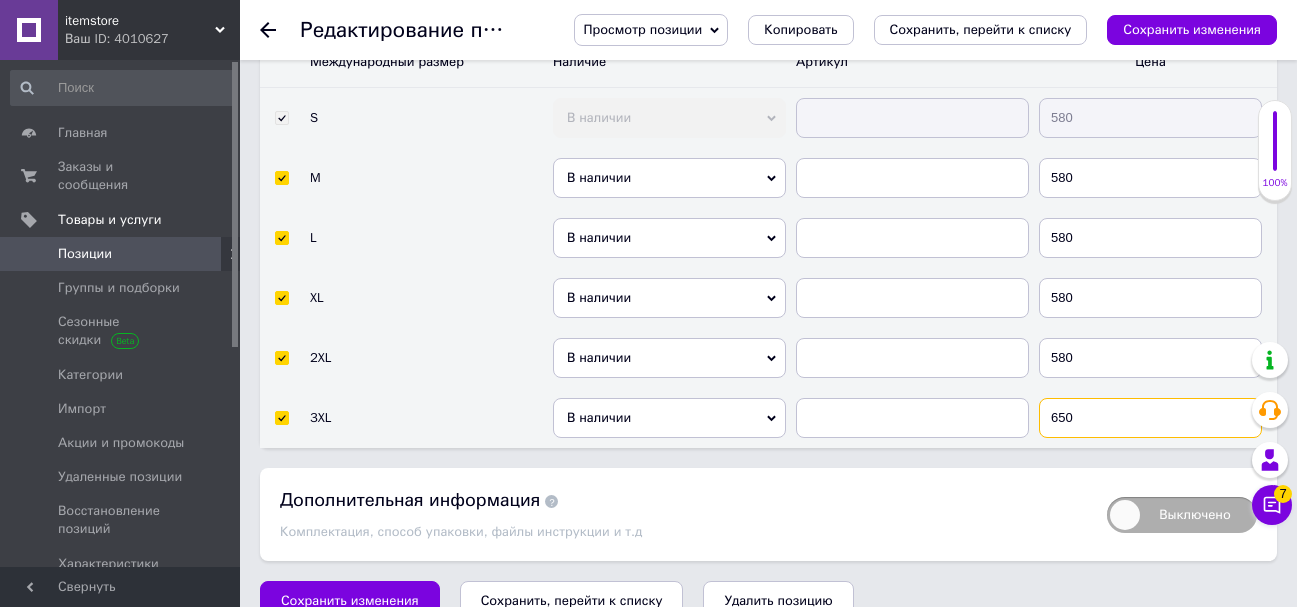 type on "650" 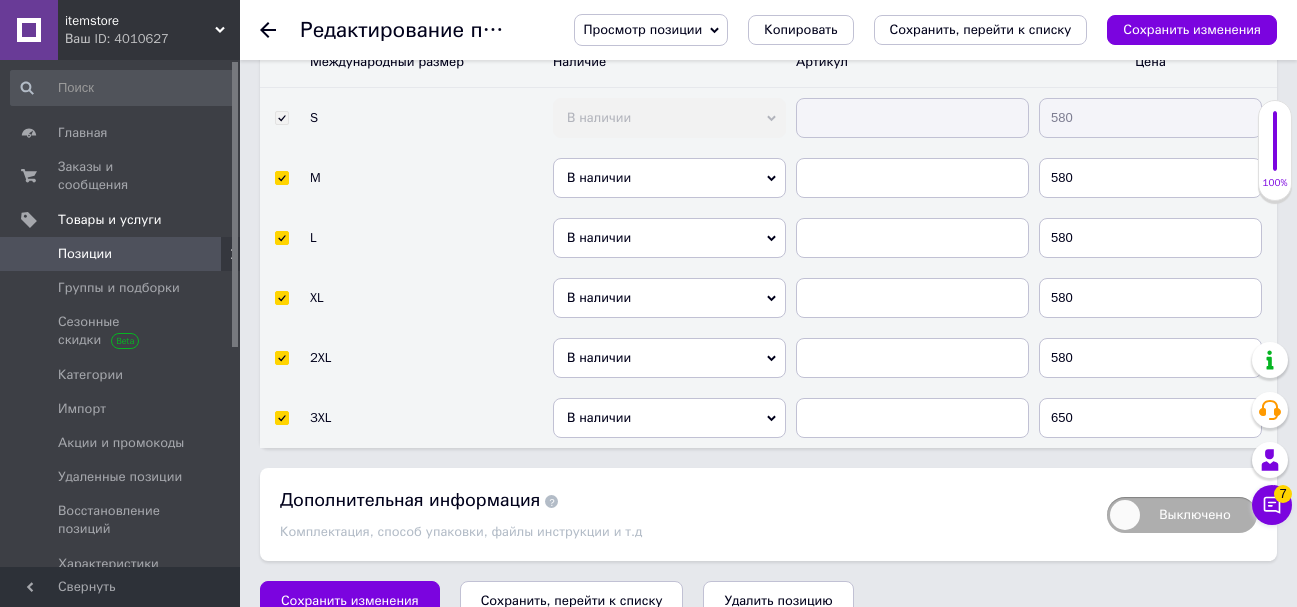click on "Дополнительная информация" at bounding box center (683, 500) 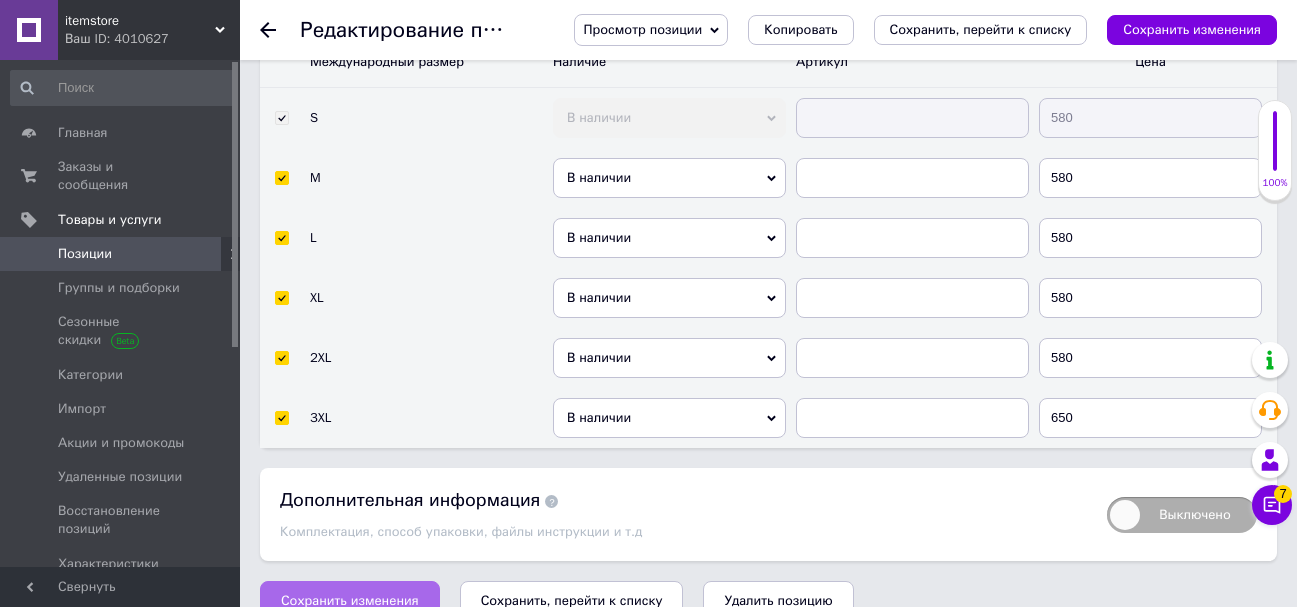 click on "Сохранить изменения" at bounding box center (350, 601) 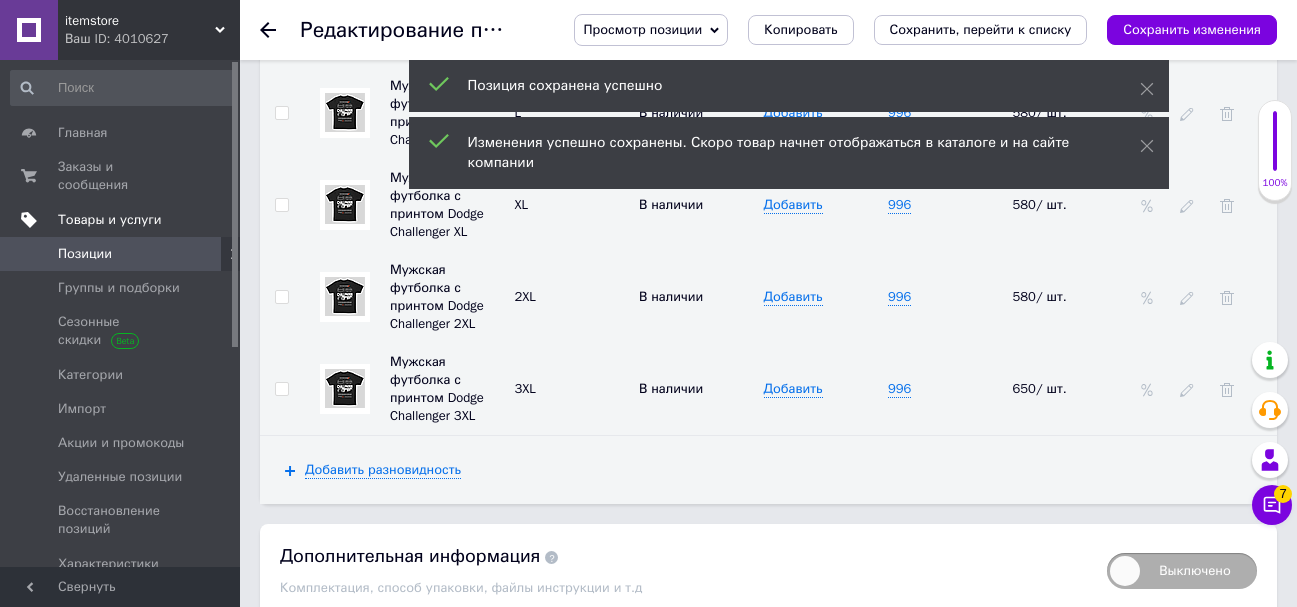 scroll, scrollTop: 3103, scrollLeft: 0, axis: vertical 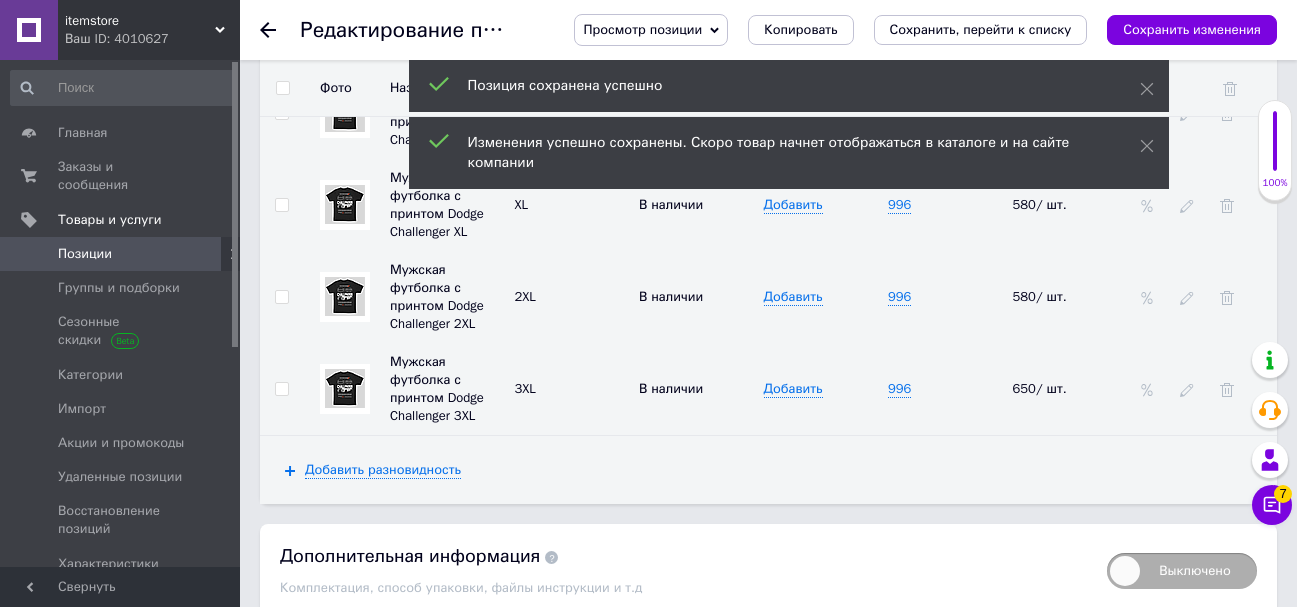 click on "Позиции" at bounding box center (85, 254) 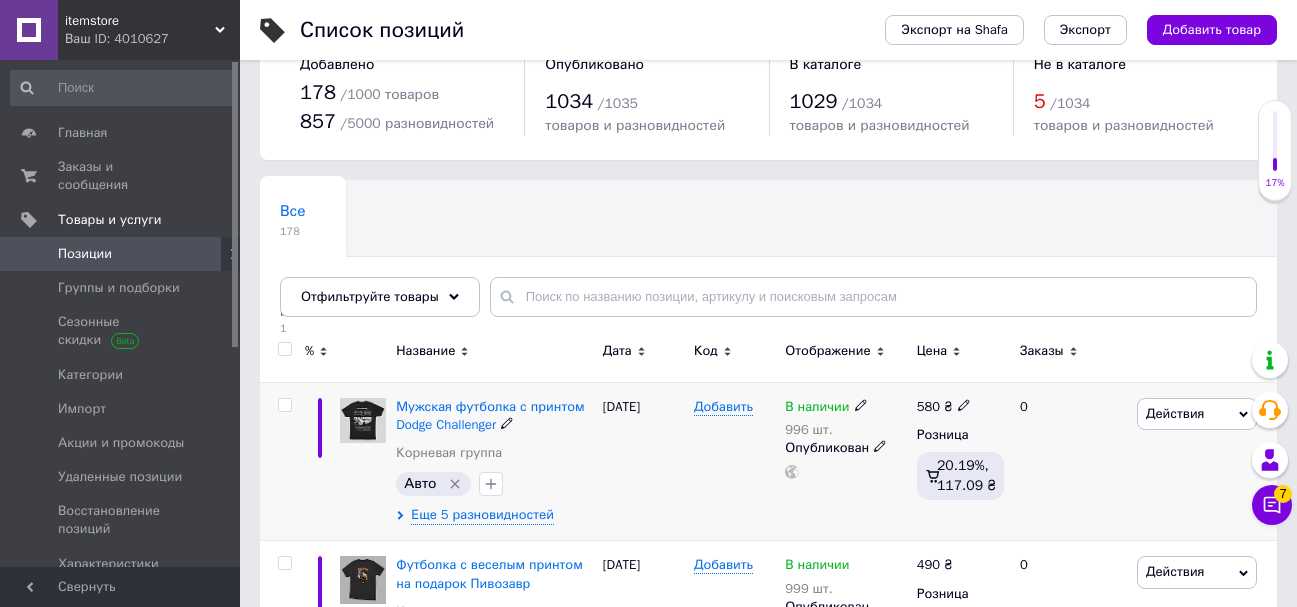 scroll, scrollTop: 0, scrollLeft: 0, axis: both 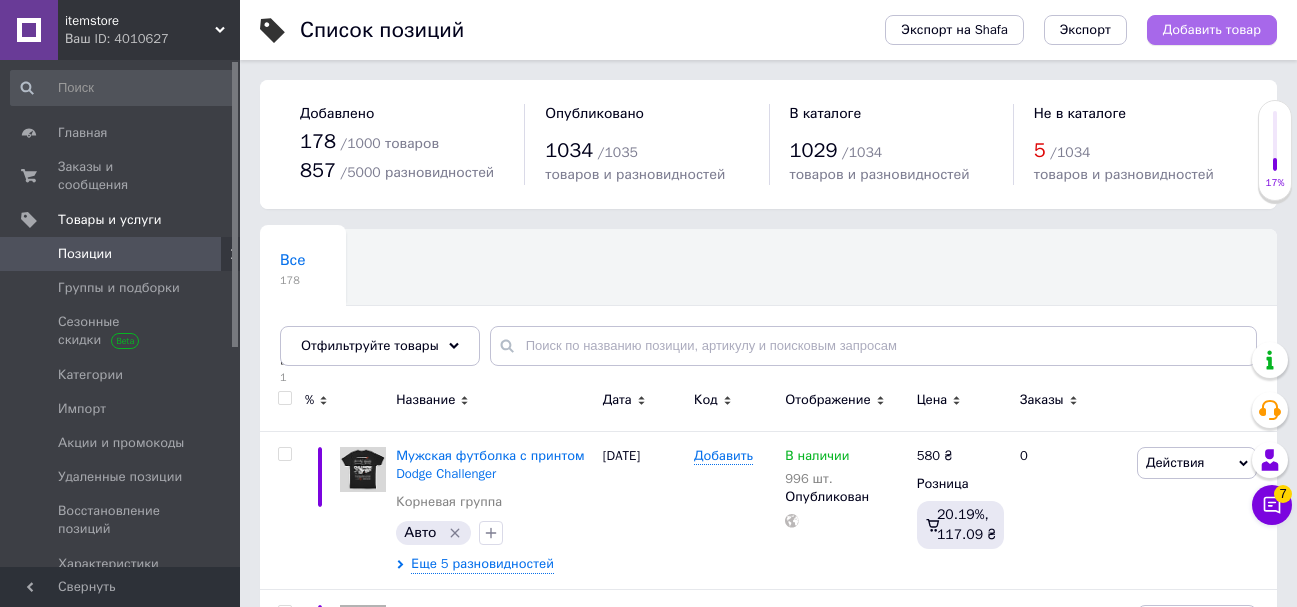 click on "Добавить товар" at bounding box center [1212, 30] 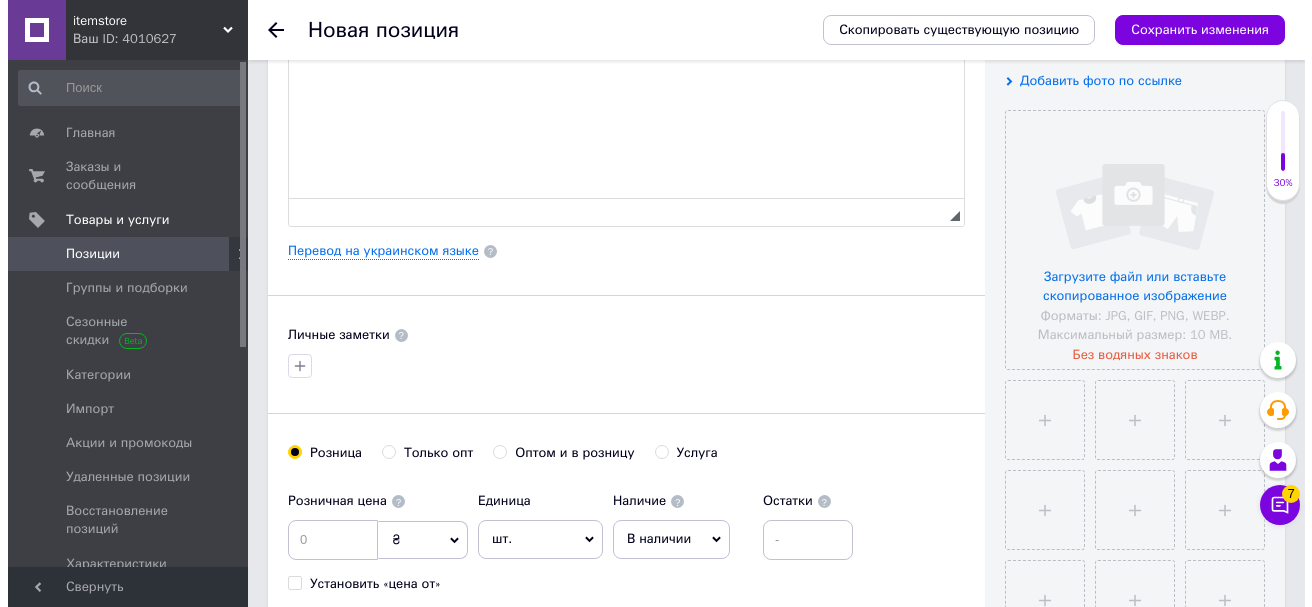 scroll, scrollTop: 200, scrollLeft: 0, axis: vertical 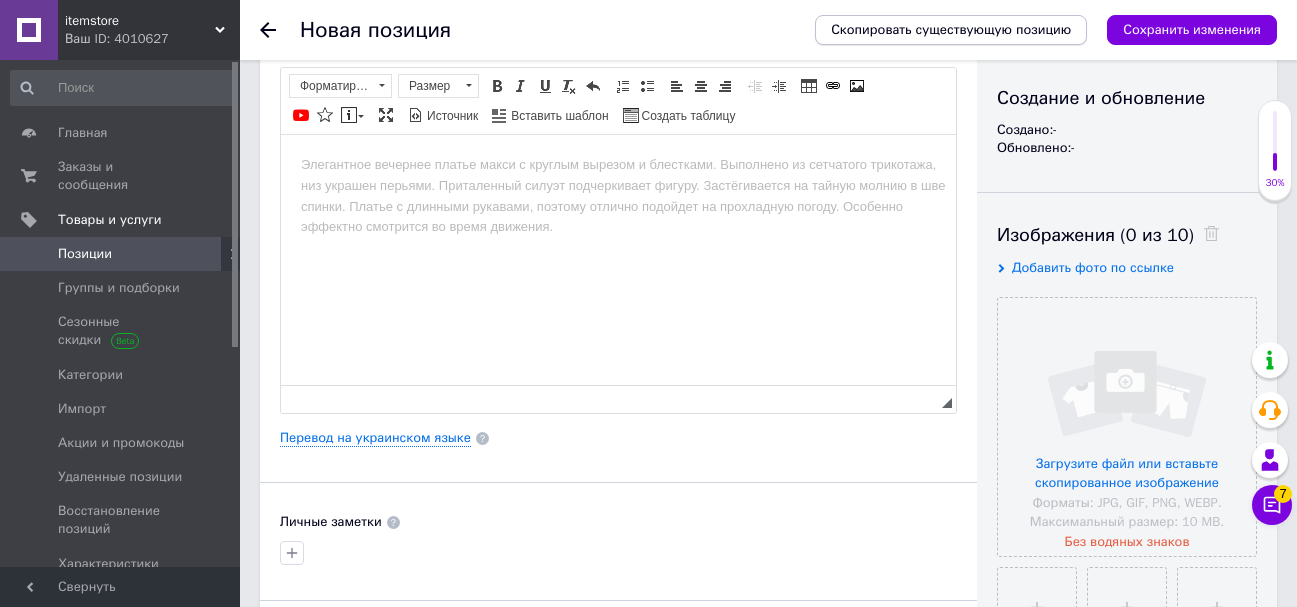 click on "Скопировать существующую позицию" at bounding box center [951, 30] 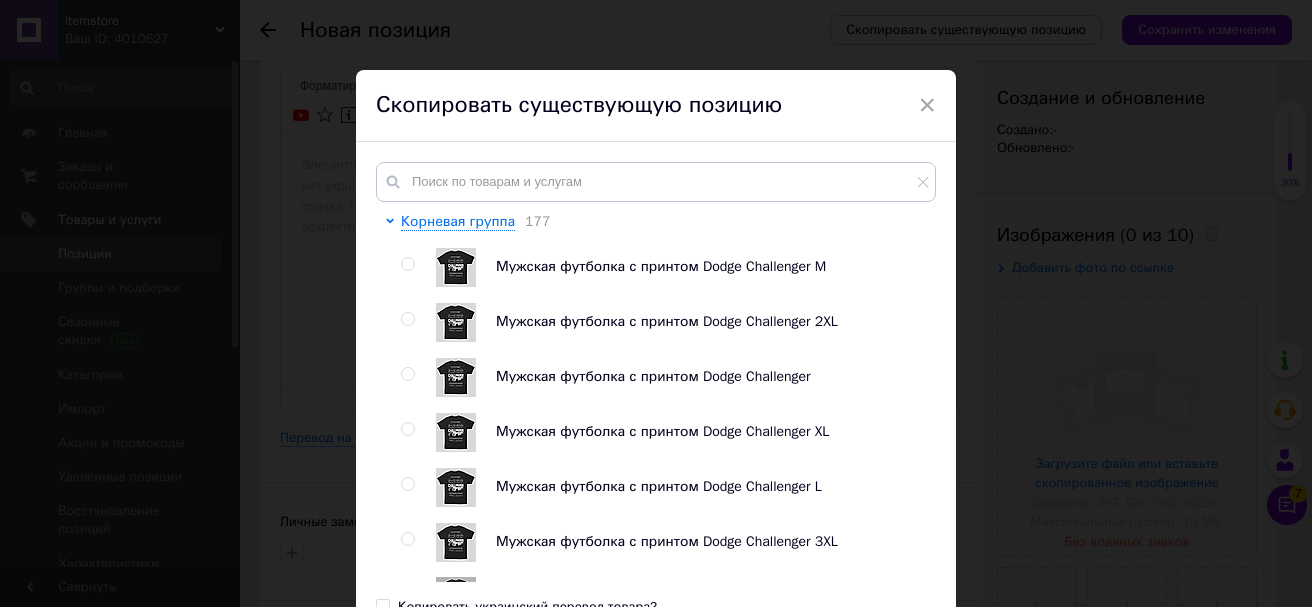 click on "Корневая группа 177 Мужская футболка с принтом Dodge Challenger M Мужская футболка с принтом Dodge Challenger 2XL Мужская футболка с принтом Dodge Challenger Мужская футболка с принтом Dodge Challenger XL Мужская футболка с принтом Dodge Challenger L Мужская футболка с принтом Dodge Challenger 3XL Футболка с веселым принтом на подарок Пивозавр M Футболка с веселым принтом на подарок Пивозавр 3XL Футболка с веселым принтом на подарок Пивозавр L Футболка с веселым принтом на подарок Пивозавр 2XL Футболка с веселым принтом на подарок Пивозавр Футболка с веселым принтом на подарок Пивозавр XL" at bounding box center [656, 372] 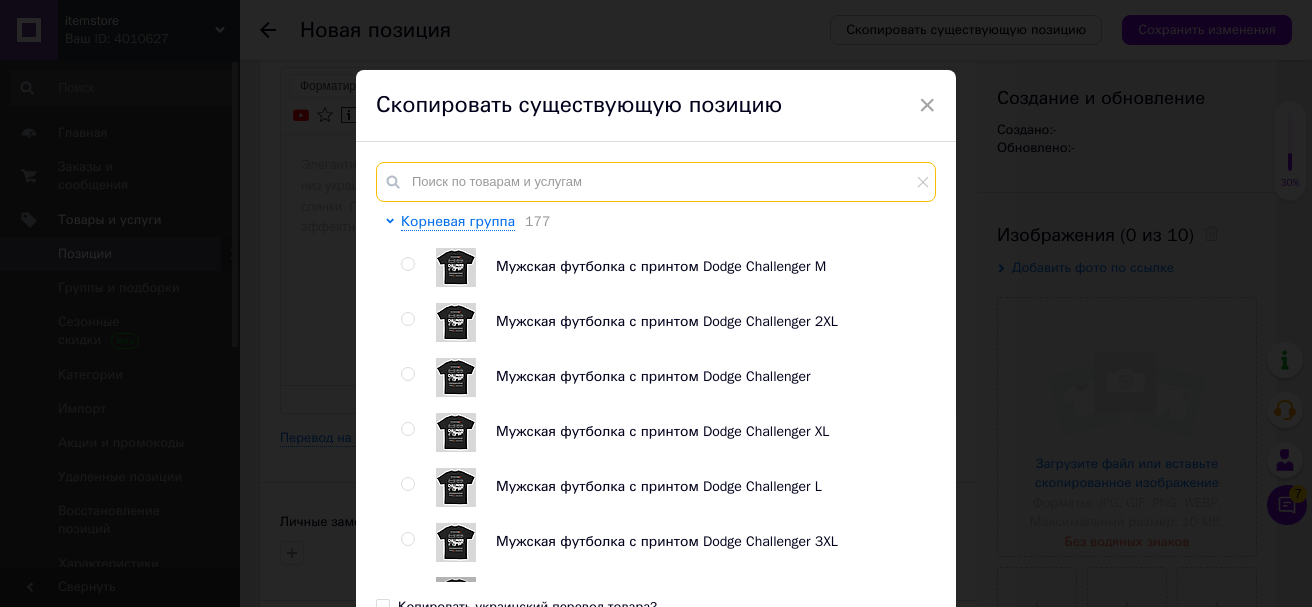 click at bounding box center [656, 182] 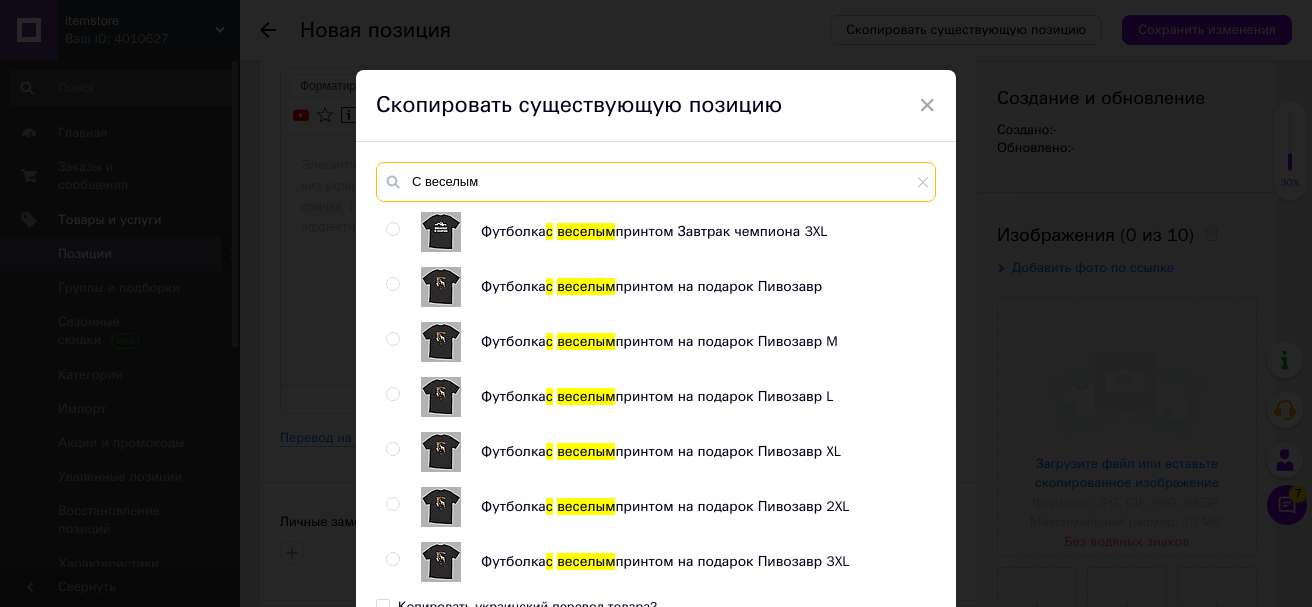 scroll, scrollTop: 1705, scrollLeft: 0, axis: vertical 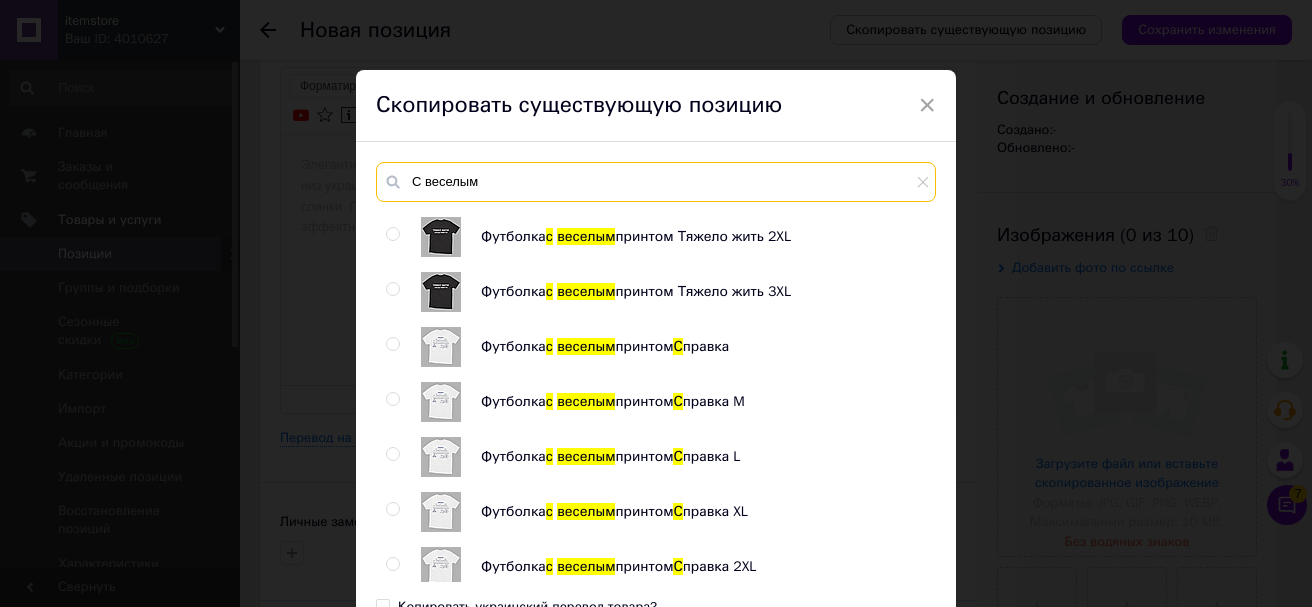 click on "С веселым" at bounding box center [656, 182] 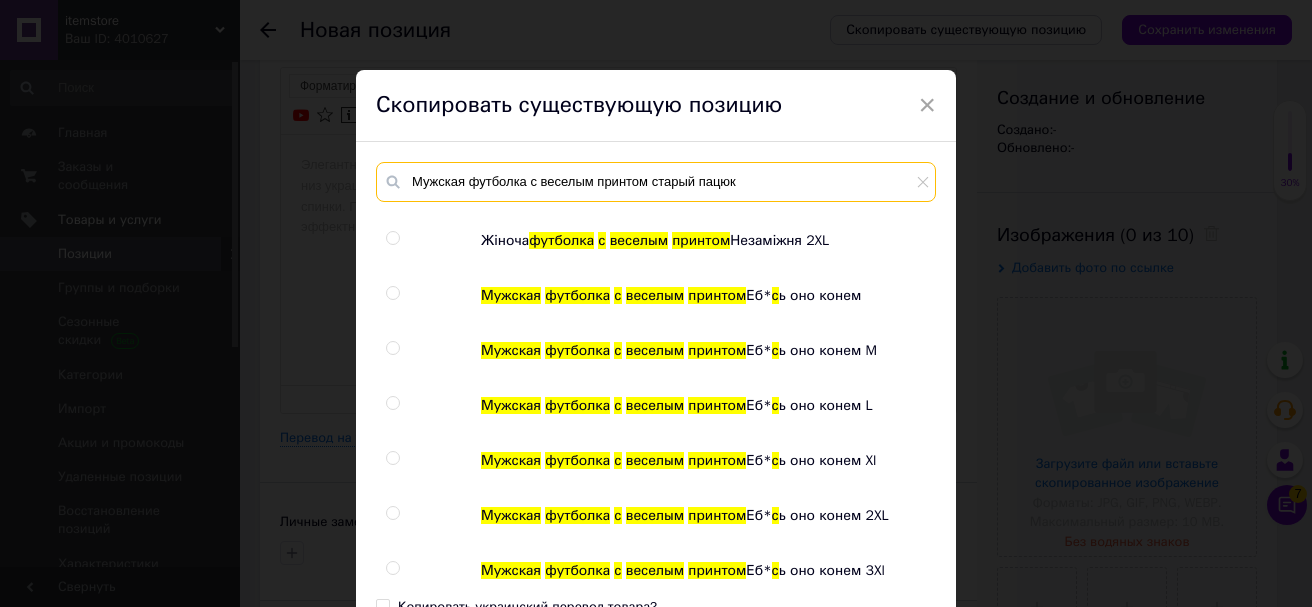 scroll, scrollTop: 0, scrollLeft: 0, axis: both 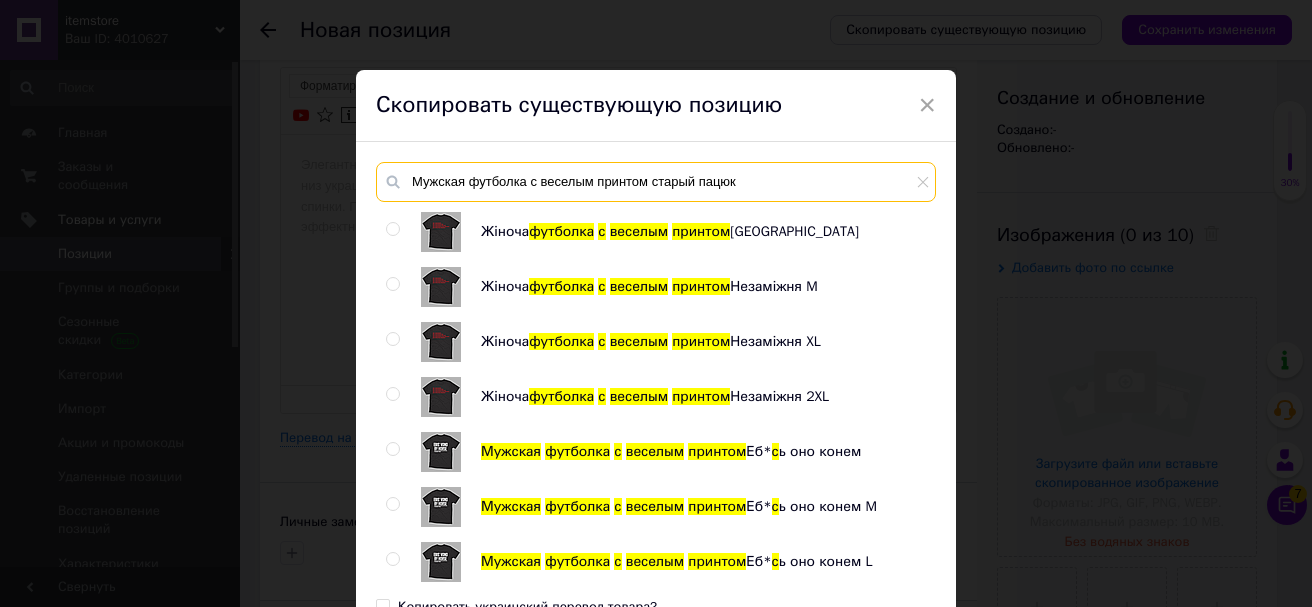type on "Мужская футболка с веселым принтом старый пацюк" 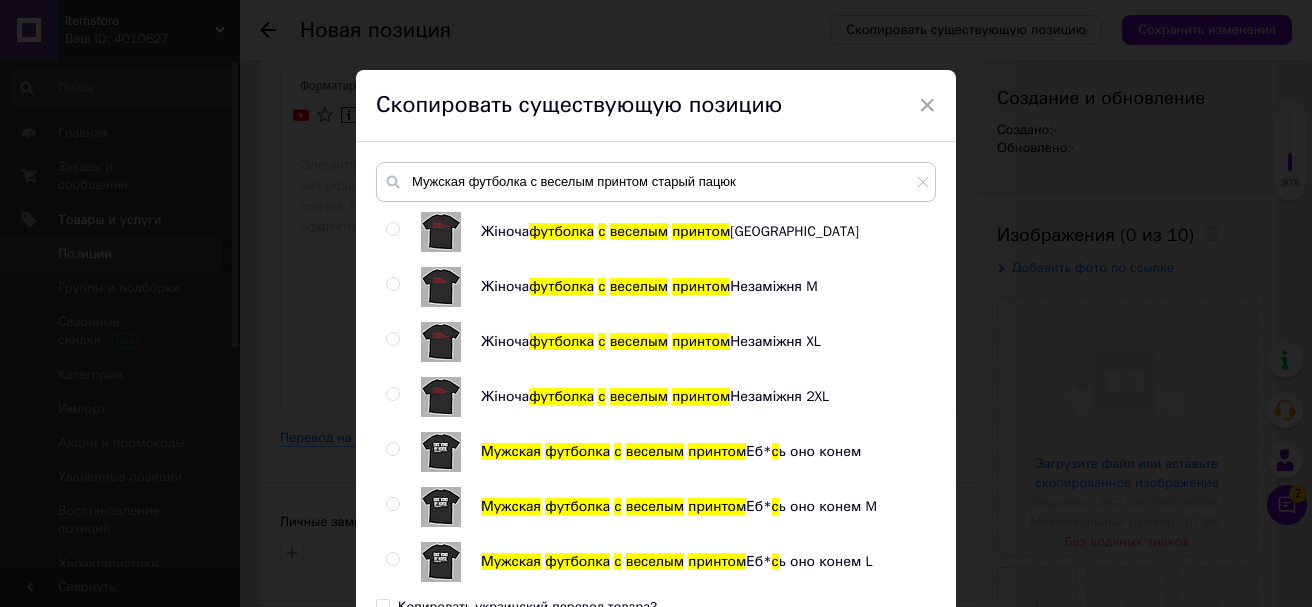click on "Скопировать существующую позицию" at bounding box center (656, 106) 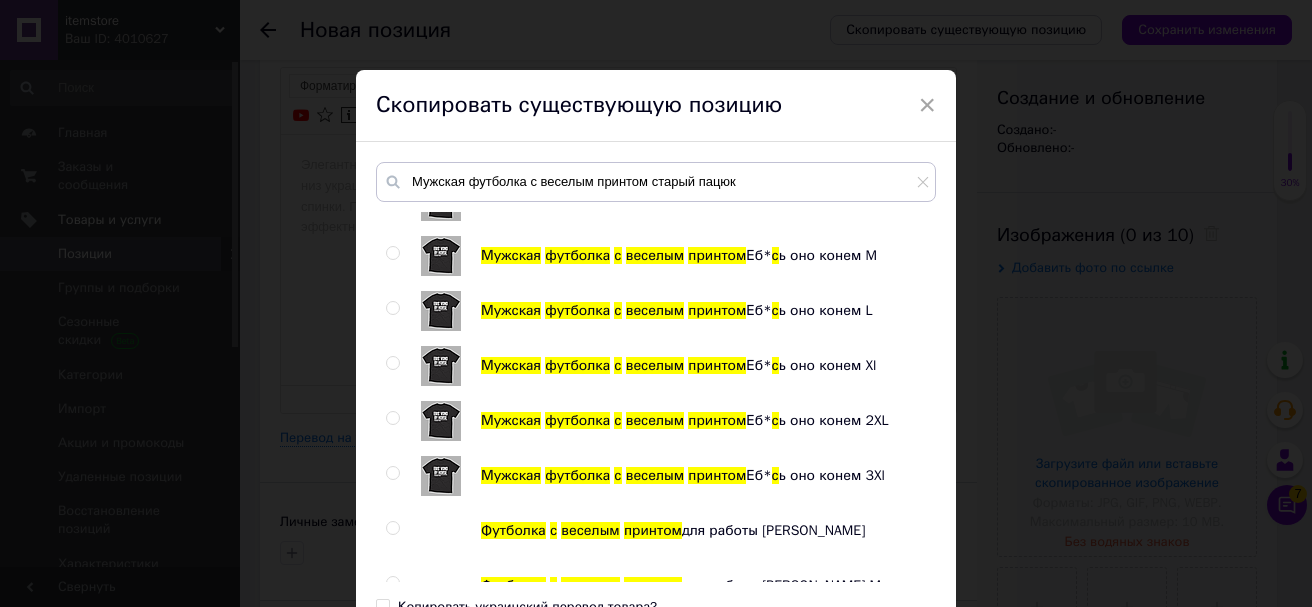 scroll, scrollTop: 0, scrollLeft: 0, axis: both 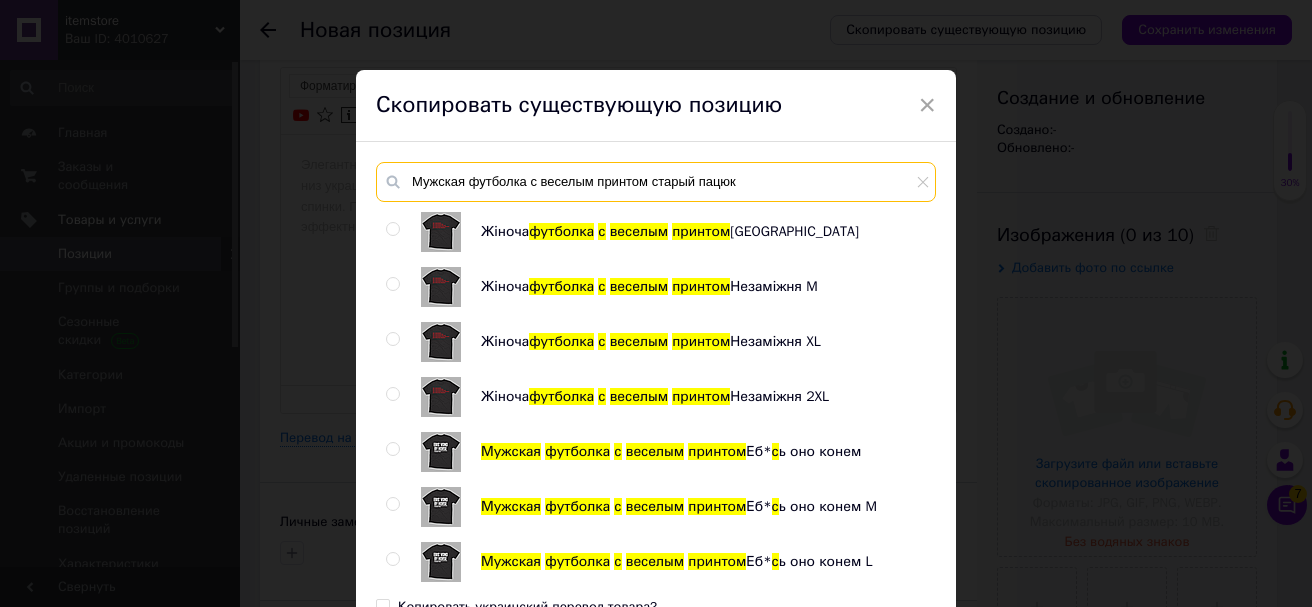 click on "Мужская футболка с веселым принтом старый пацюк" at bounding box center (656, 182) 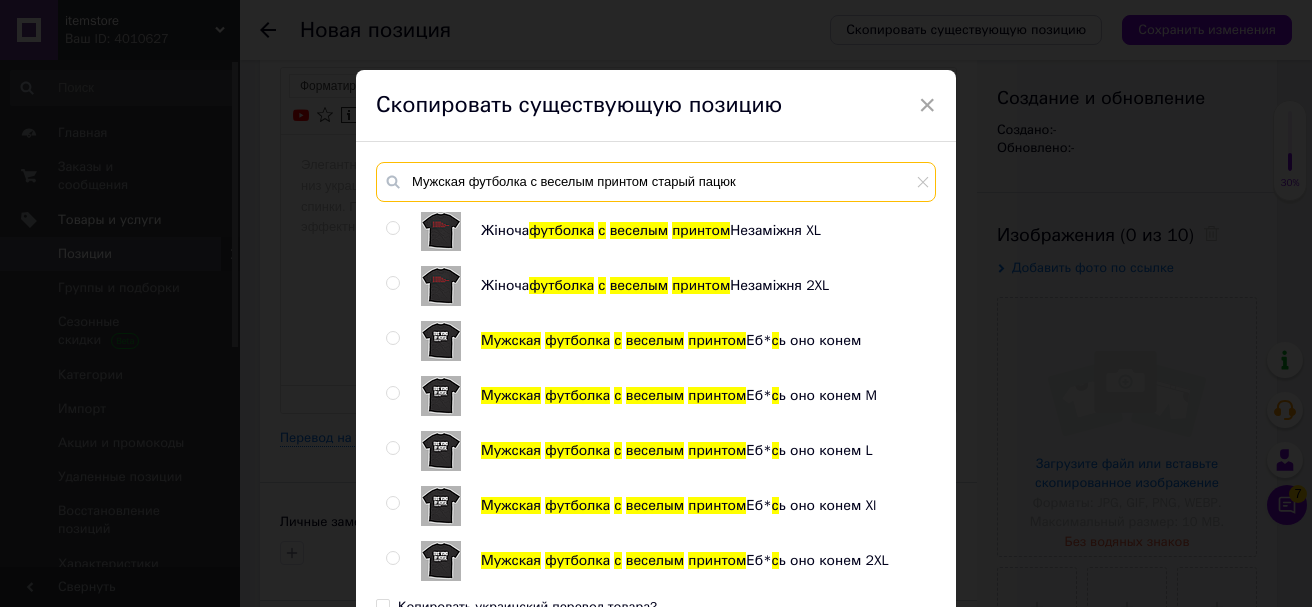 scroll, scrollTop: 100, scrollLeft: 0, axis: vertical 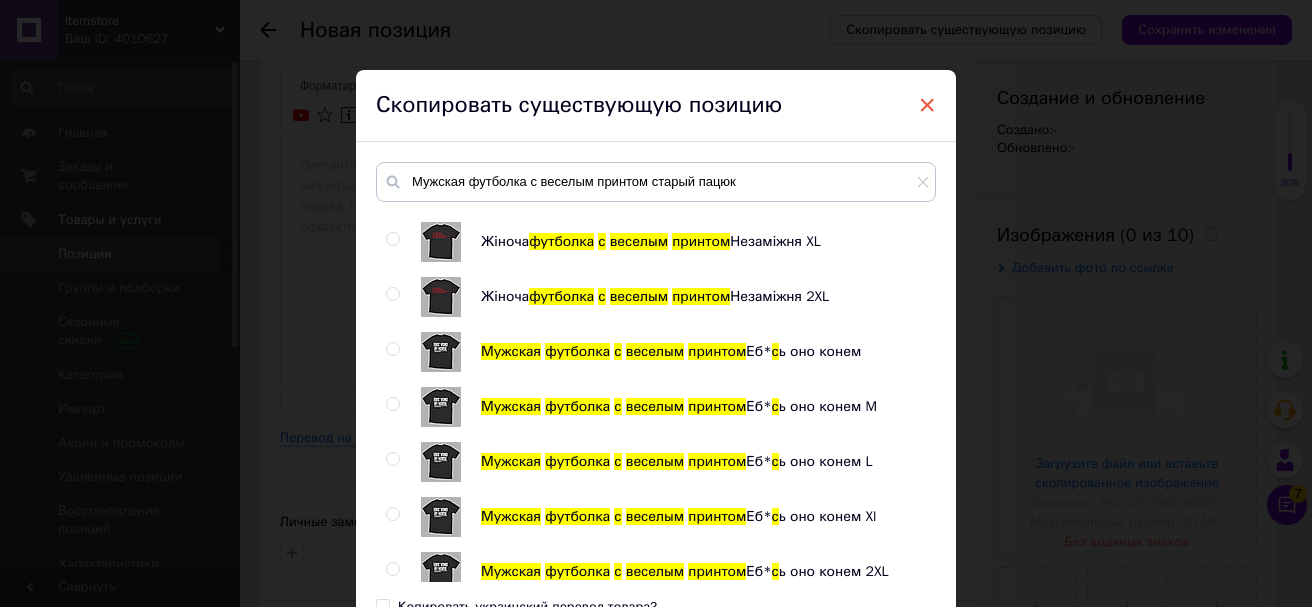 click on "×" at bounding box center [927, 105] 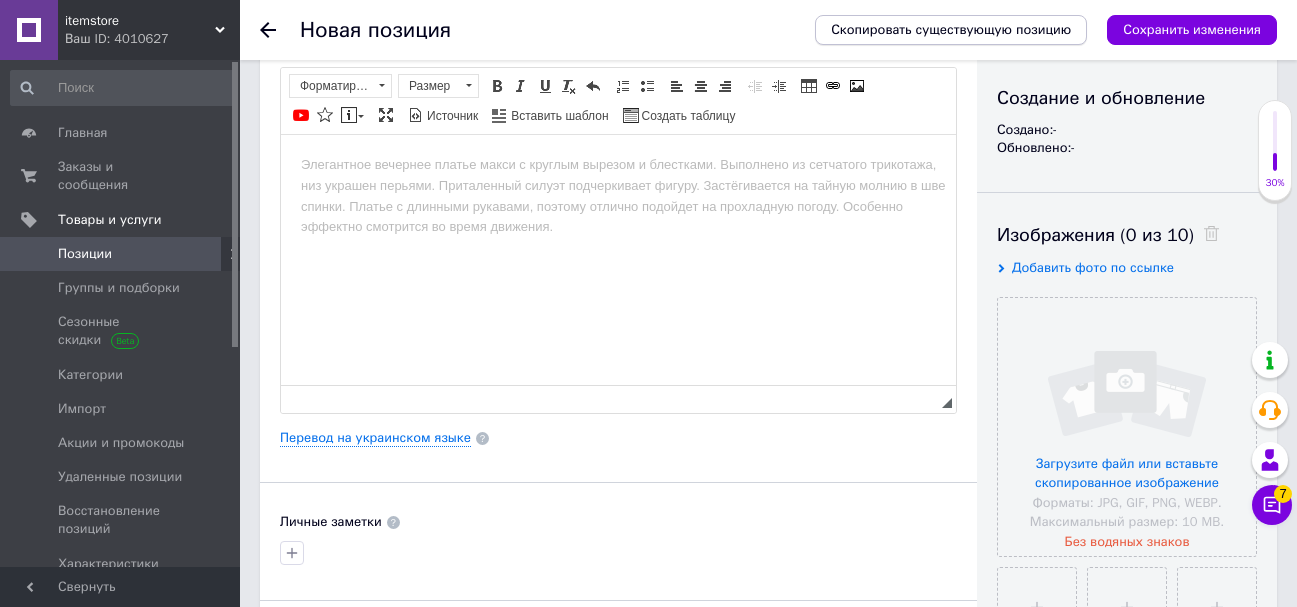 click on "Скопировать существующую позицию" at bounding box center [951, 30] 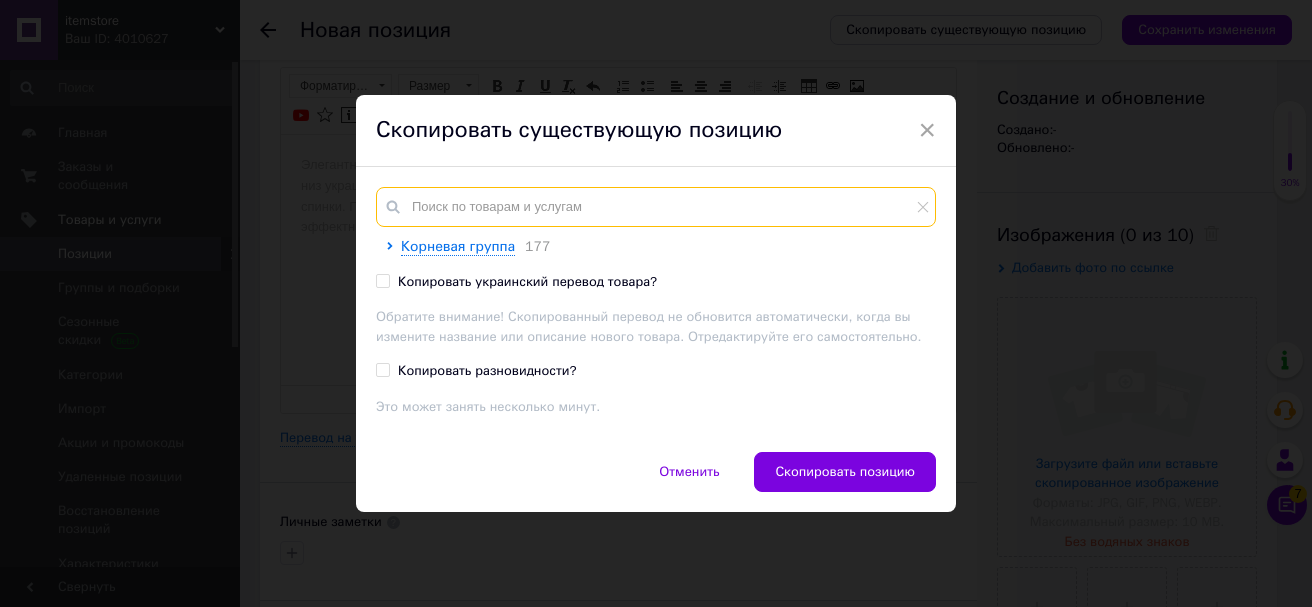 click at bounding box center [656, 207] 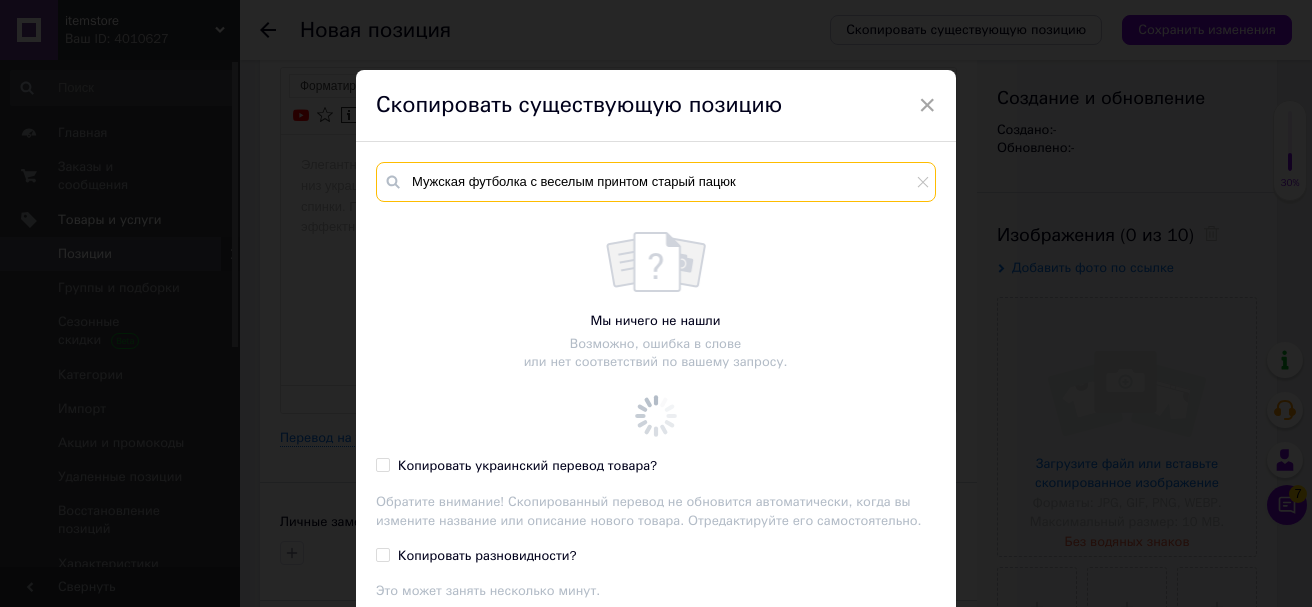 scroll, scrollTop: 100, scrollLeft: 0, axis: vertical 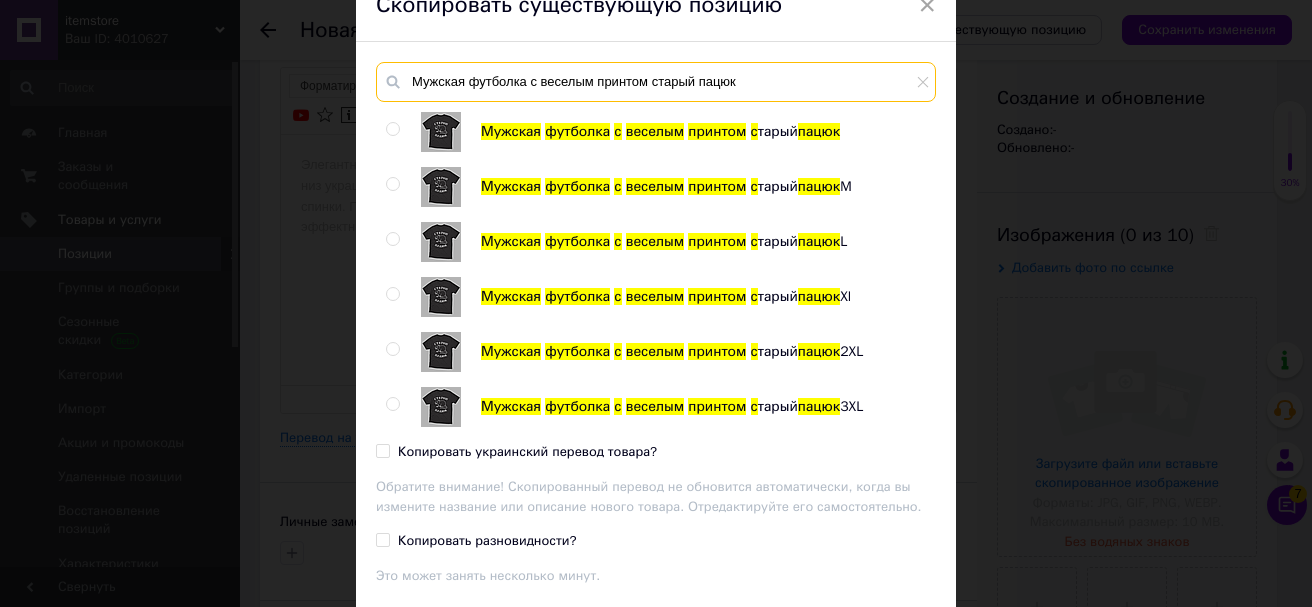 type on "Мужская футболка с веселым принтом старый пацюк" 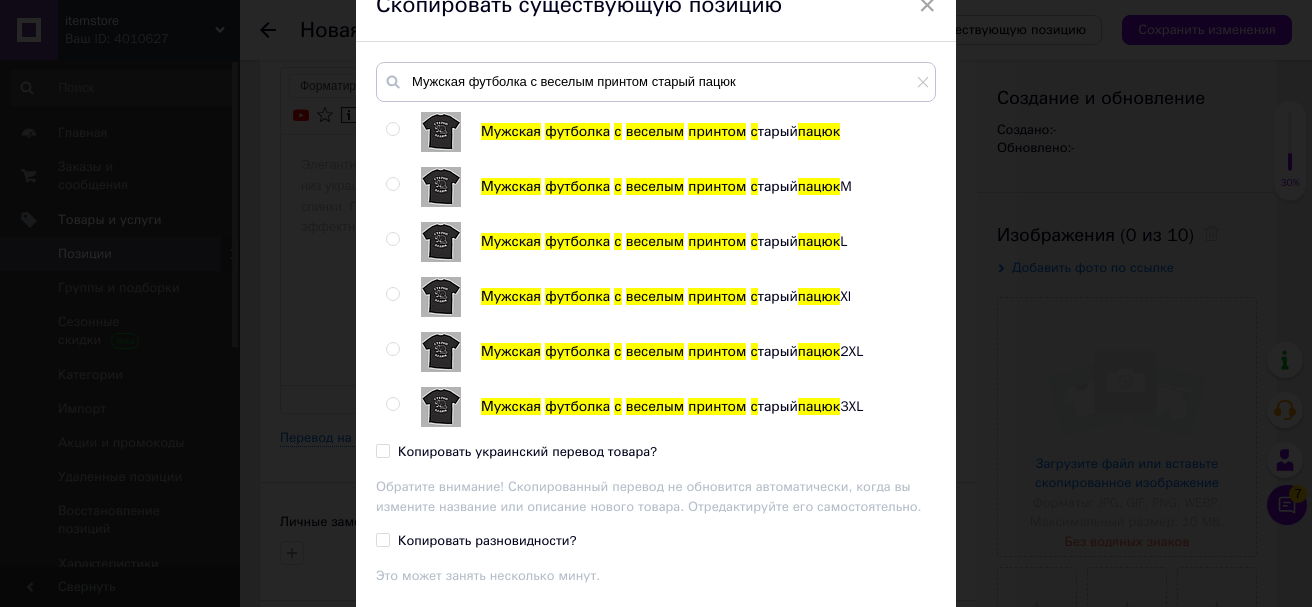 click at bounding box center (392, 129) 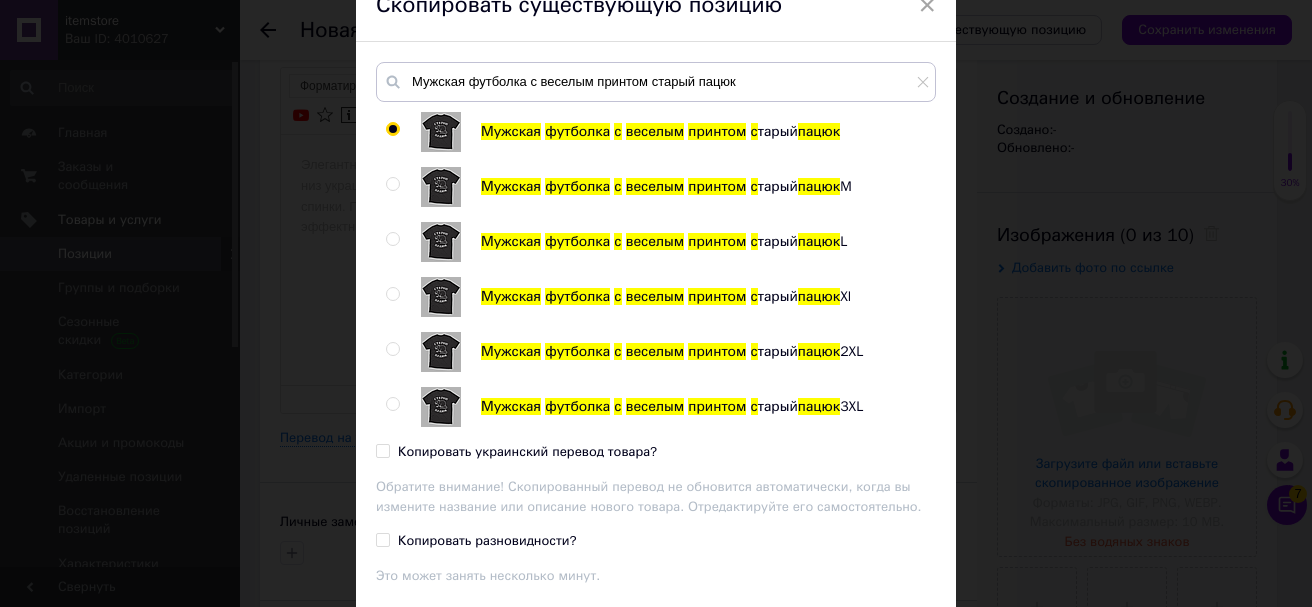 radio on "true" 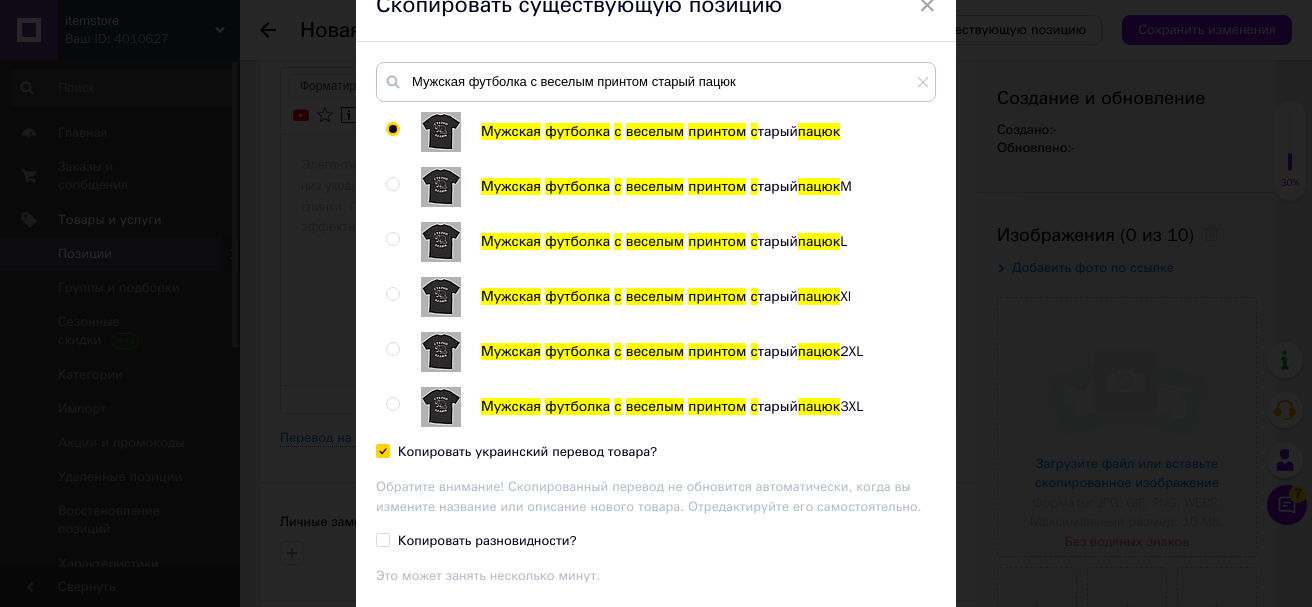 checkbox on "true" 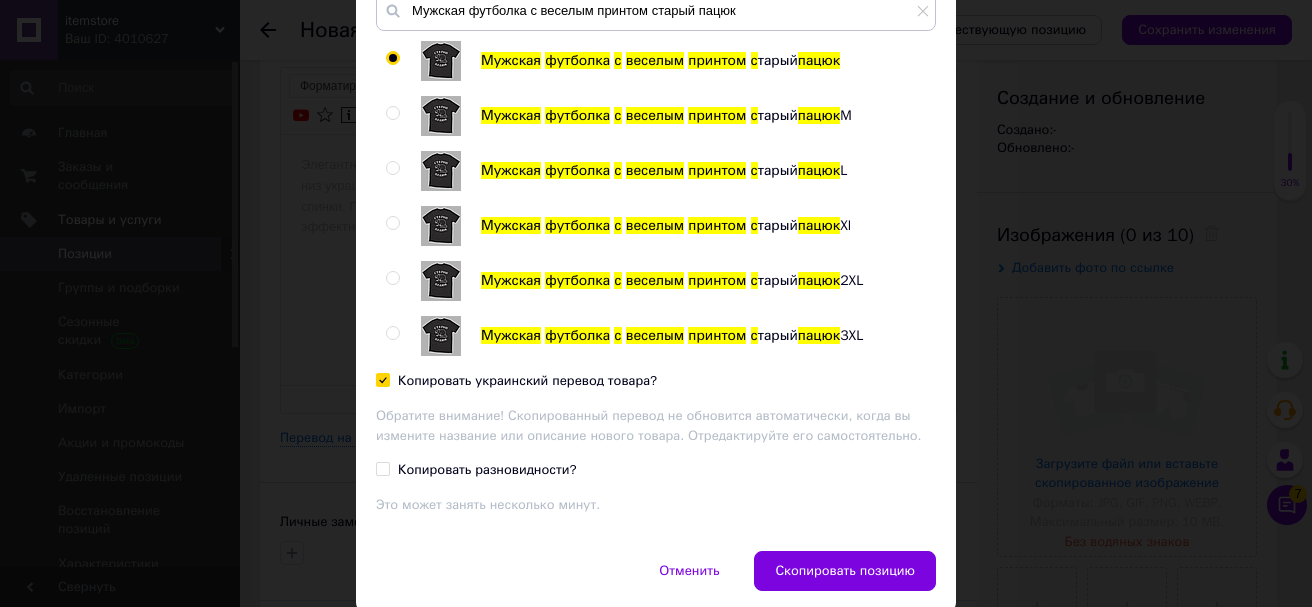 scroll, scrollTop: 245, scrollLeft: 0, axis: vertical 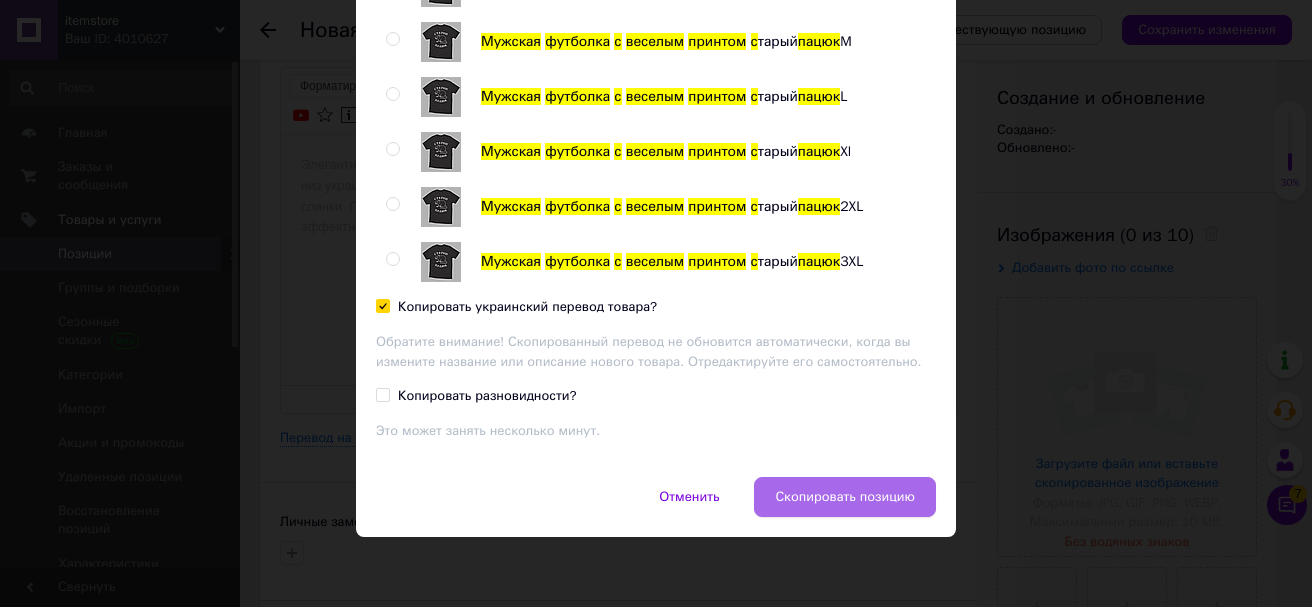 click on "Скопировать позицию" at bounding box center (845, 497) 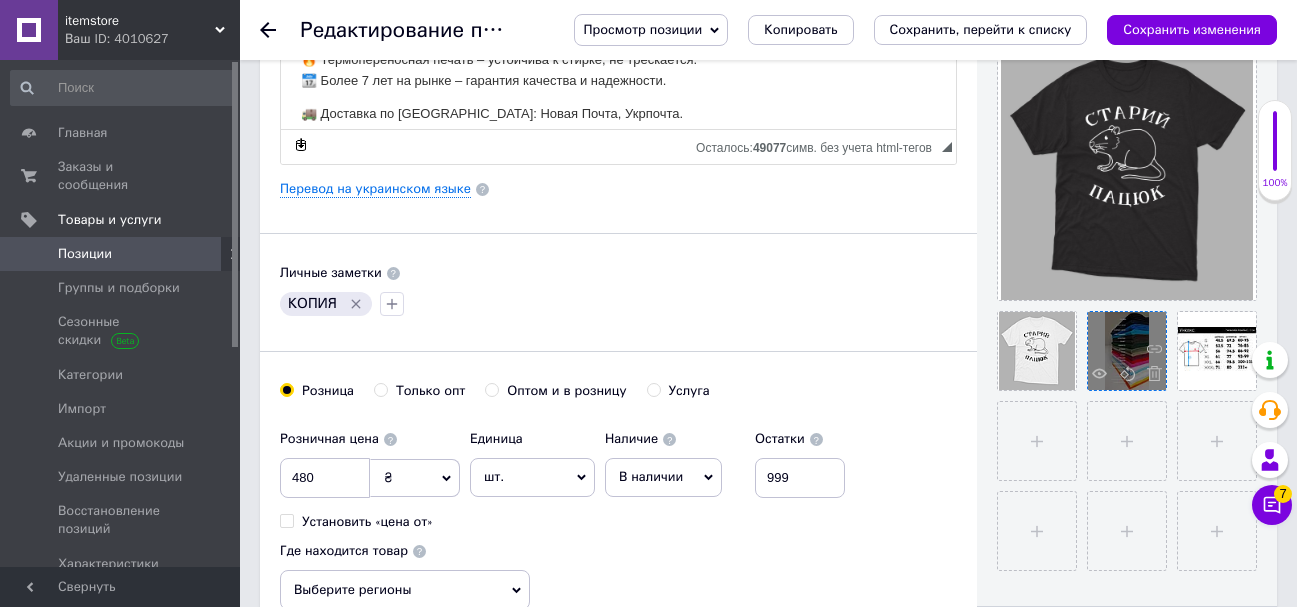scroll, scrollTop: 500, scrollLeft: 0, axis: vertical 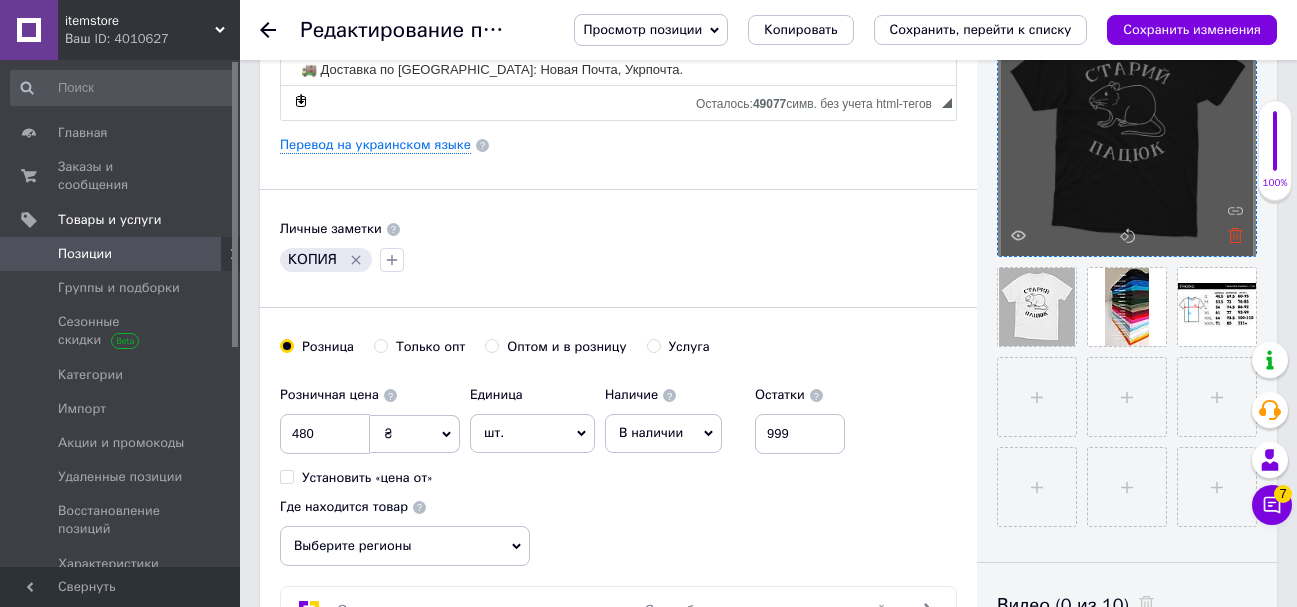 click 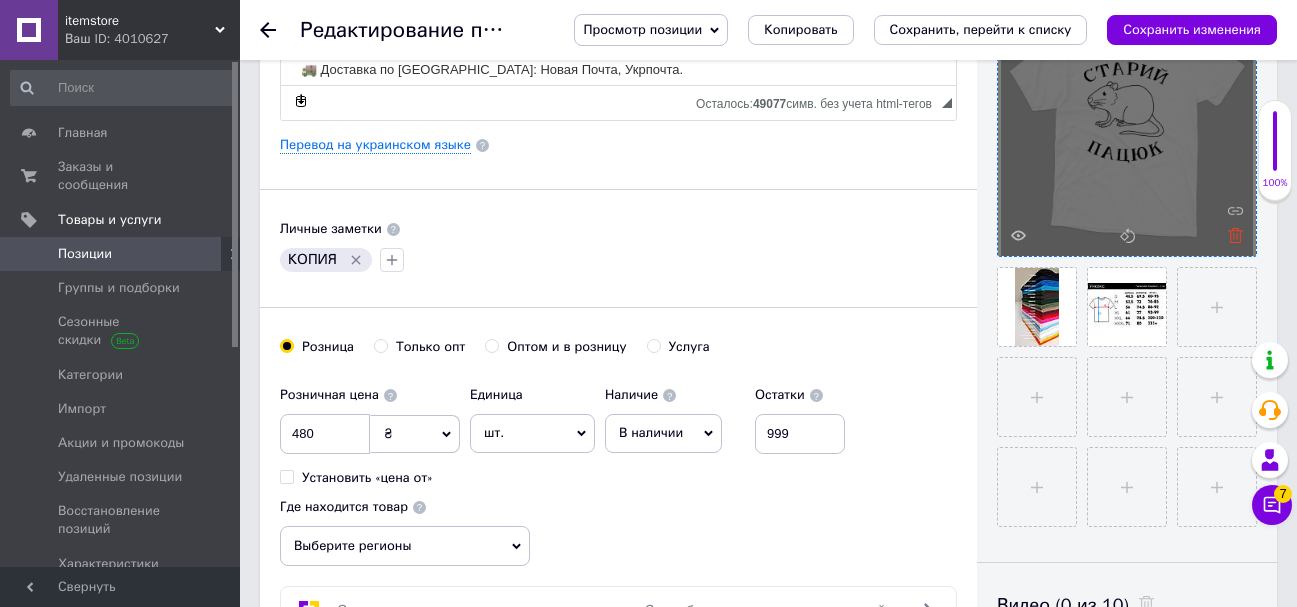 click 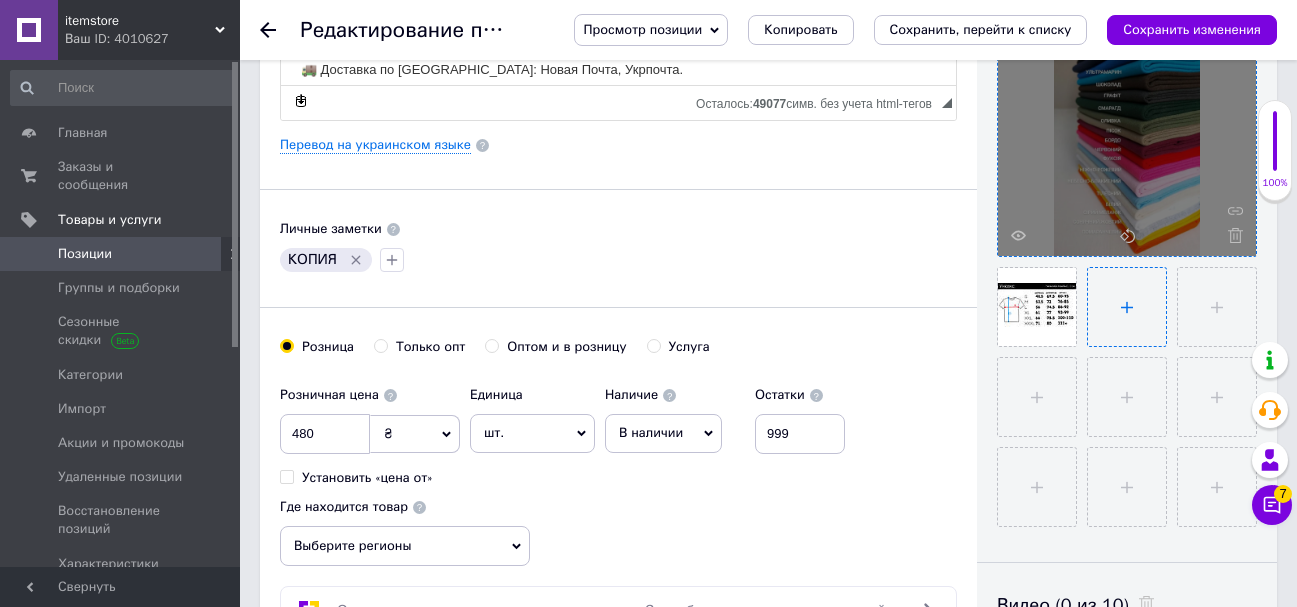 click at bounding box center [1127, 307] 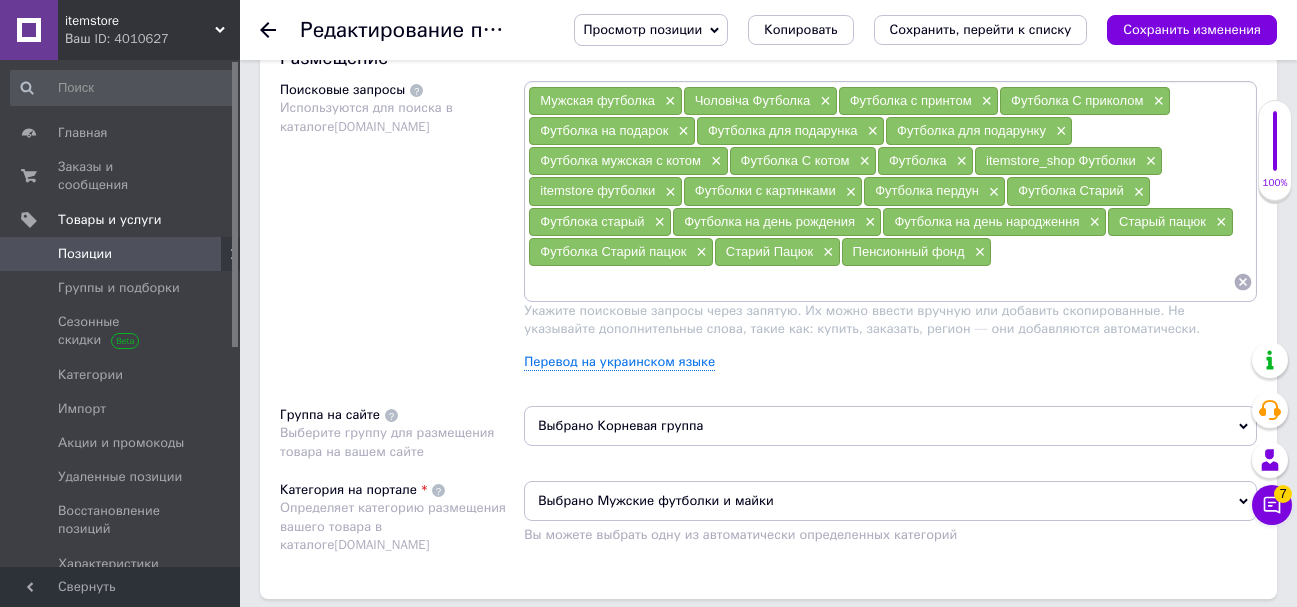 scroll, scrollTop: 1200, scrollLeft: 0, axis: vertical 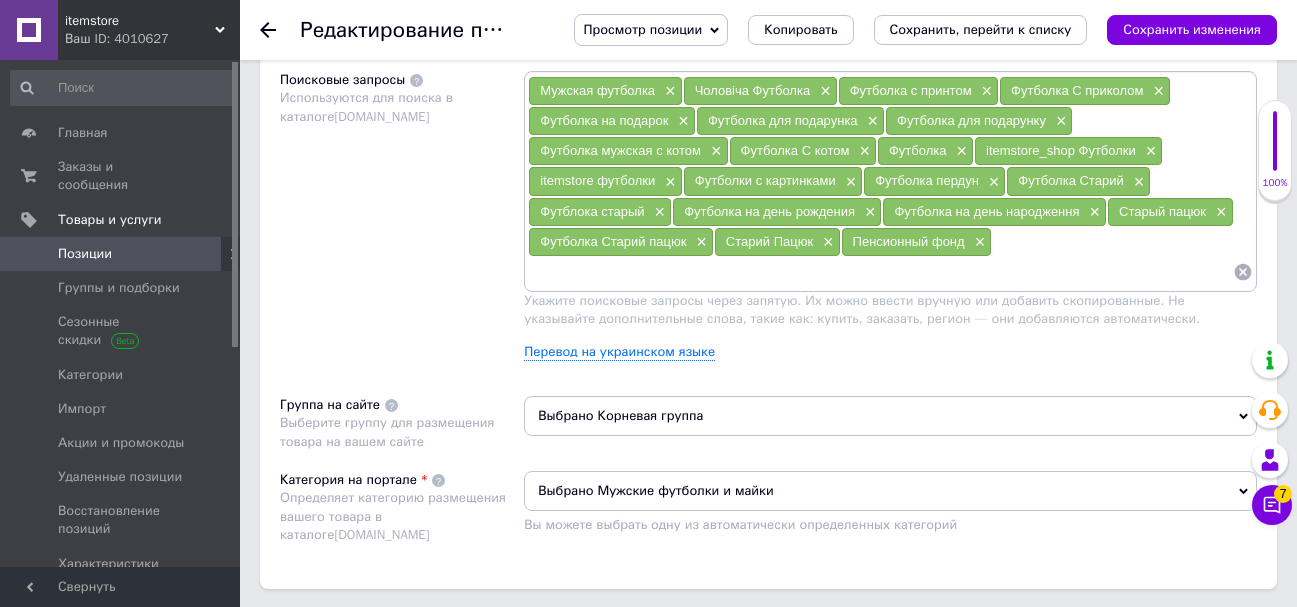 click at bounding box center [880, 272] 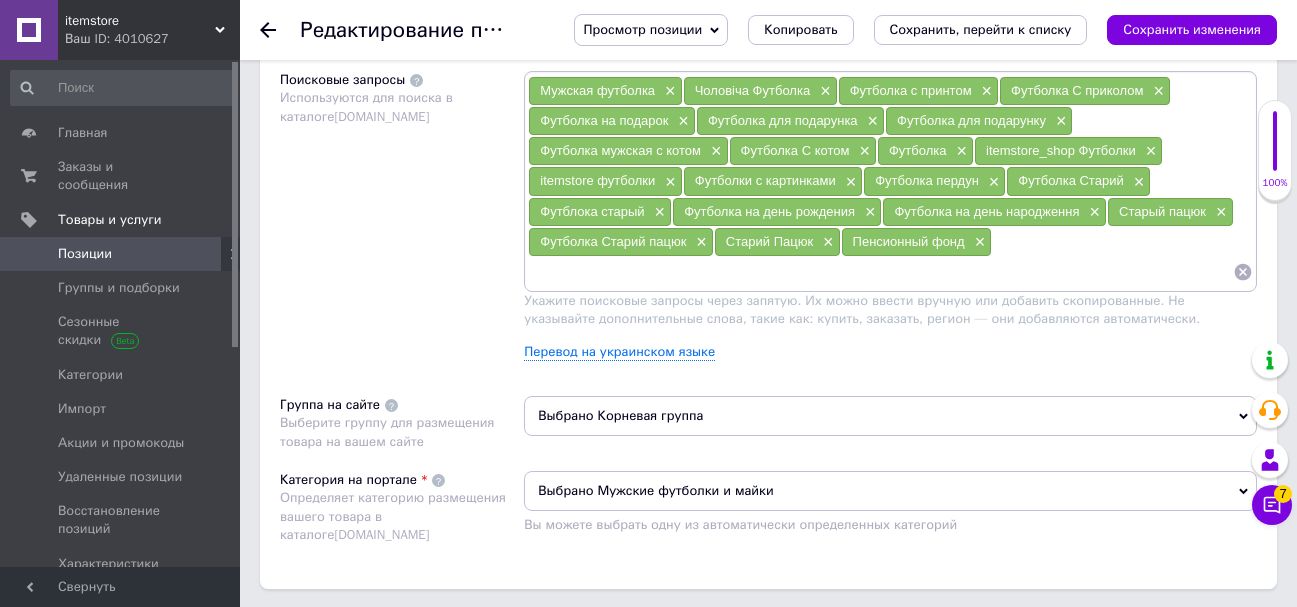 type on "A" 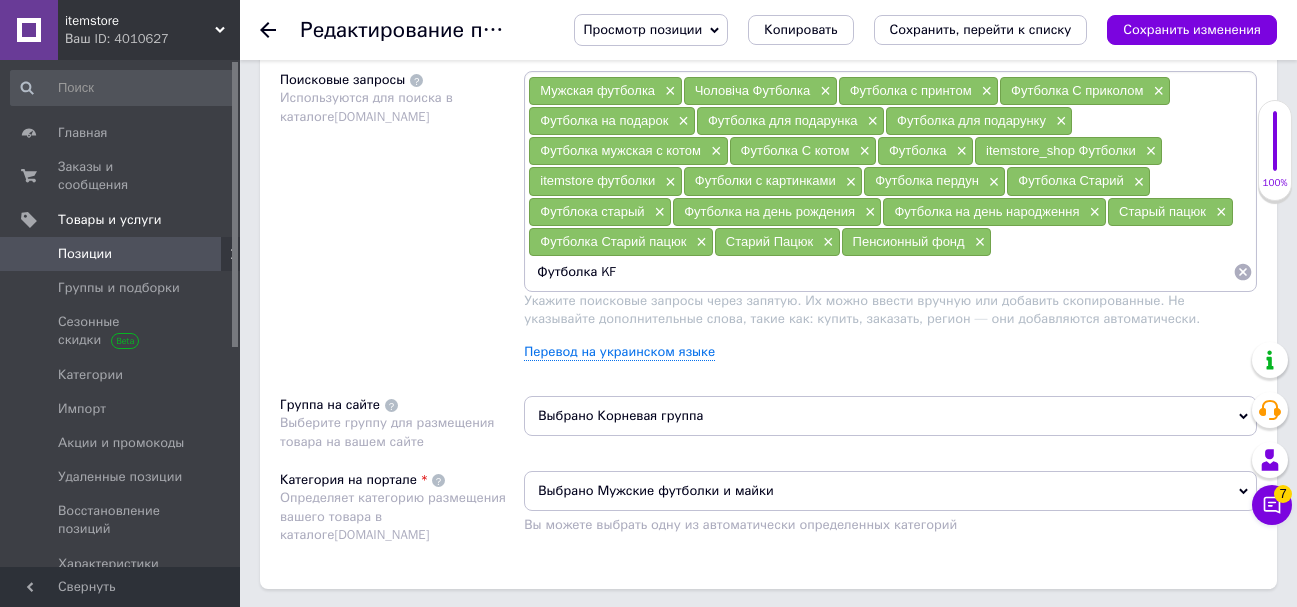 type on "Футболка KFC" 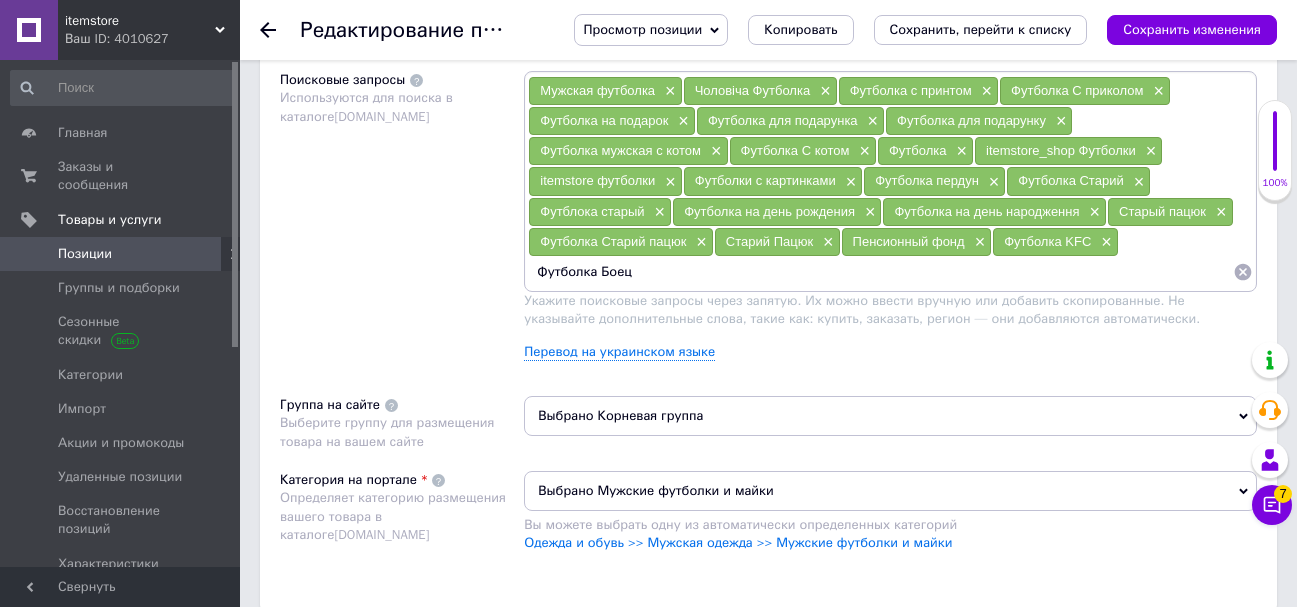 type on "Футболка Боець" 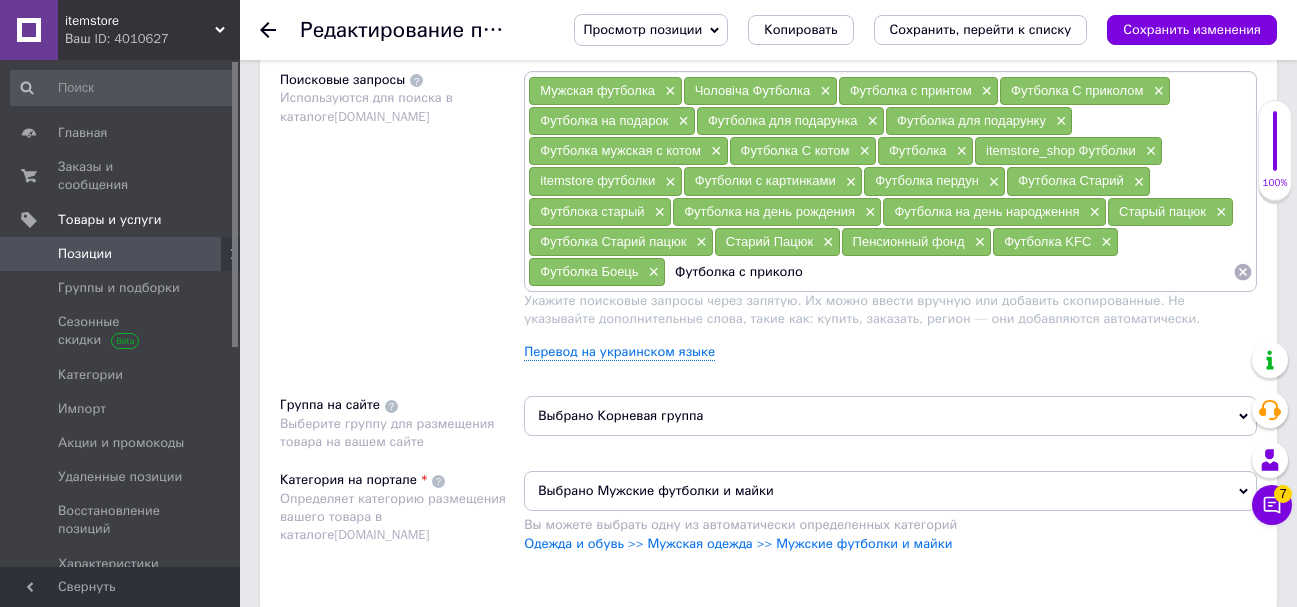 type on "Футболка с приколом" 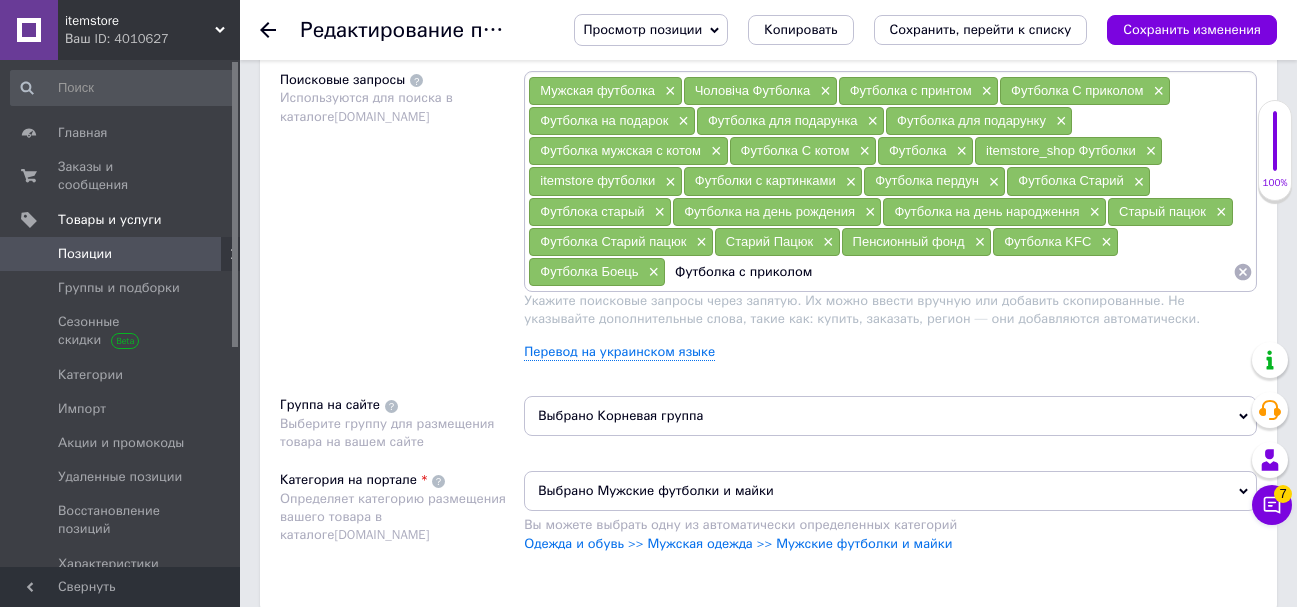 type 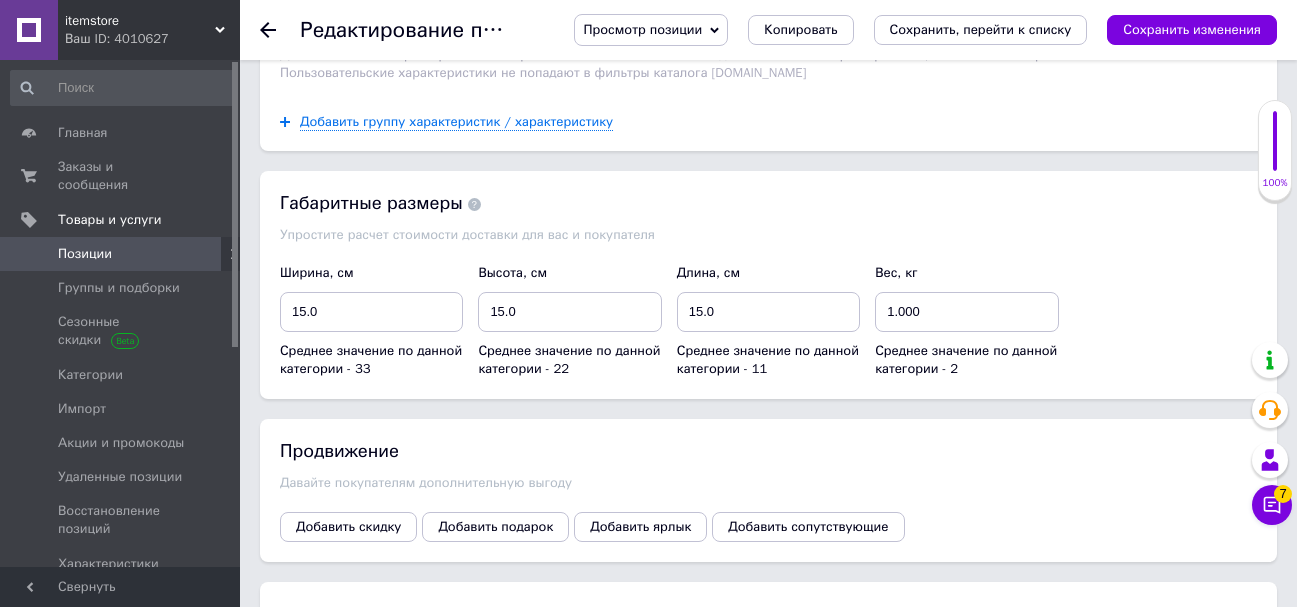 scroll, scrollTop: 2645, scrollLeft: 0, axis: vertical 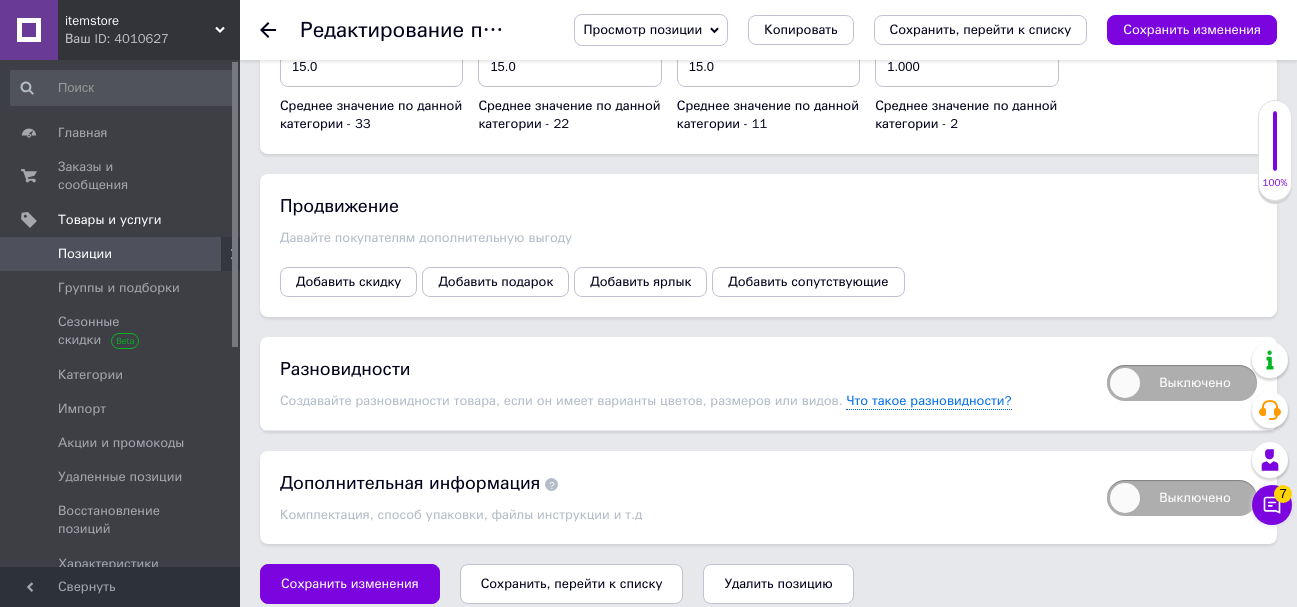 click on "Выключено" at bounding box center [1182, 383] 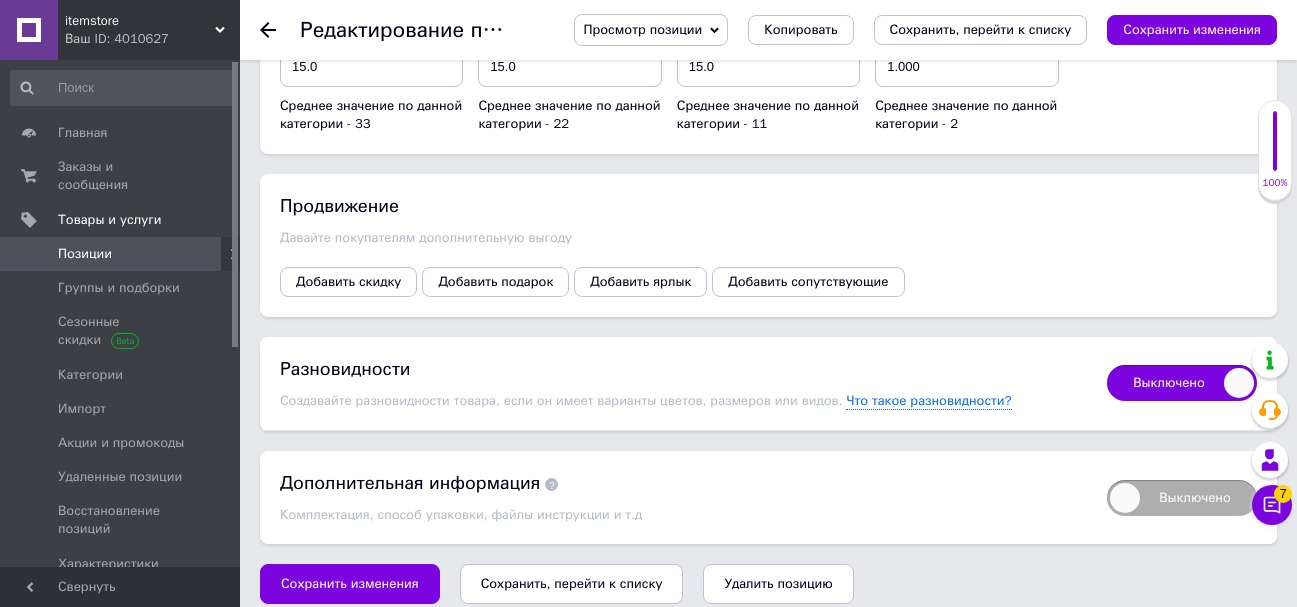 checkbox on "true" 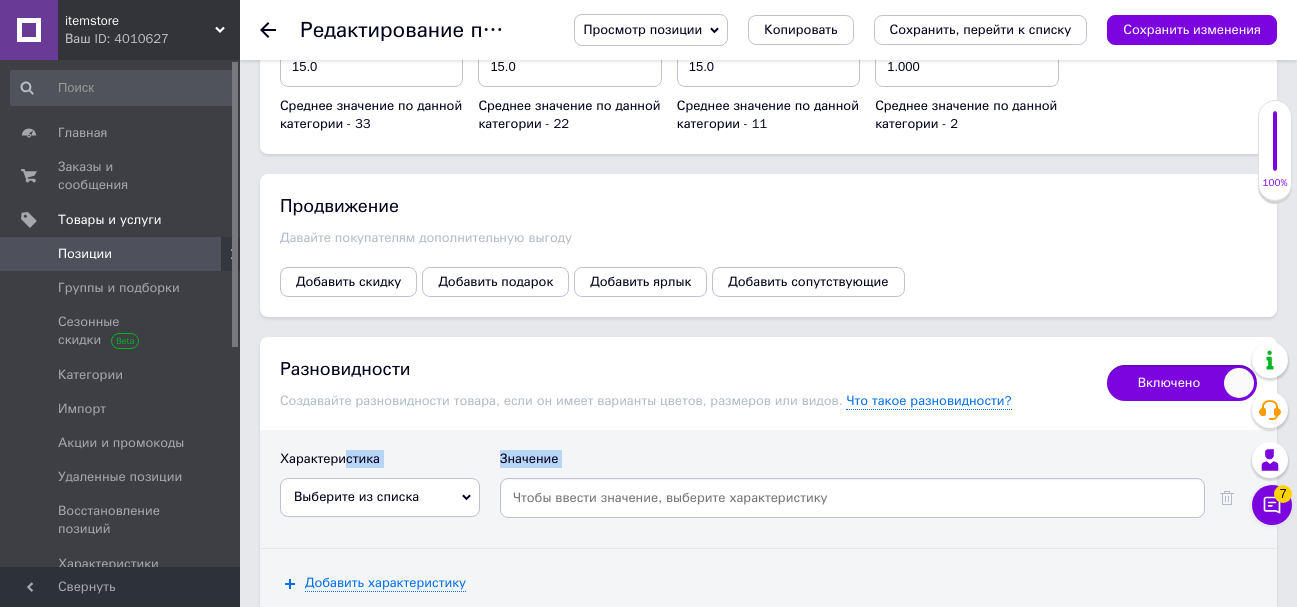 drag, startPoint x: 336, startPoint y: 459, endPoint x: 348, endPoint y: 468, distance: 15 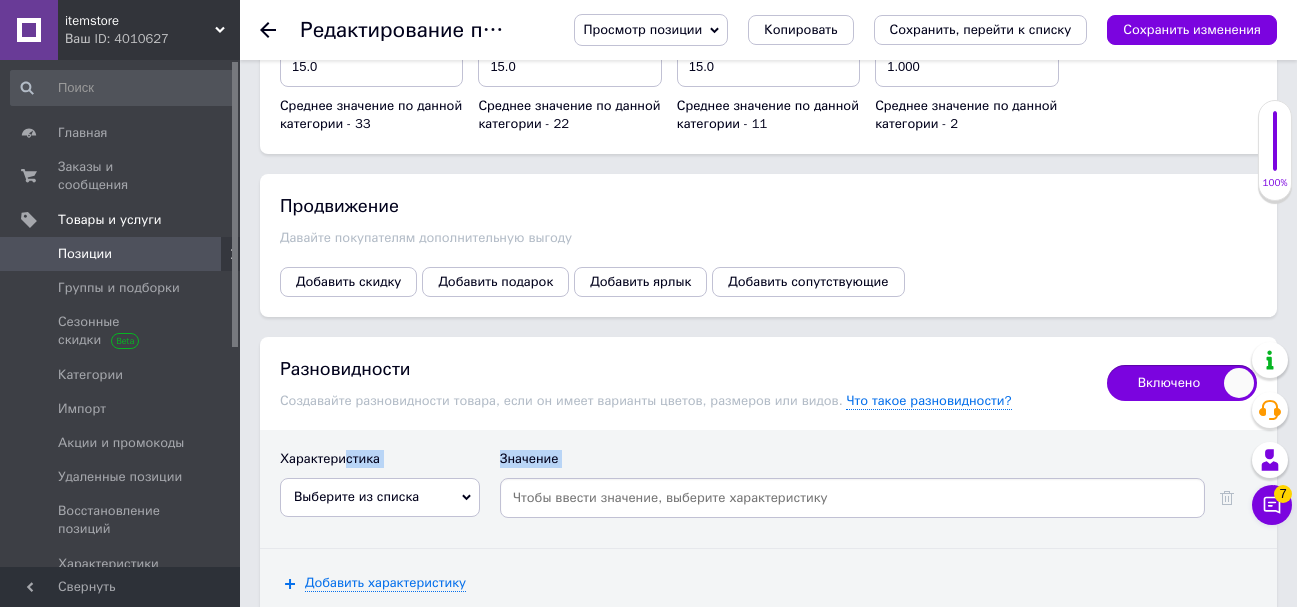 click on "Выберите из списка" at bounding box center (356, 496) 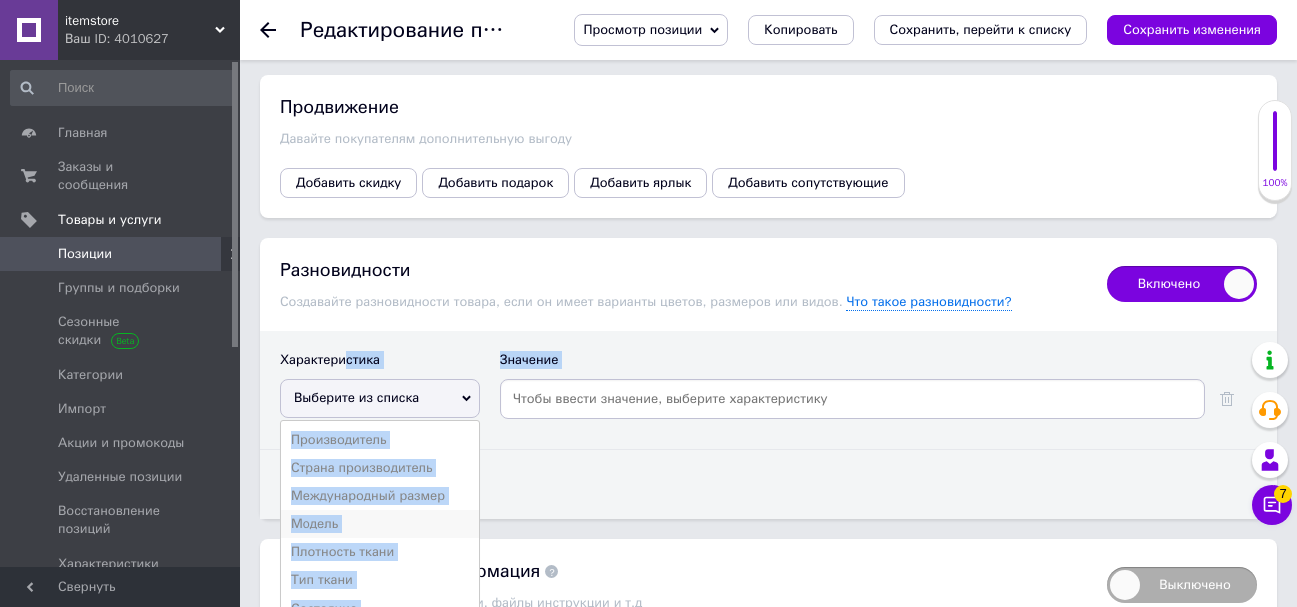 scroll, scrollTop: 2831, scrollLeft: 0, axis: vertical 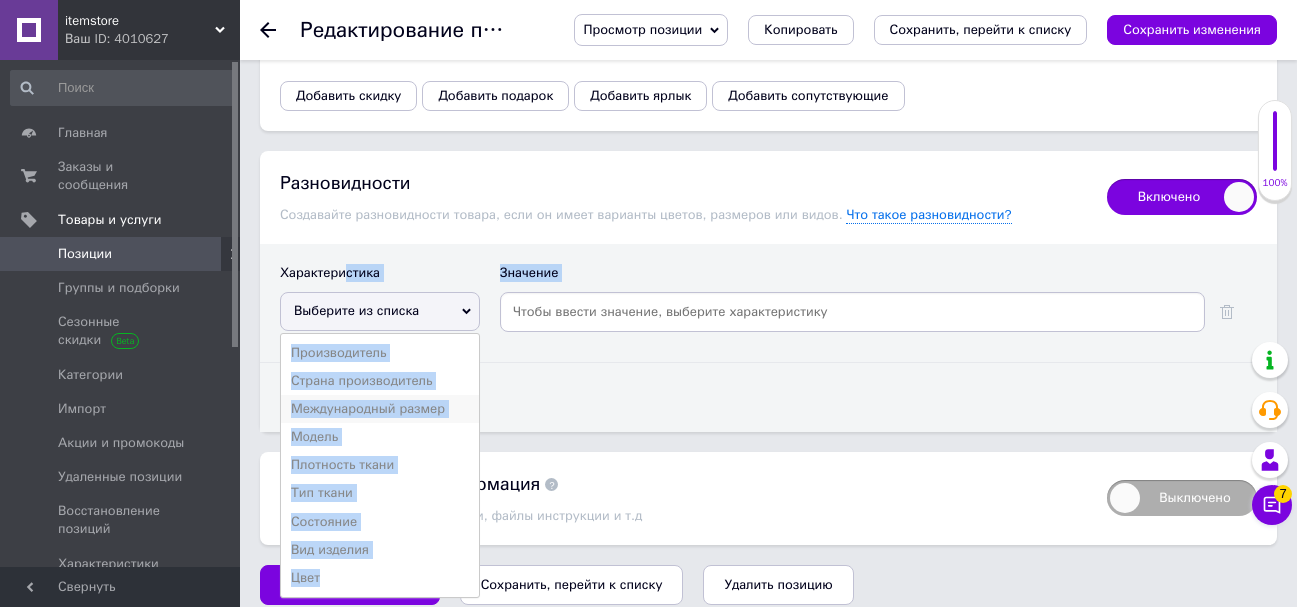 click on "Международный размер" at bounding box center (380, 409) 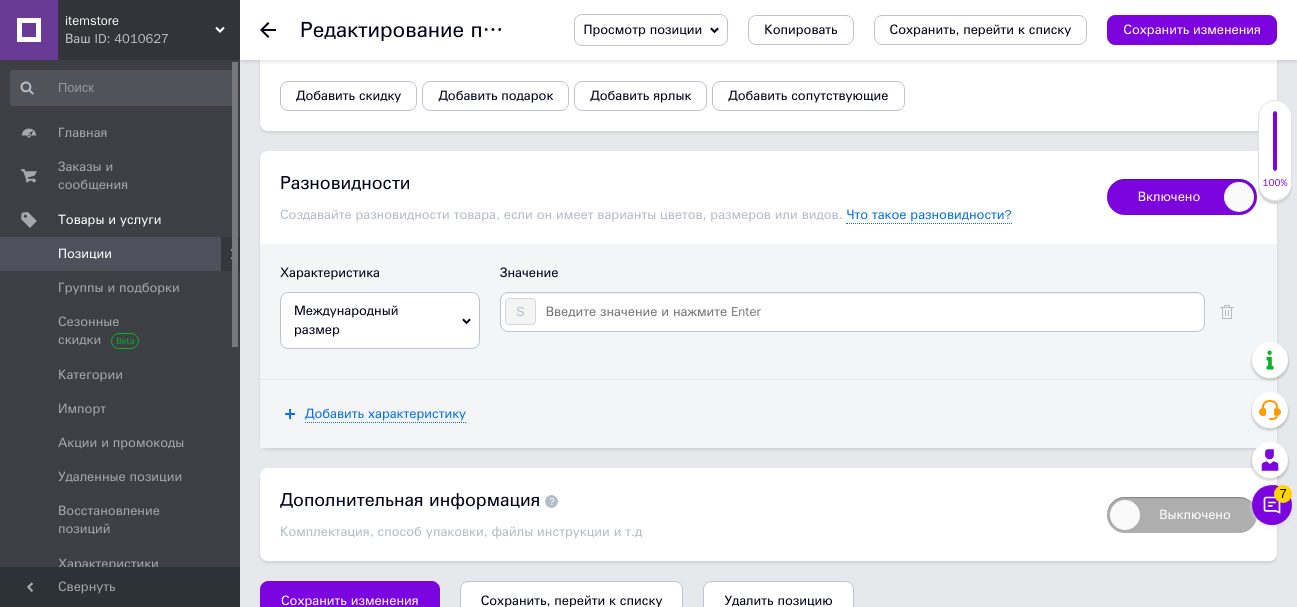 click at bounding box center (869, 312) 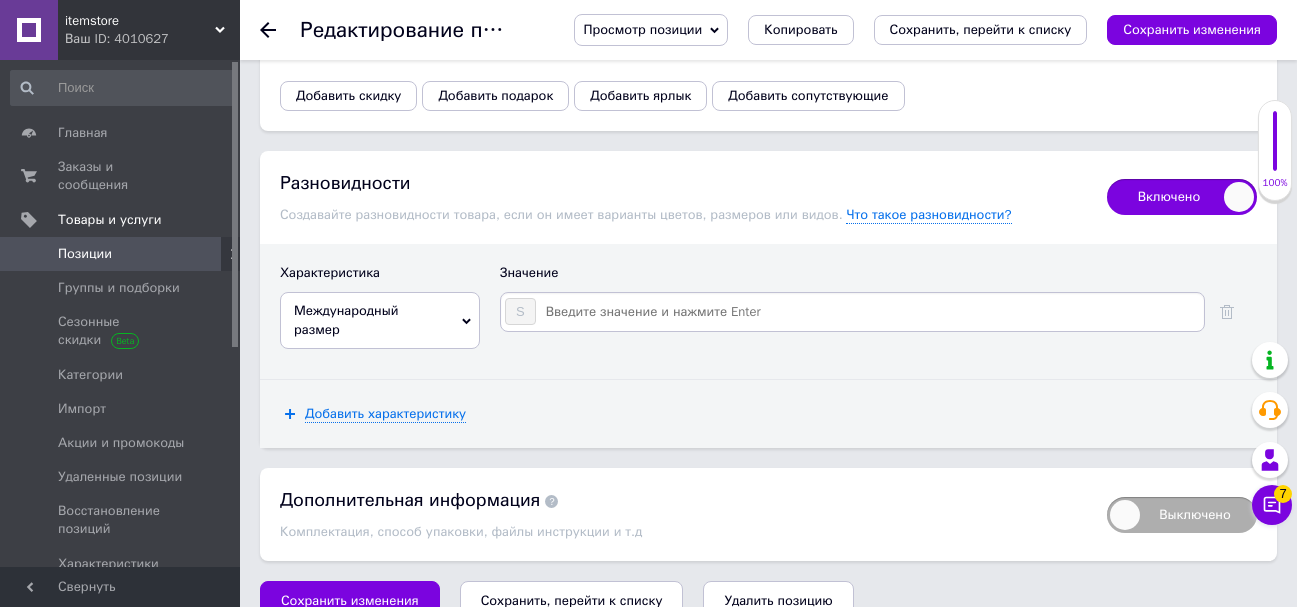 type on "M" 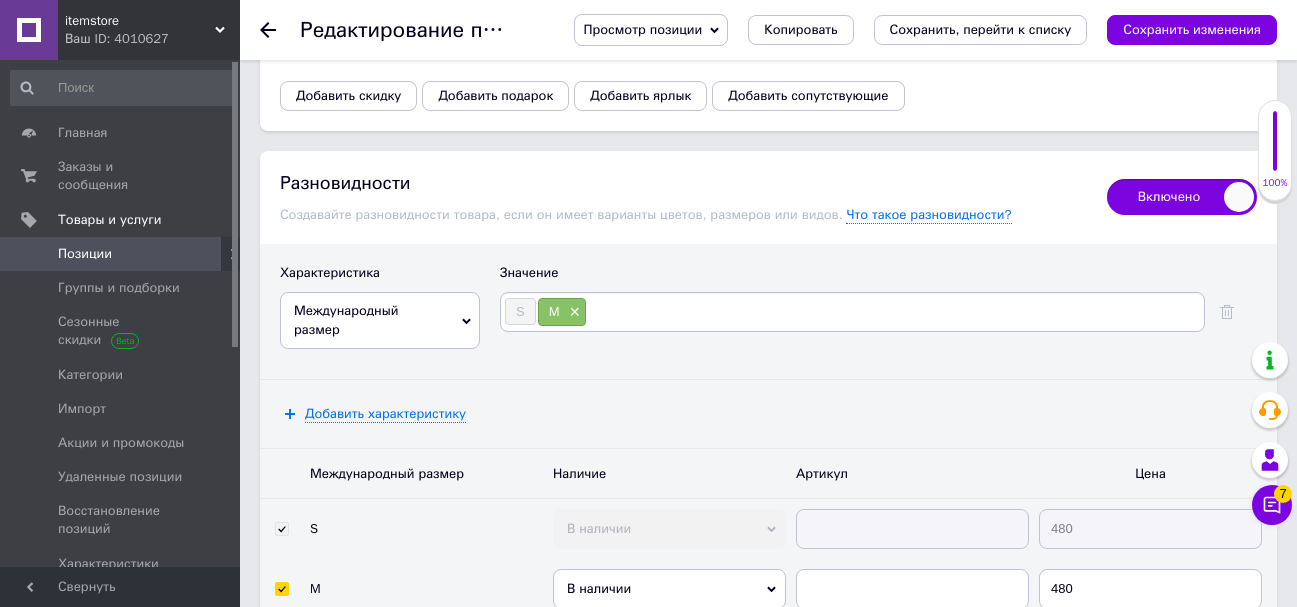 type on "L" 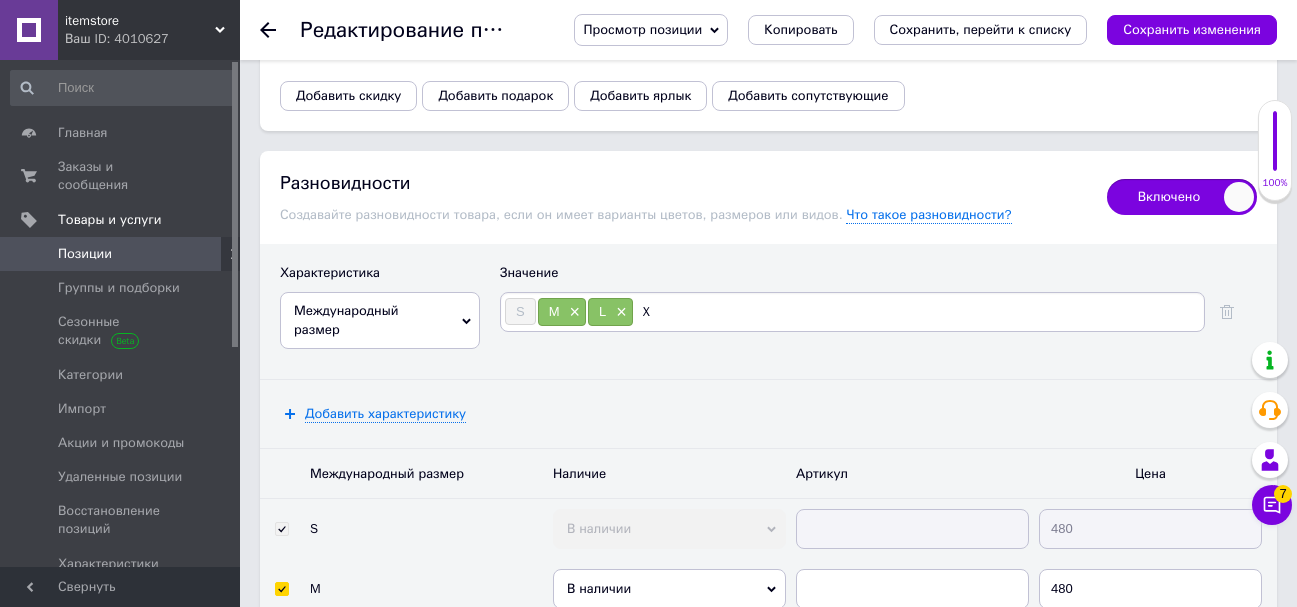 type on "XL" 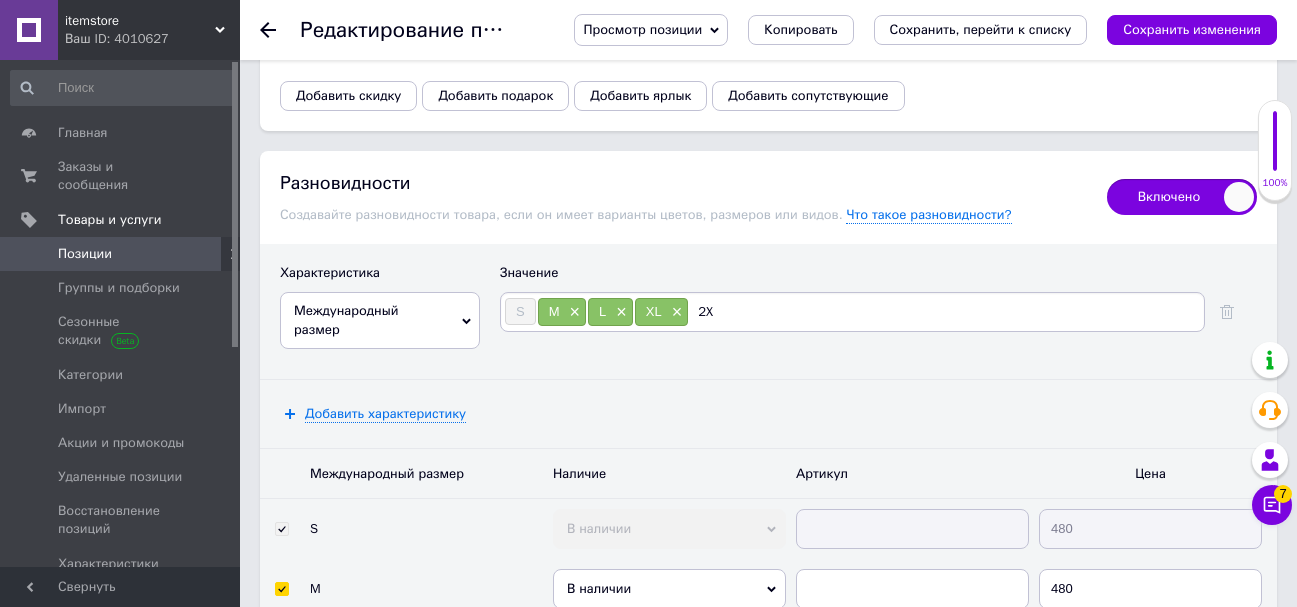 type on "2XL" 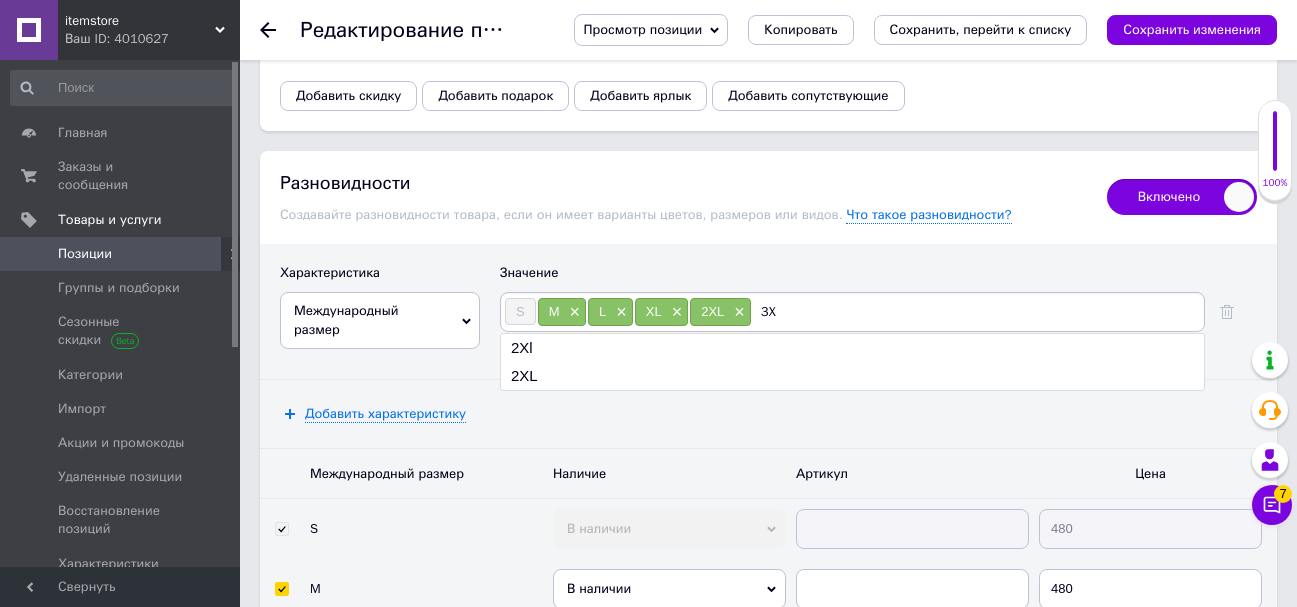 type on "3XL" 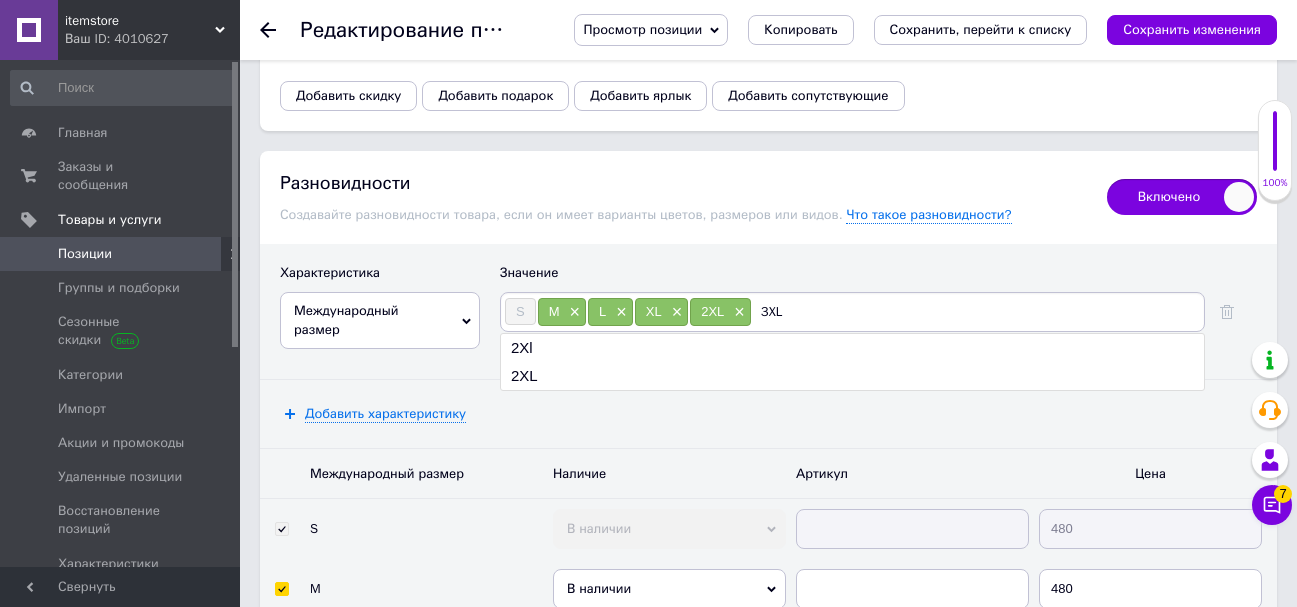type 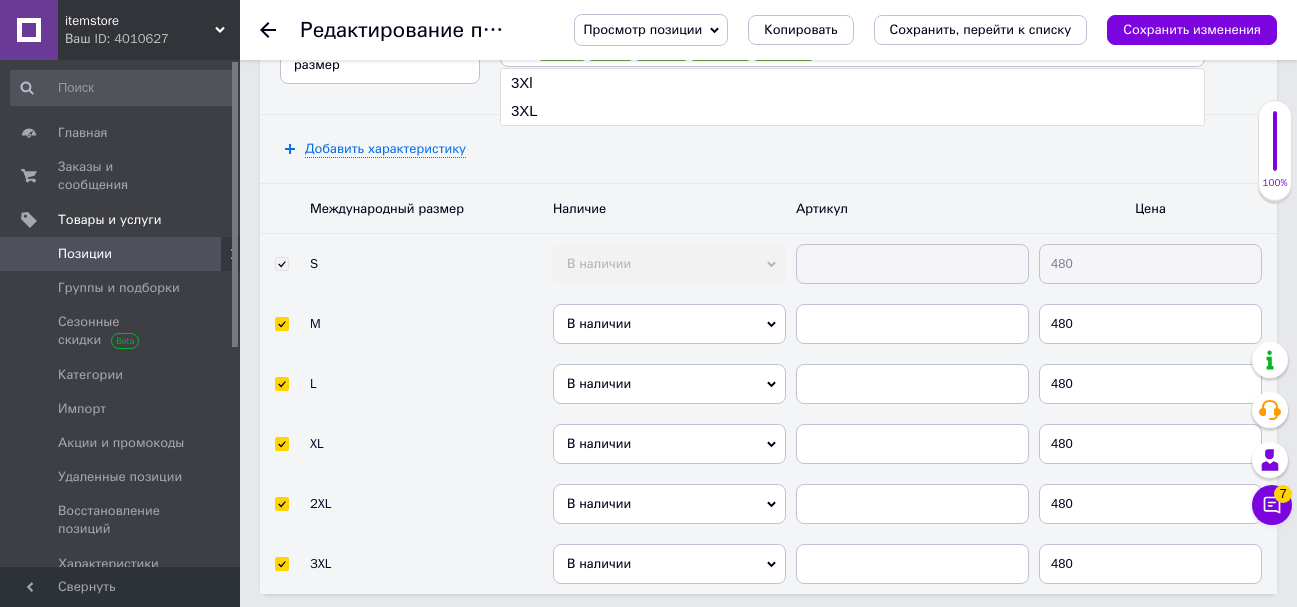 scroll, scrollTop: 3243, scrollLeft: 0, axis: vertical 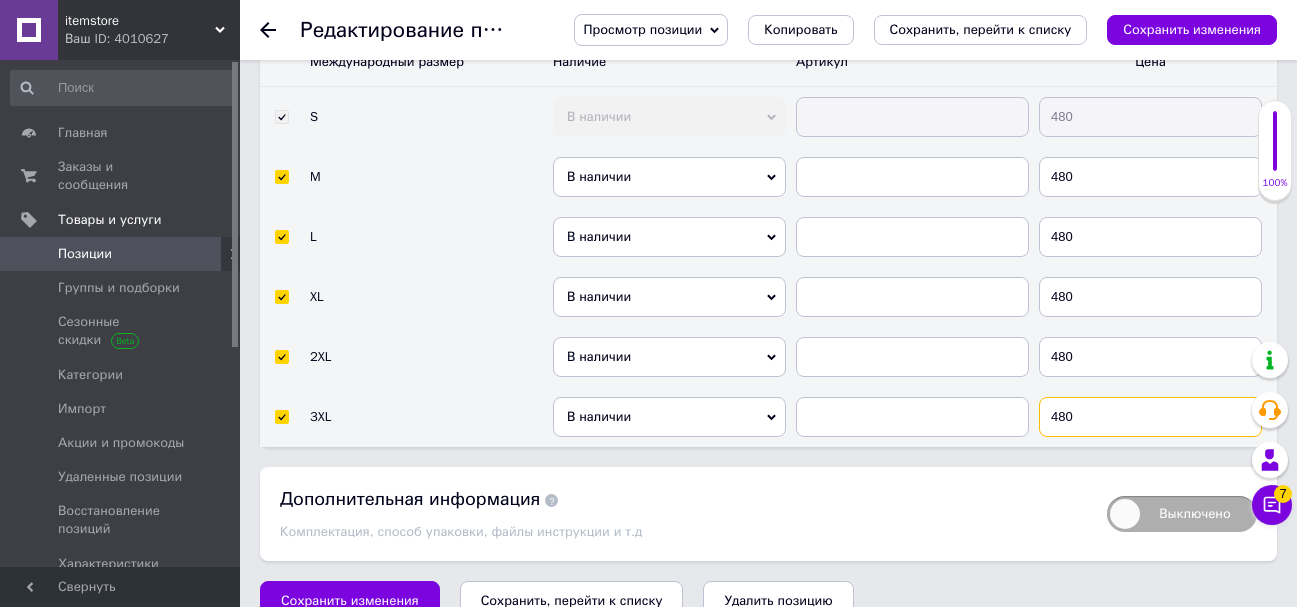 drag, startPoint x: 1052, startPoint y: 381, endPoint x: 962, endPoint y: 381, distance: 90 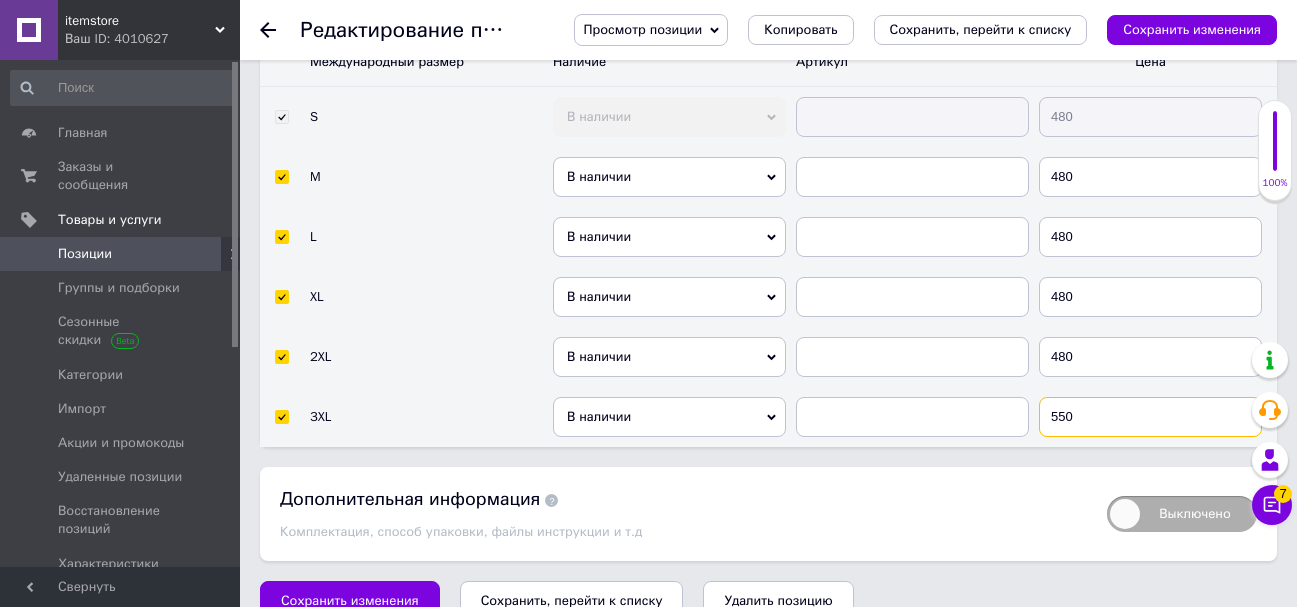 type on "550" 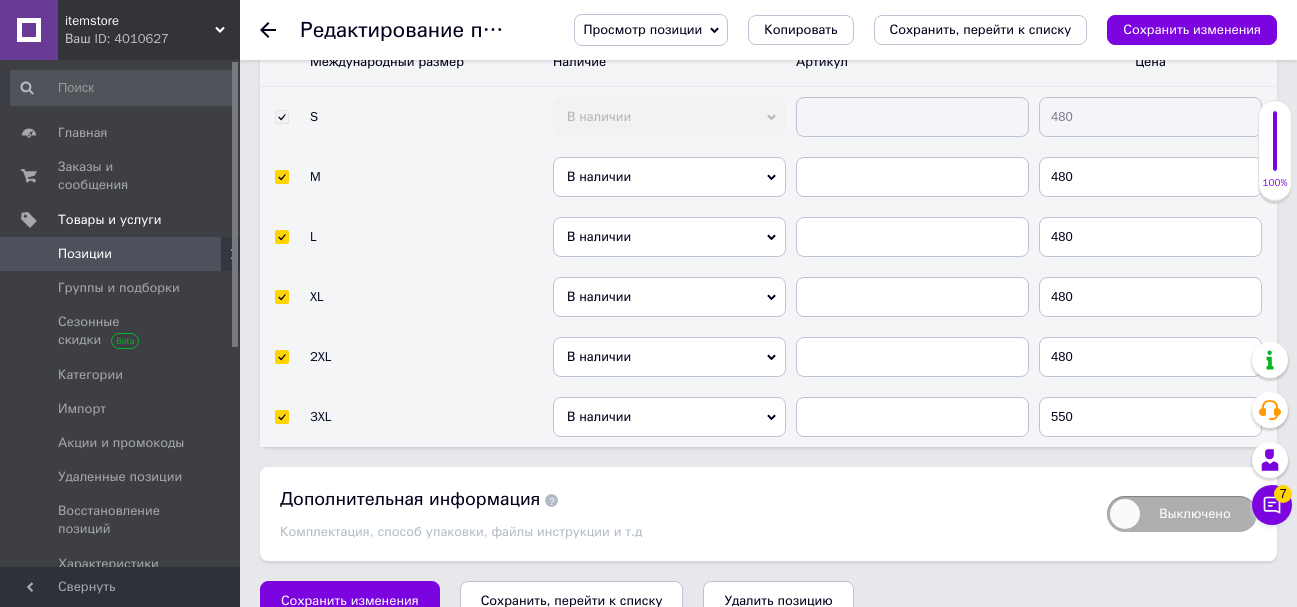 click on "Основная информация Название позиции (Русский) ✱ Мужская футболка с веселым принтом старый пацюк Код/Артикул Описание (Русский) ✱ Футболки с качественным термопереносом – индивидуальный стиль для каждого!
🛍 Ваш уникальный принт – мы печатаем не только собственные дизайны, но и создаем принты по вашему эскизу! Яркие цвета, четкие детали – ваш образ будет неповторимым.
✔️ 100% хлопок – мягкая, дышащая ткань, приятная к телу.
🎨 15 цветов футболок – выбирайте любимый или создавайте контрастные дизайны!
📲 Мы в соцсетях:
• Telegram: [PHONE_NUMBER]" at bounding box center [768, -1271] 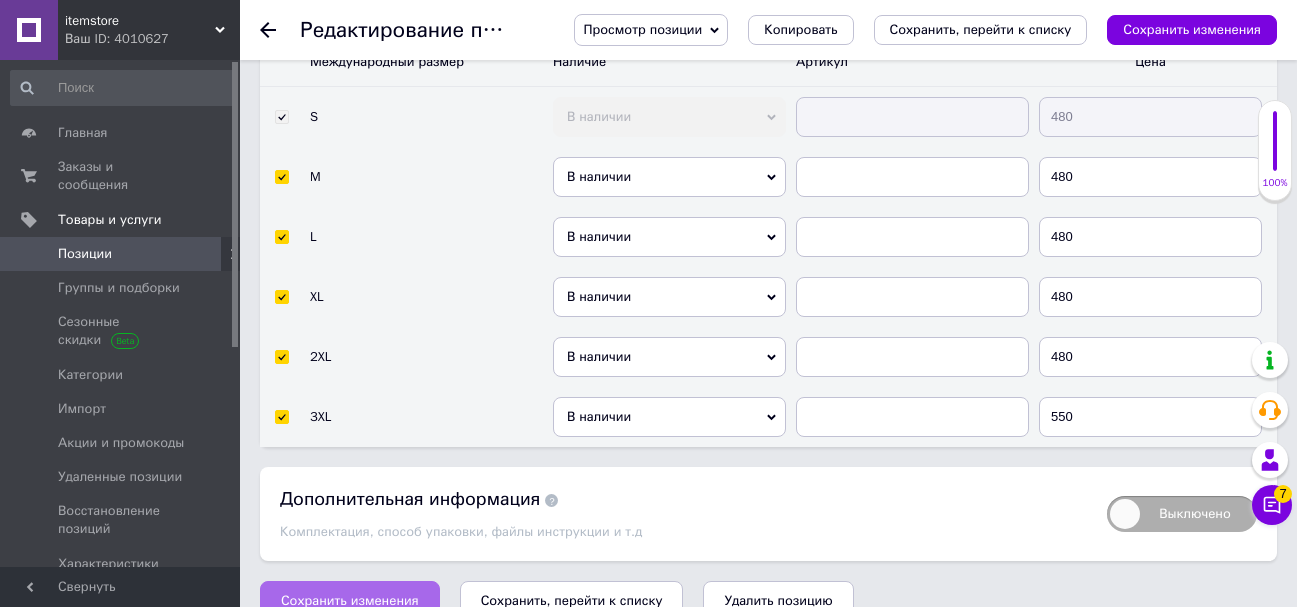 click on "Сохранить изменения" at bounding box center (350, 601) 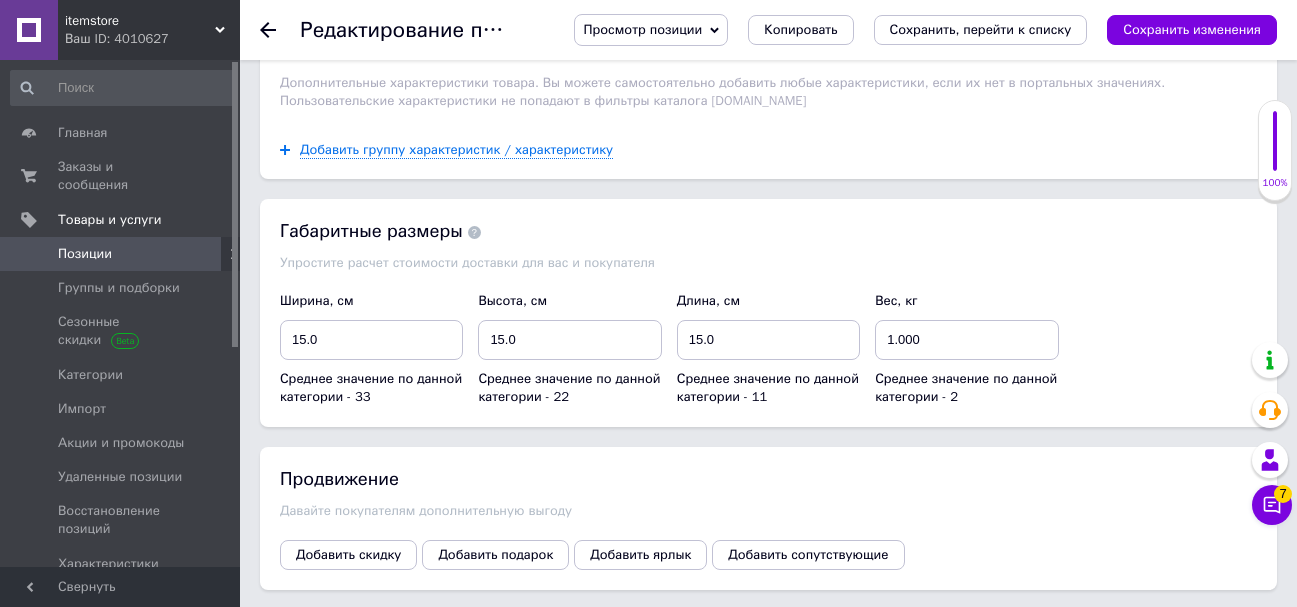 scroll, scrollTop: 2143, scrollLeft: 0, axis: vertical 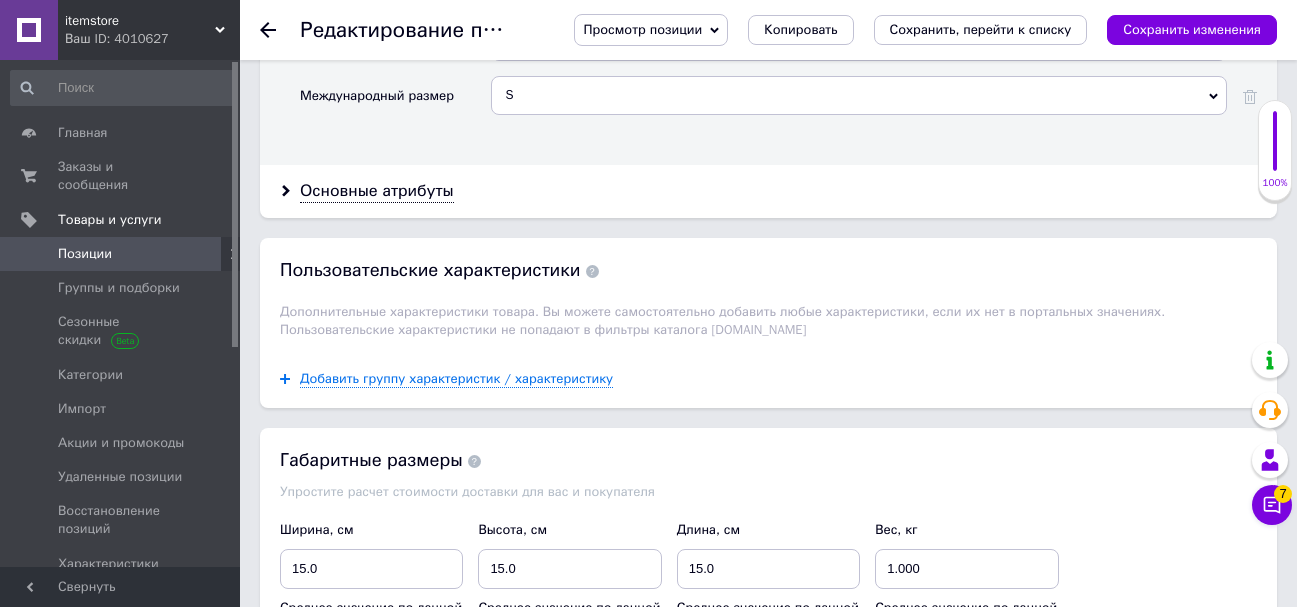 click on "Позиции" at bounding box center (121, 254) 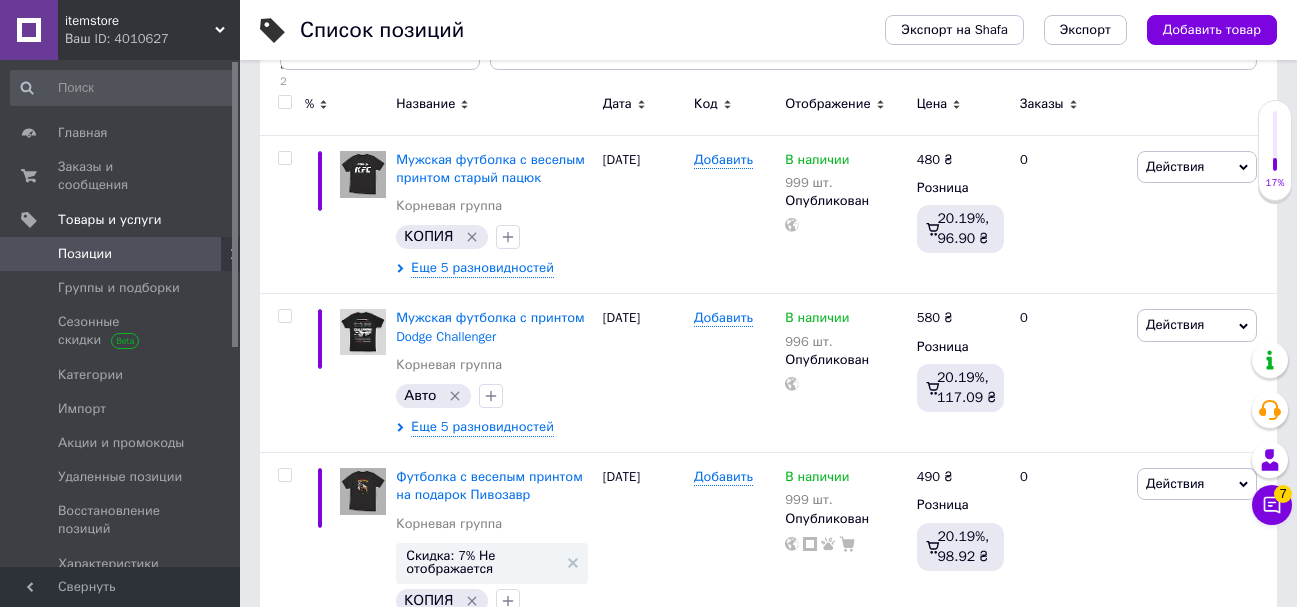 scroll, scrollTop: 0, scrollLeft: 0, axis: both 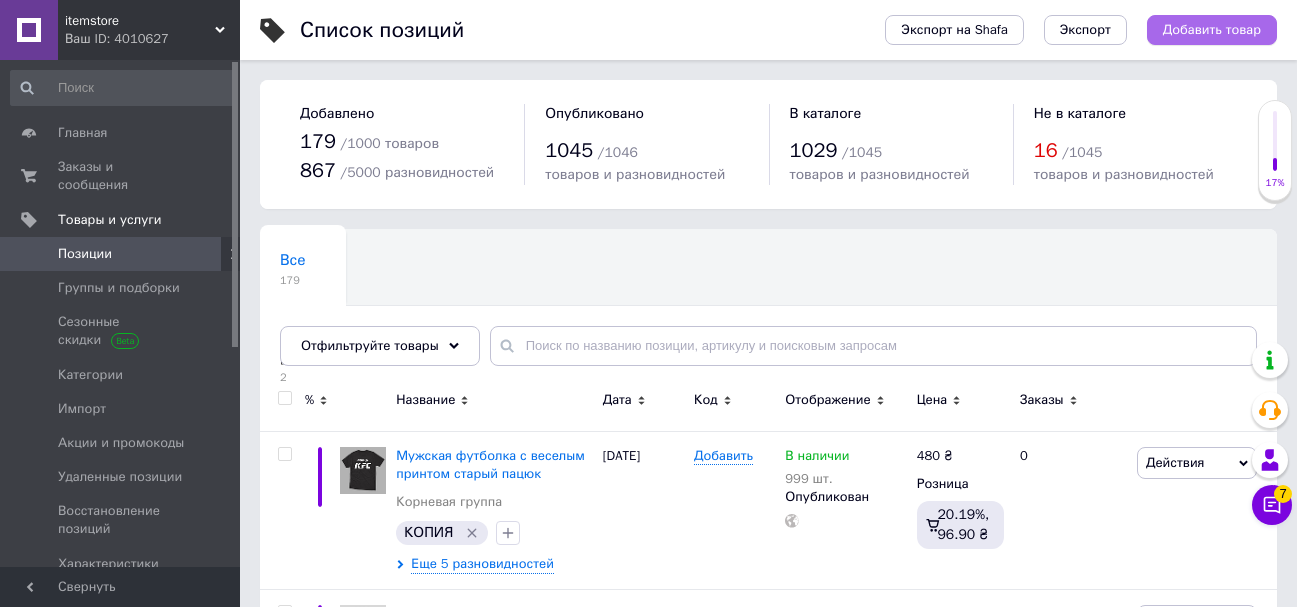 click on "Добавить товар" at bounding box center [1212, 30] 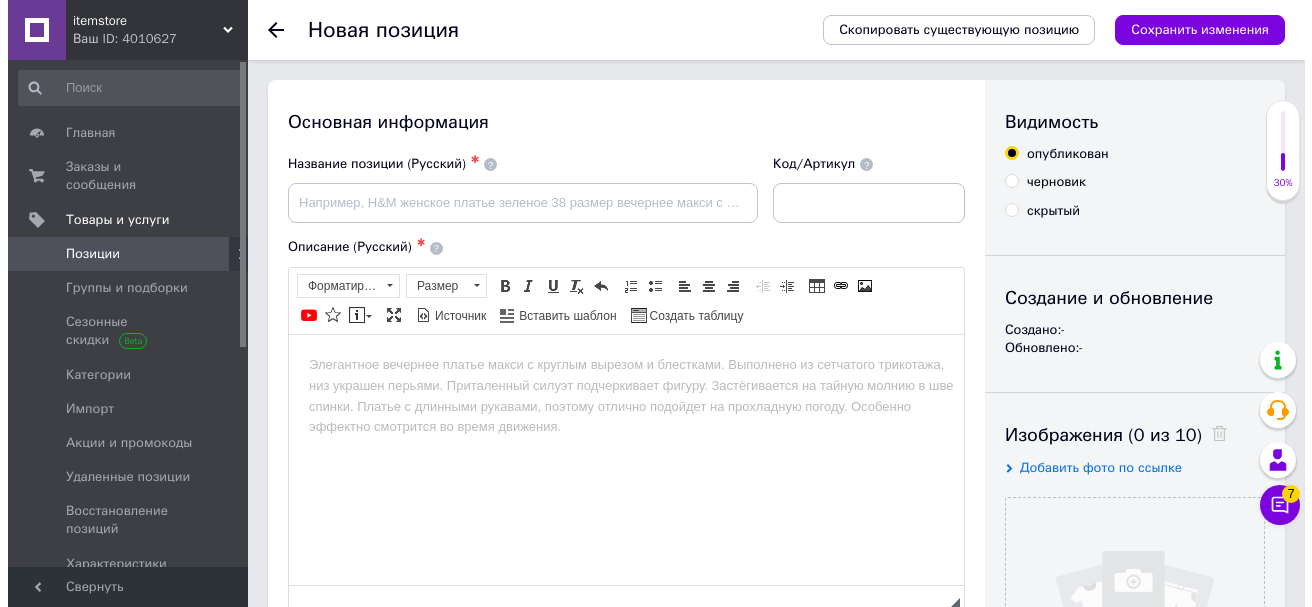 scroll, scrollTop: 0, scrollLeft: 0, axis: both 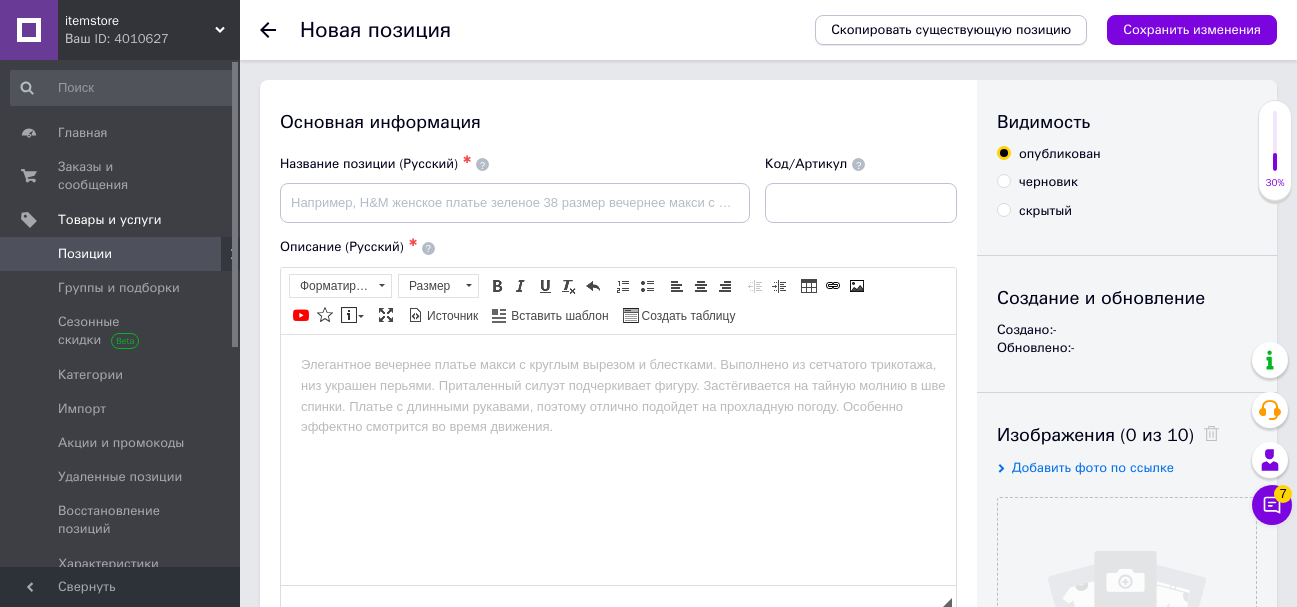 click on "Скопировать существующую позицию" at bounding box center [951, 30] 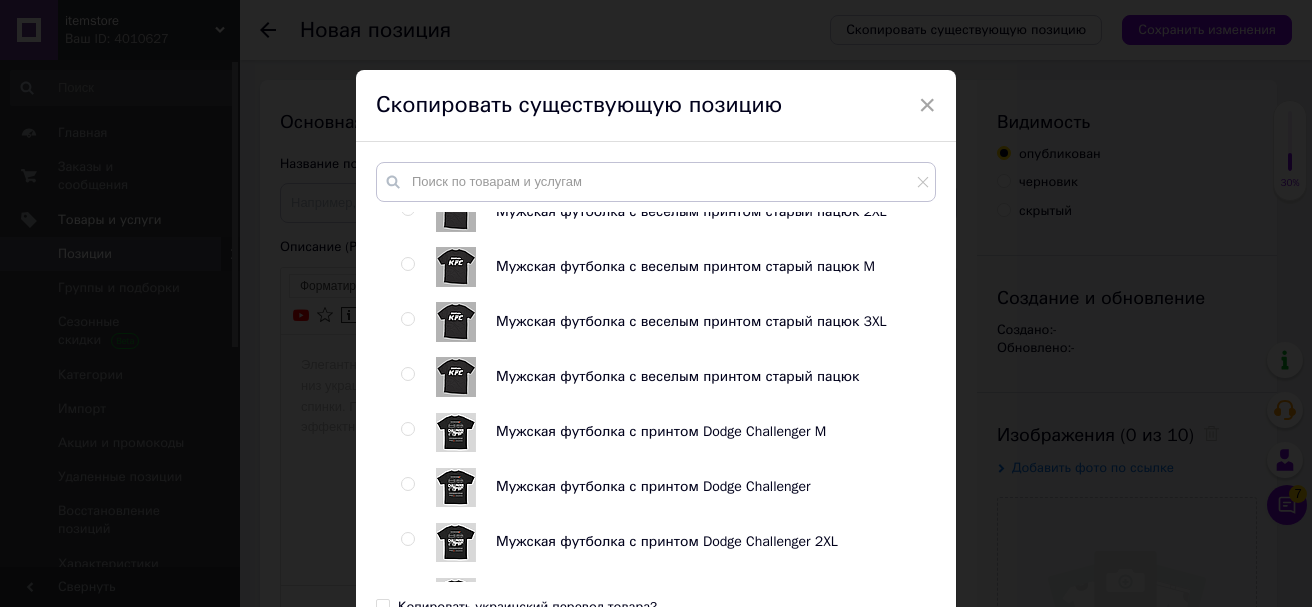 scroll, scrollTop: 200, scrollLeft: 0, axis: vertical 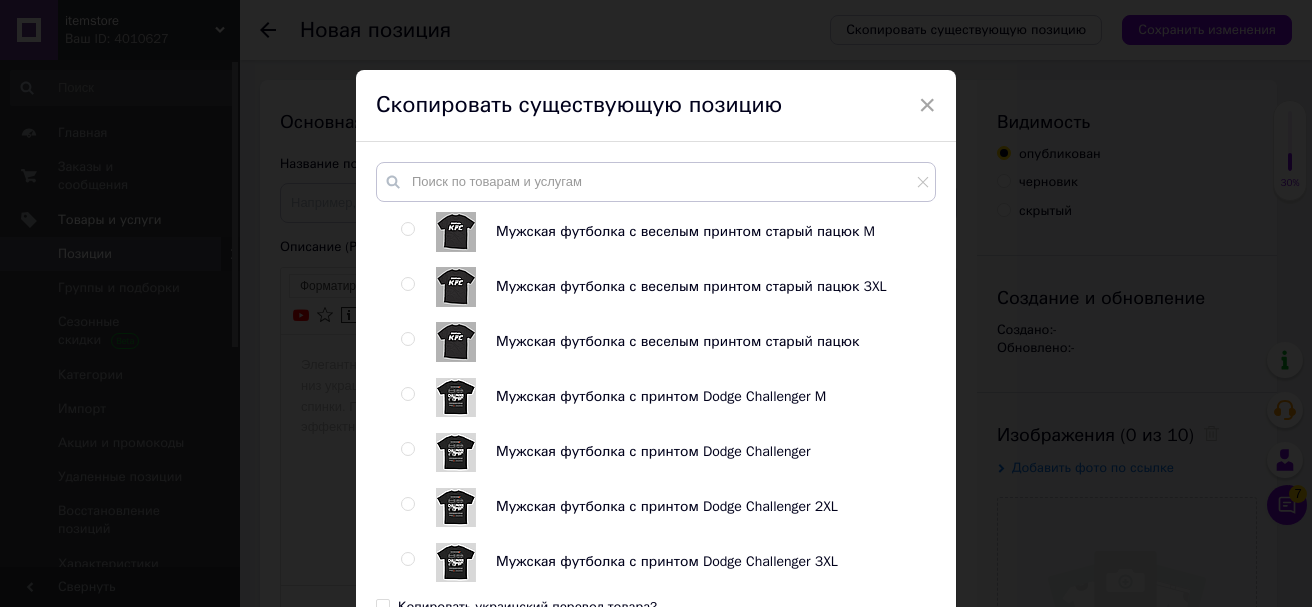 click at bounding box center [407, 339] 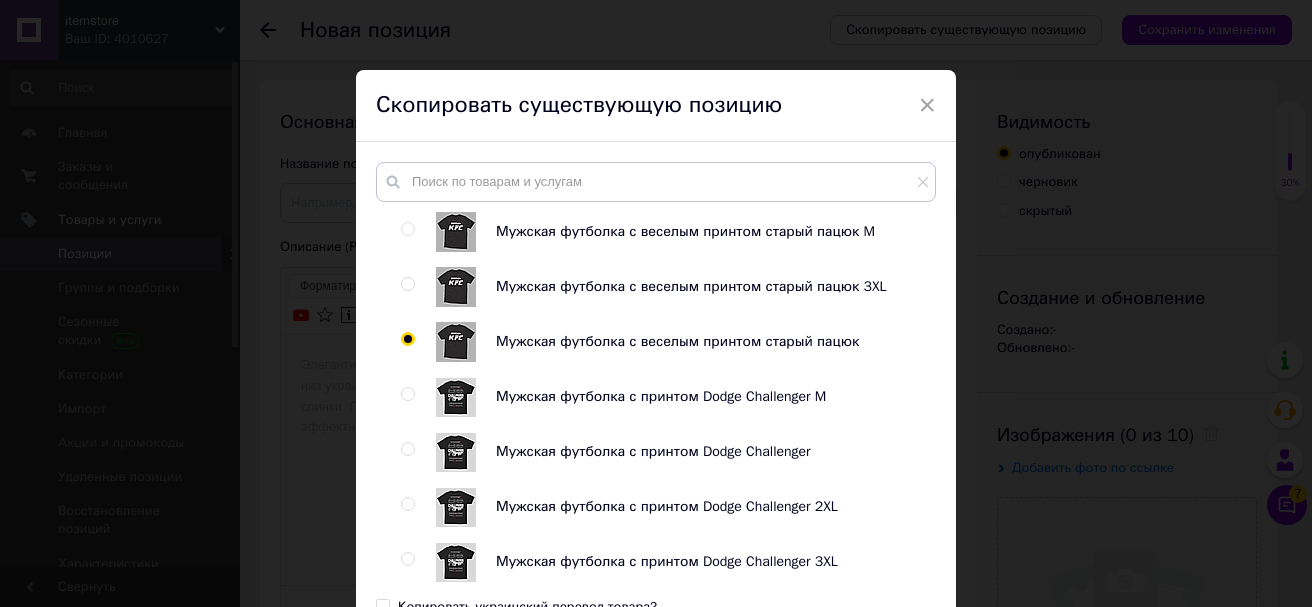 radio on "true" 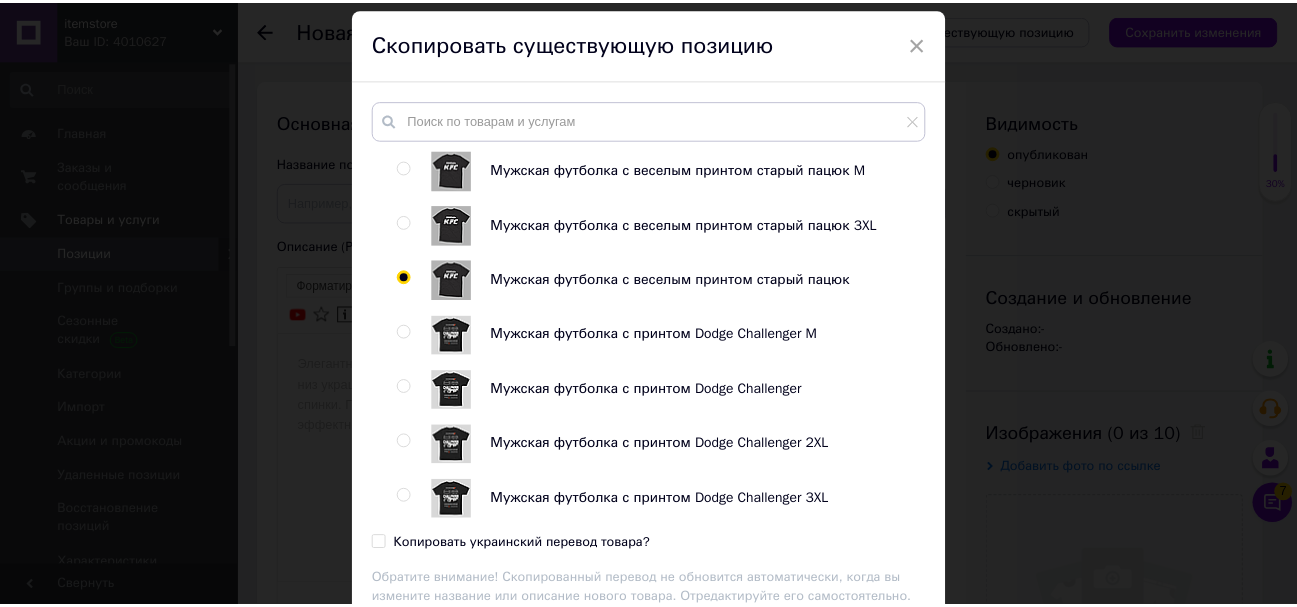 scroll, scrollTop: 300, scrollLeft: 0, axis: vertical 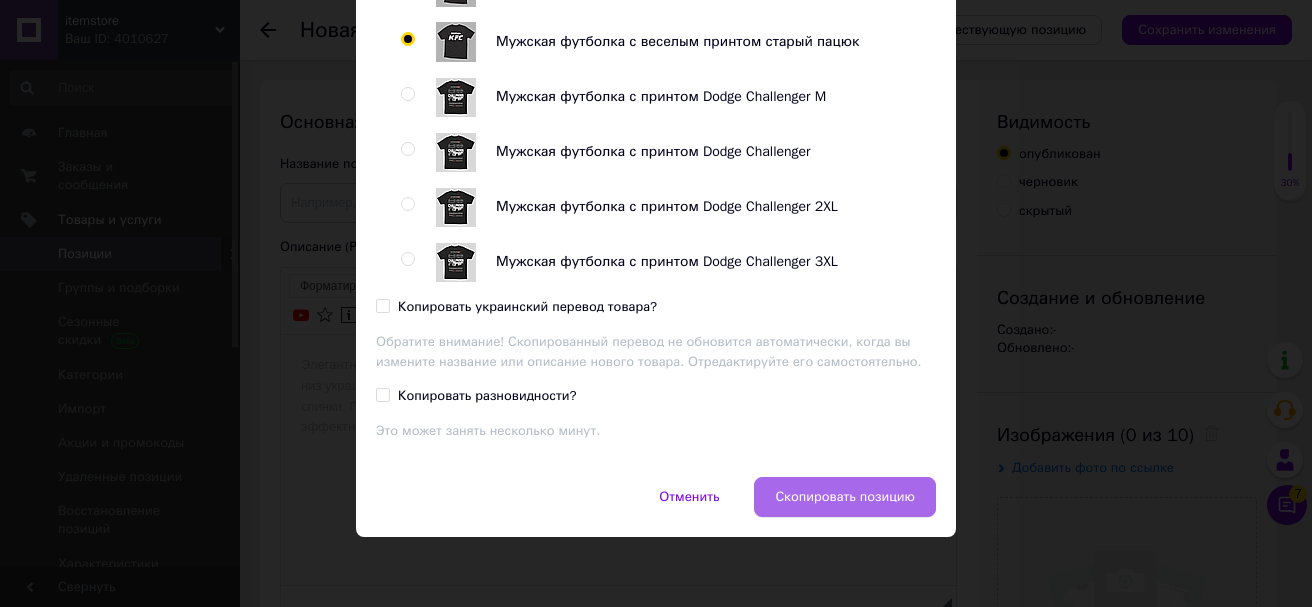 click on "Скопировать позицию" at bounding box center [845, 497] 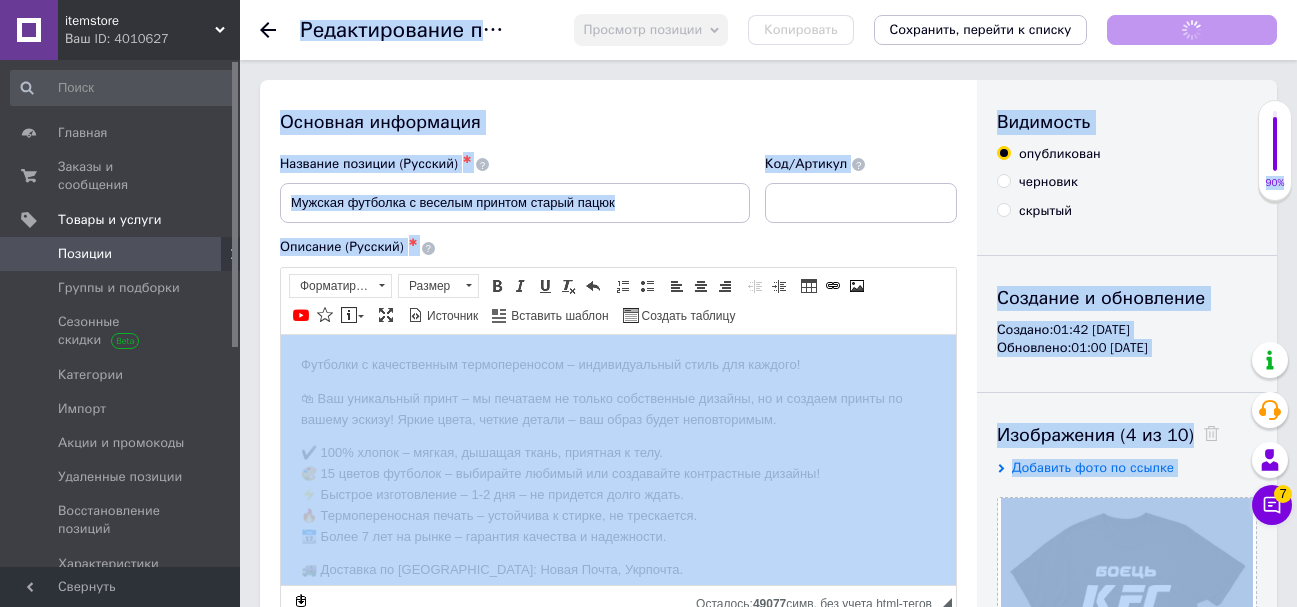 scroll, scrollTop: 0, scrollLeft: 0, axis: both 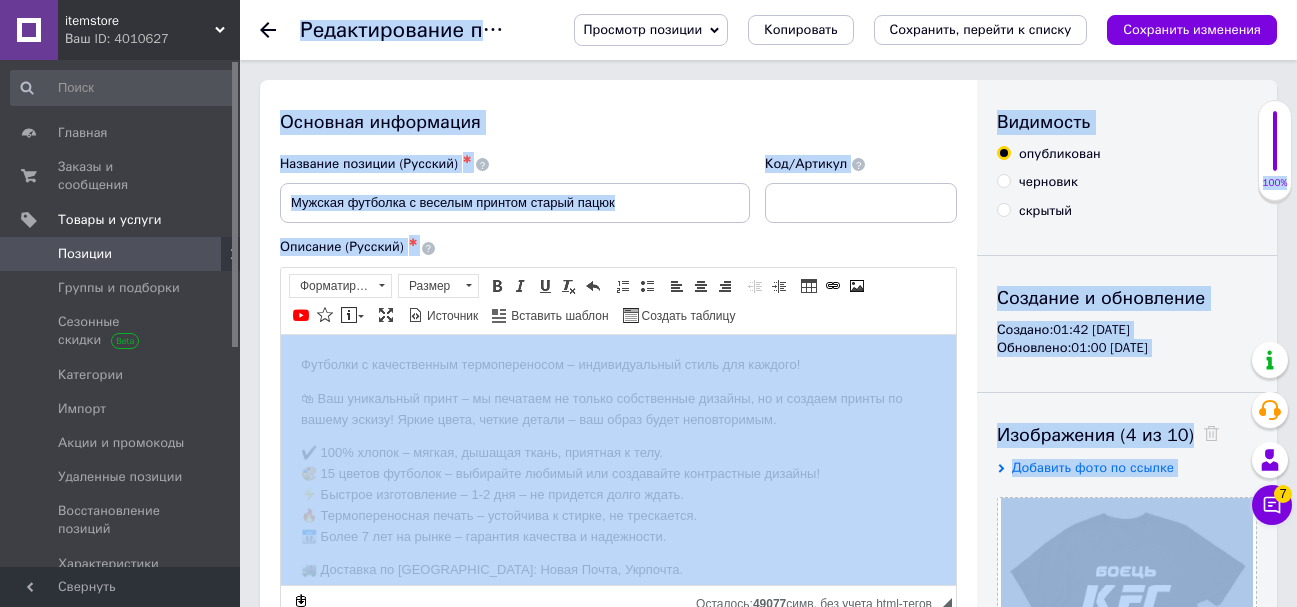 click on "Позиции" at bounding box center (121, 254) 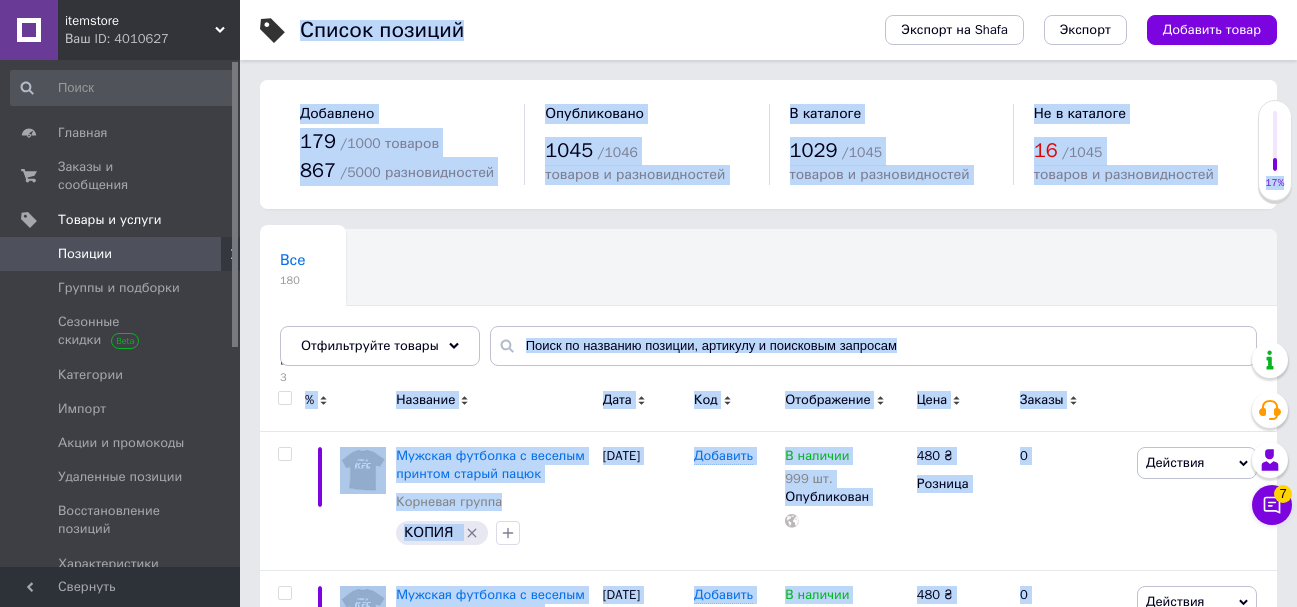 click on "Все 180 Не показываются в [GEOGRAPHIC_DATA]... 3 Удалить Редактировать Ok Отфильтровано...  Сохранить" at bounding box center [768, 307] 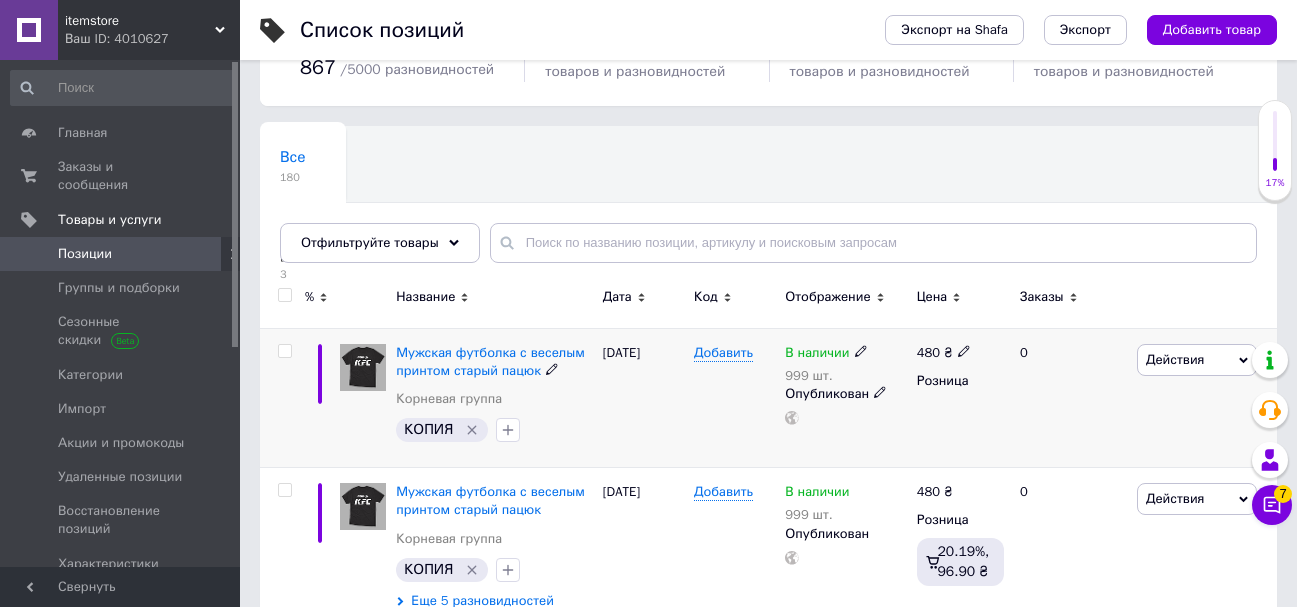 scroll, scrollTop: 200, scrollLeft: 0, axis: vertical 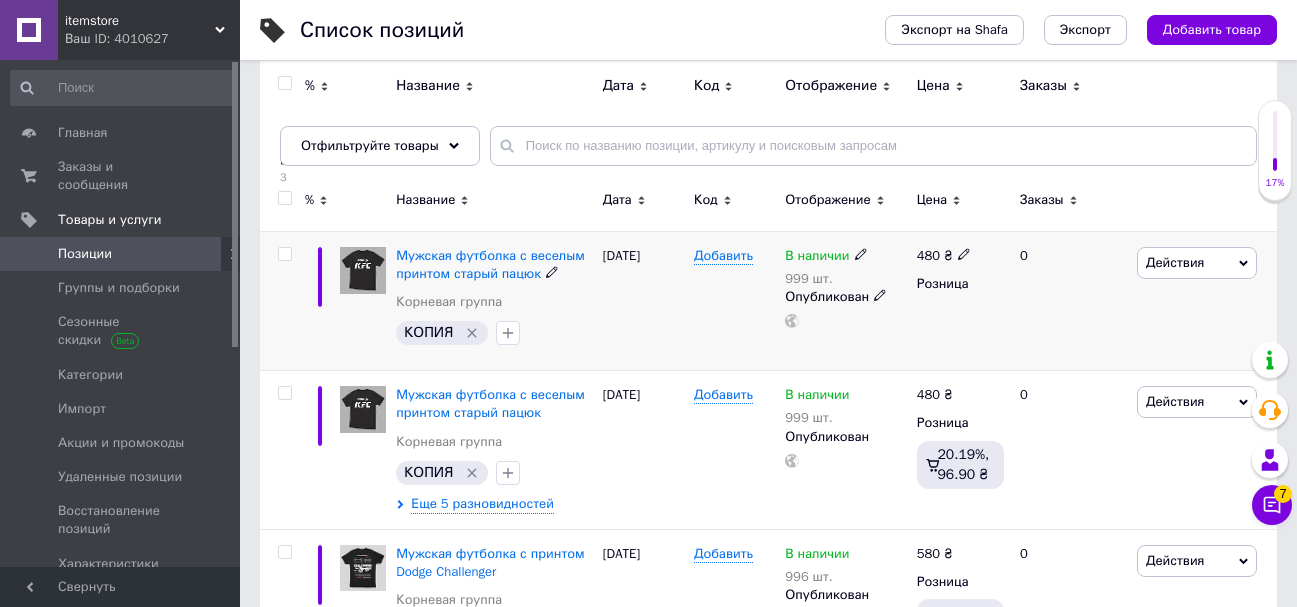 click at bounding box center (284, 254) 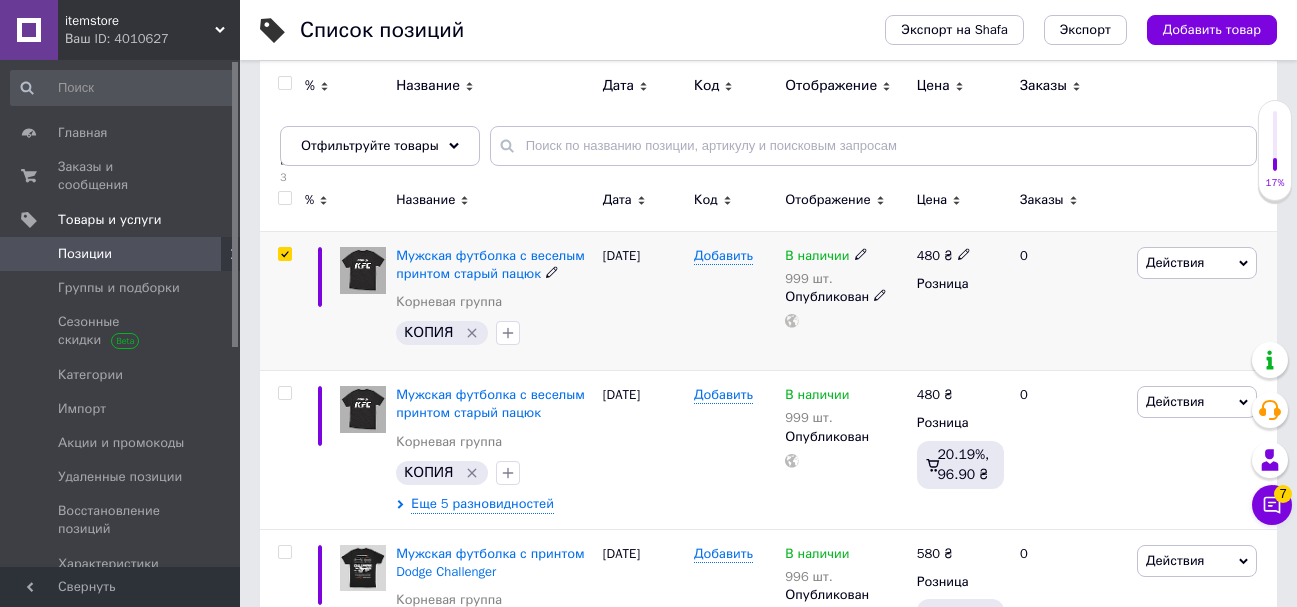 checkbox on "true" 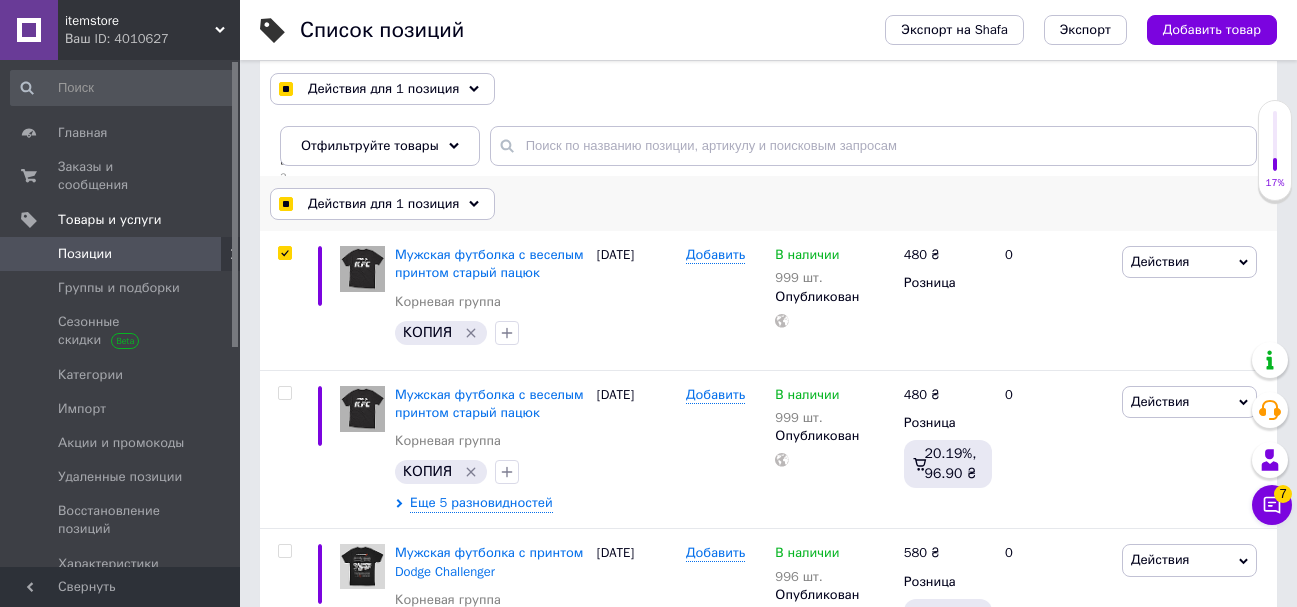 click on "Действия для 1 позиция" at bounding box center [383, 204] 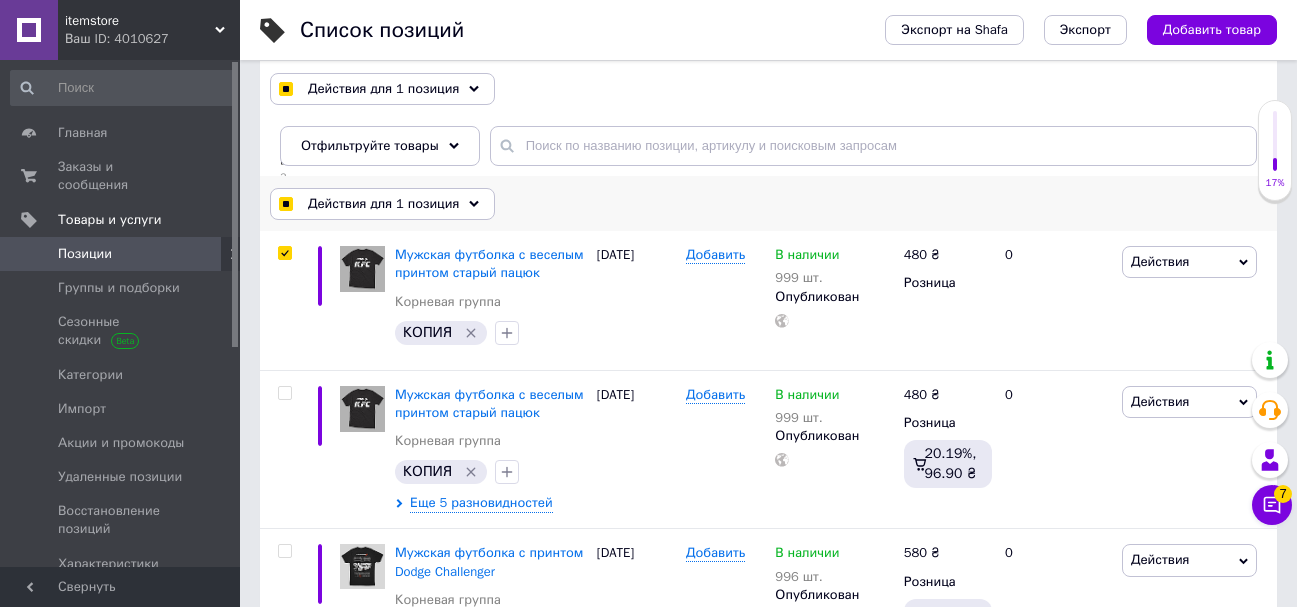 checkbox on "true" 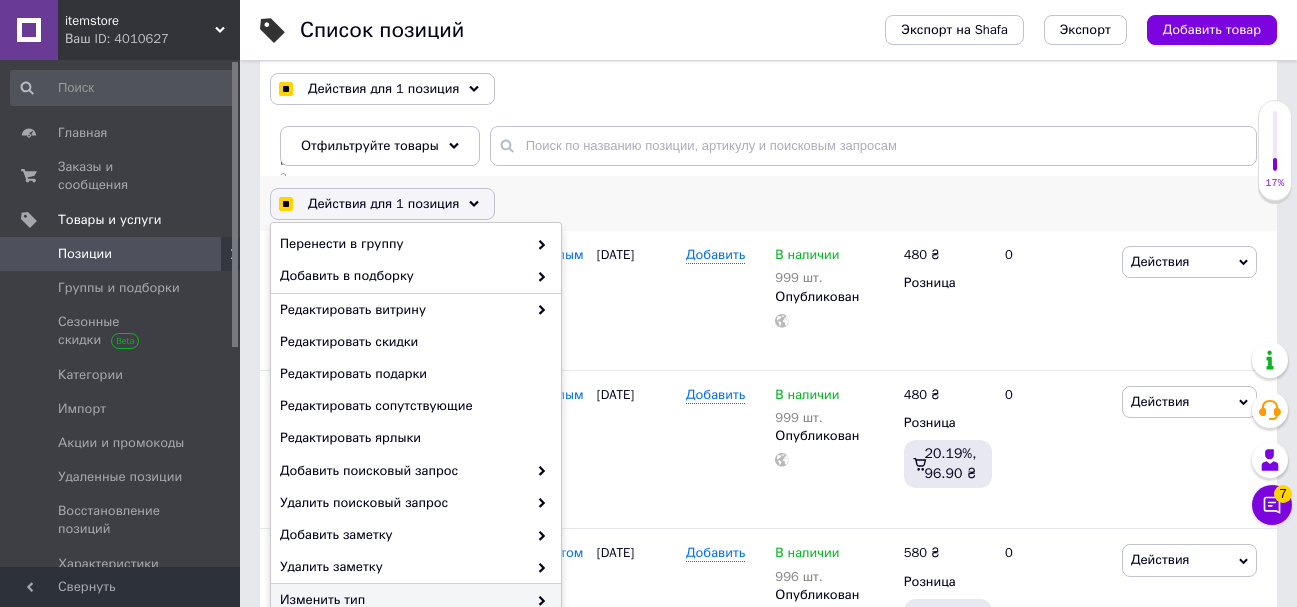 scroll, scrollTop: 225, scrollLeft: 0, axis: vertical 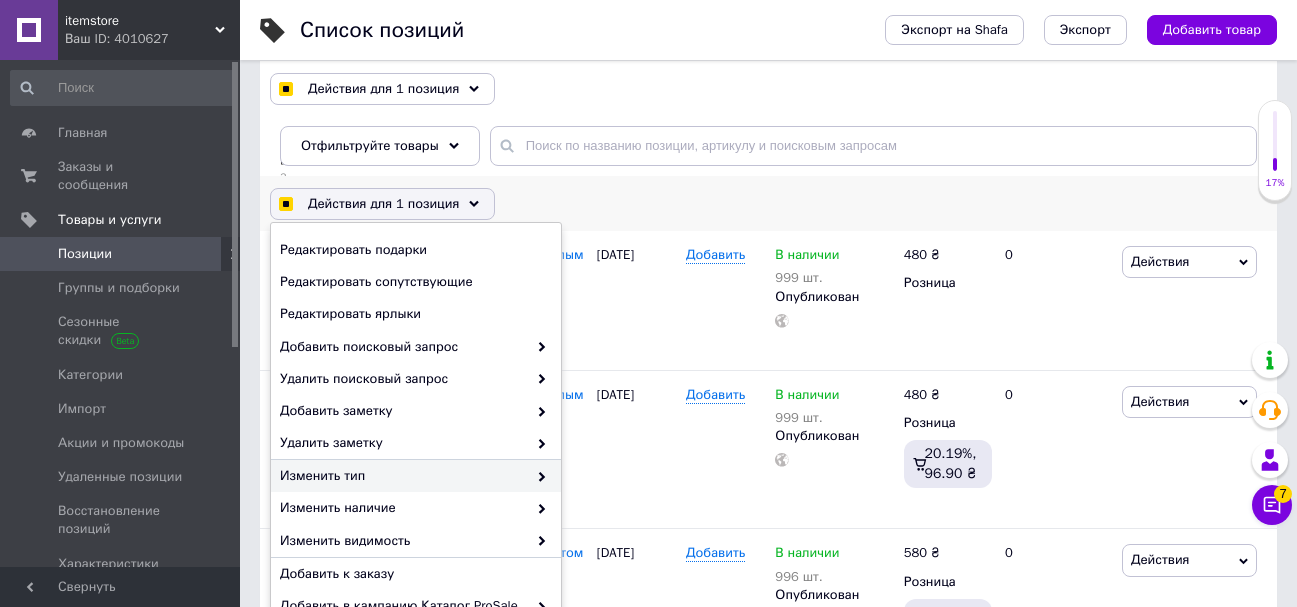 checkbox on "true" 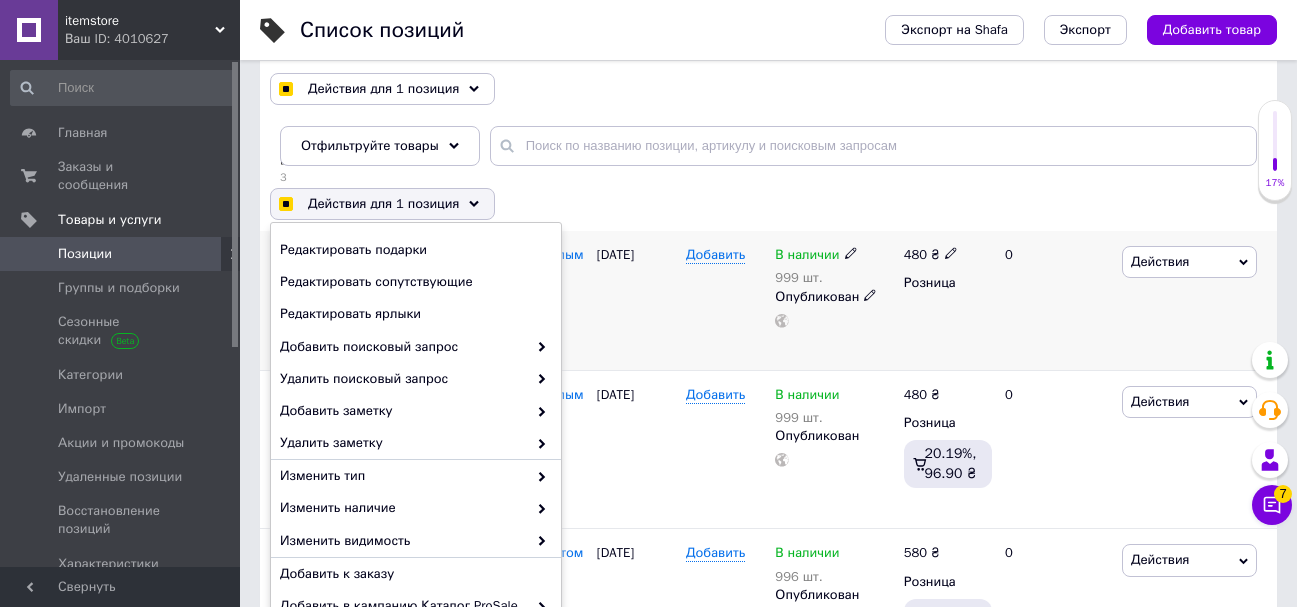 drag, startPoint x: 361, startPoint y: 444, endPoint x: 597, endPoint y: 264, distance: 296.8097 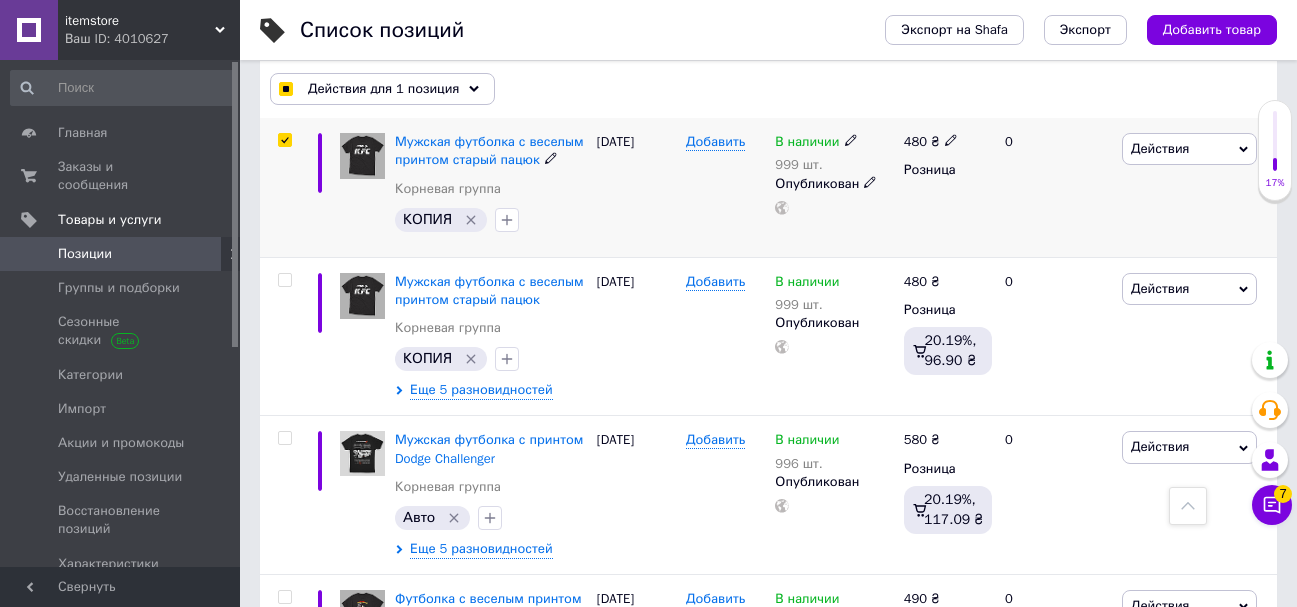 scroll, scrollTop: 200, scrollLeft: 0, axis: vertical 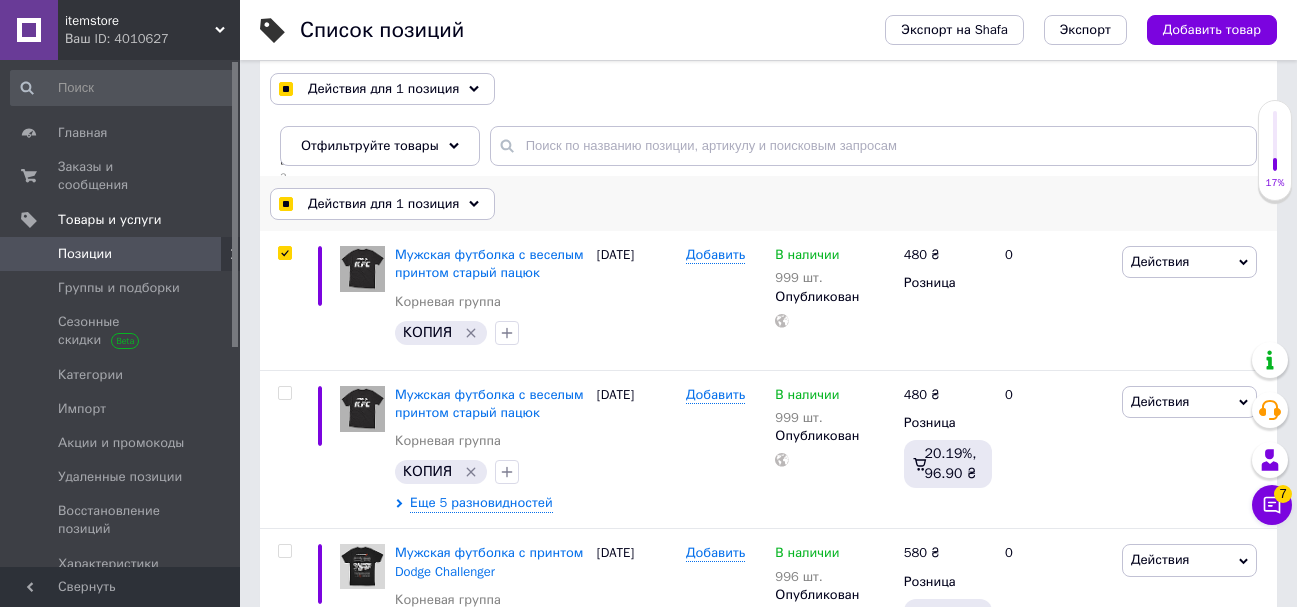 click 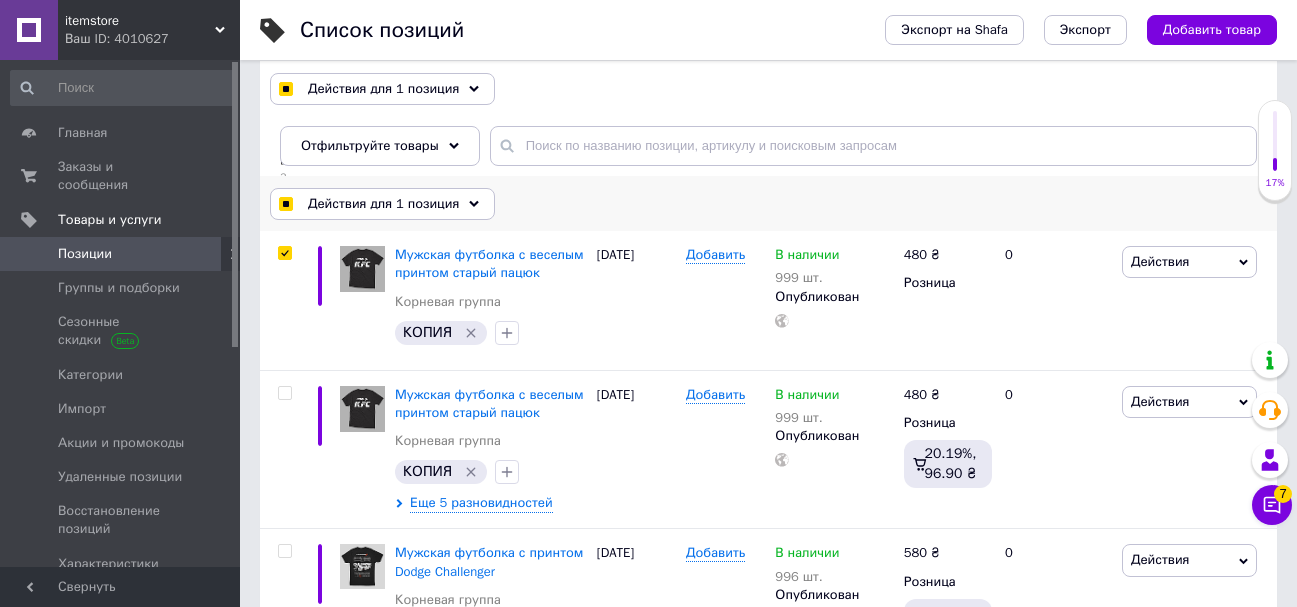 checkbox on "true" 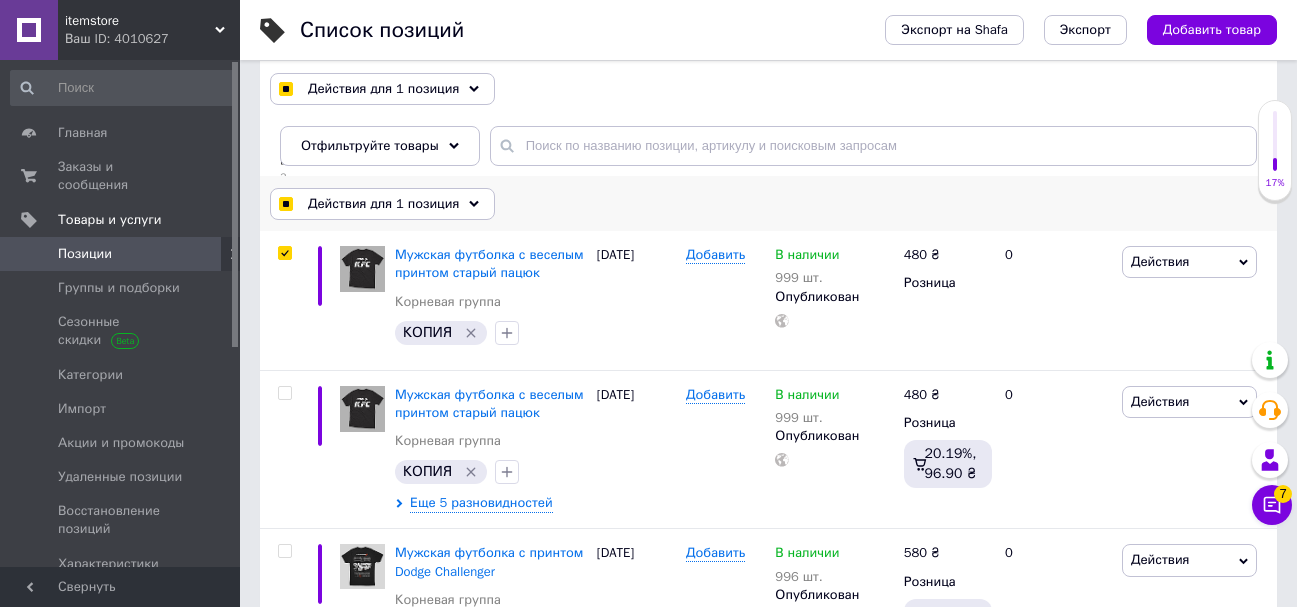 checkbox on "true" 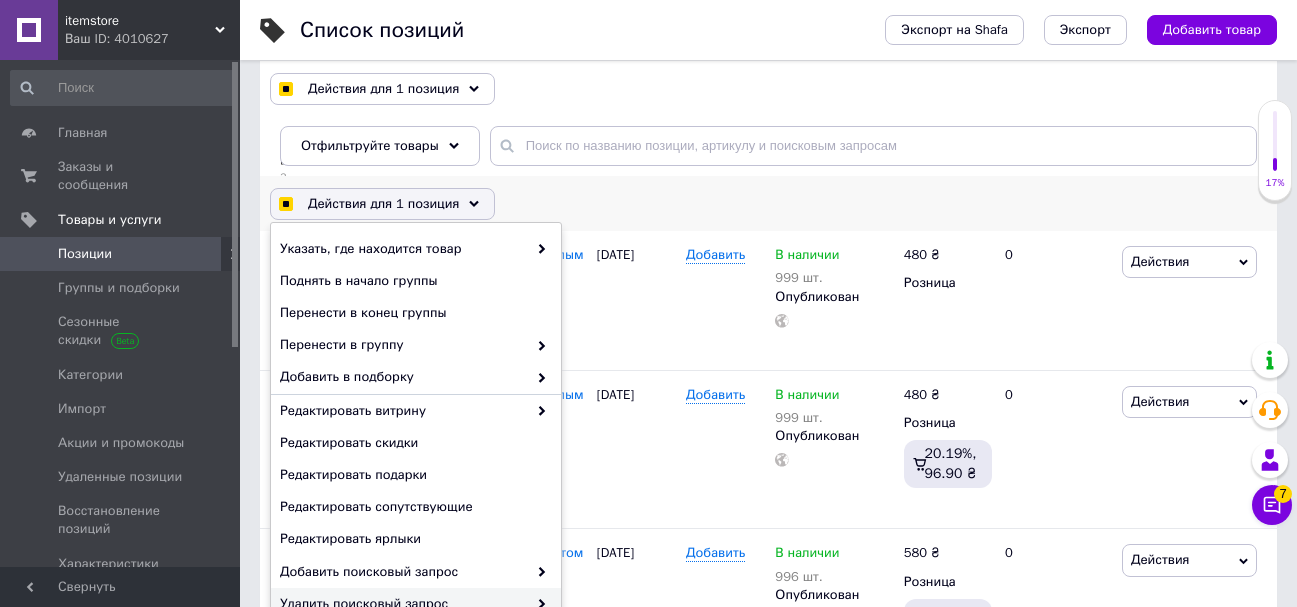 scroll, scrollTop: 225, scrollLeft: 0, axis: vertical 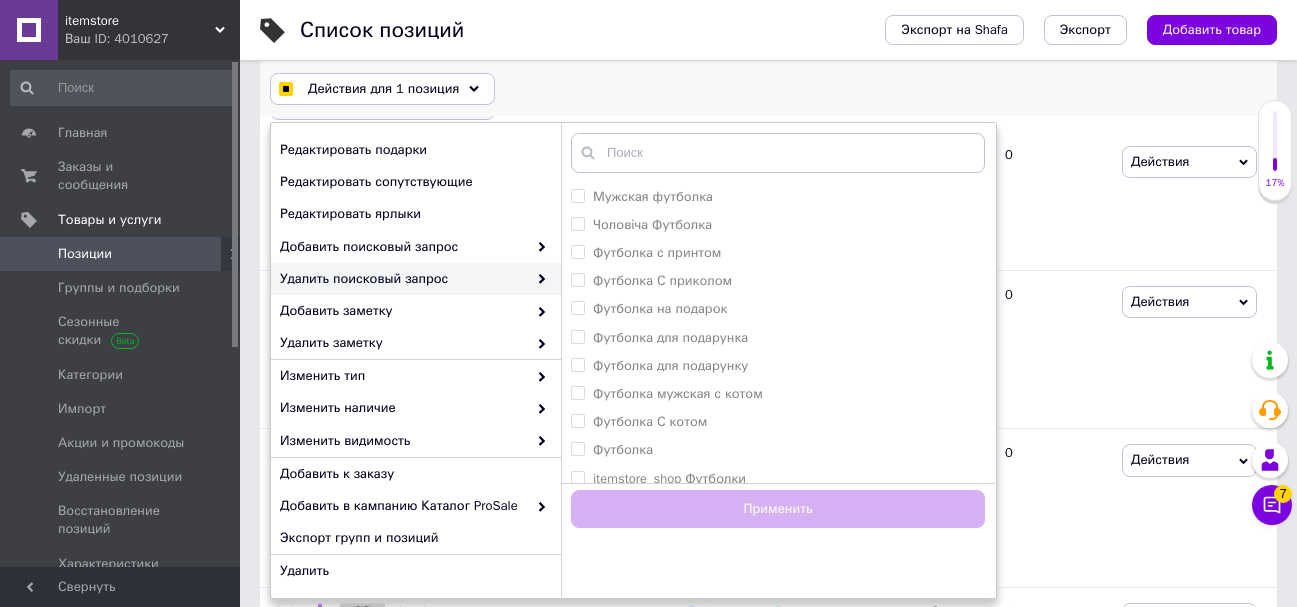 click on "Действия для 1 позиция Выбрать все 180 позиций Выбраны все 180 позиций Отменить выбранных Указать, где находится товар Поднять в начало группы Перенести в конец группы Перенести в группу Добавить в подборку Редактировать витрину Редактировать скидки Редактировать подарки Редактировать сопутствующие Редактировать ярлыки Добавить поисковый запрос Удалить поисковый запрос Добавить заметку Удалить заметку Изменить тип Изменить наличие Изменить видимость Добавить к заказу Добавить в кампанию Каталог ProSale Экспорт групп и позиций Удалить" at bounding box center (768, 89) 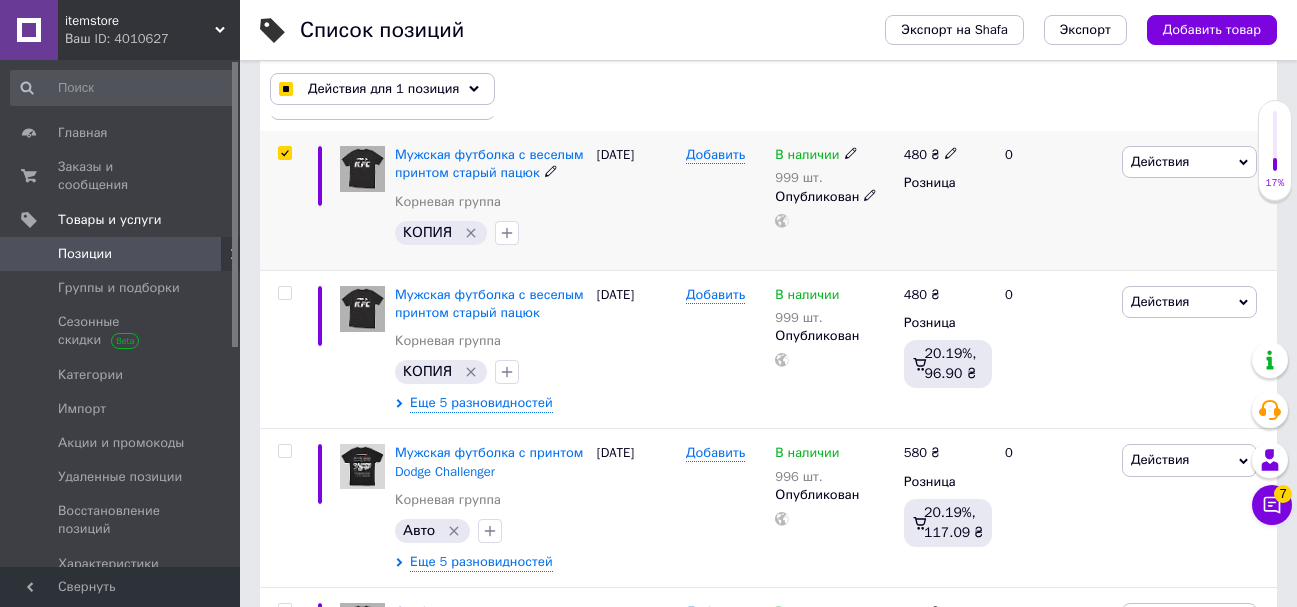 click on "Действия" at bounding box center [1189, 162] 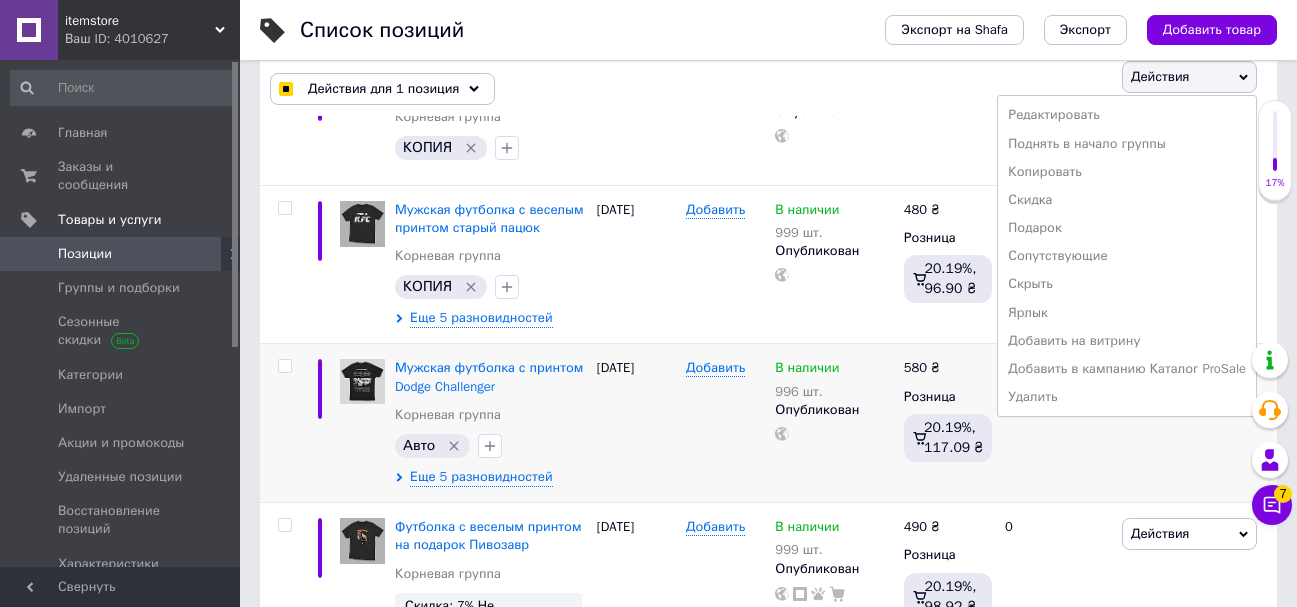 scroll, scrollTop: 500, scrollLeft: 0, axis: vertical 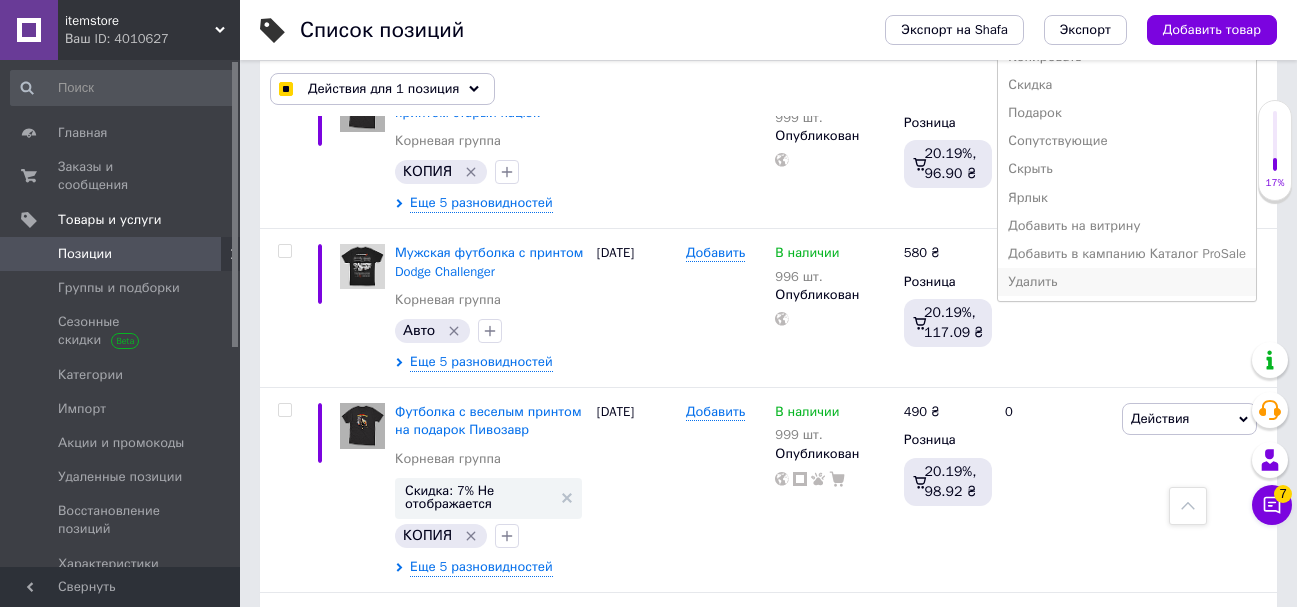 click on "Удалить" at bounding box center [1127, 282] 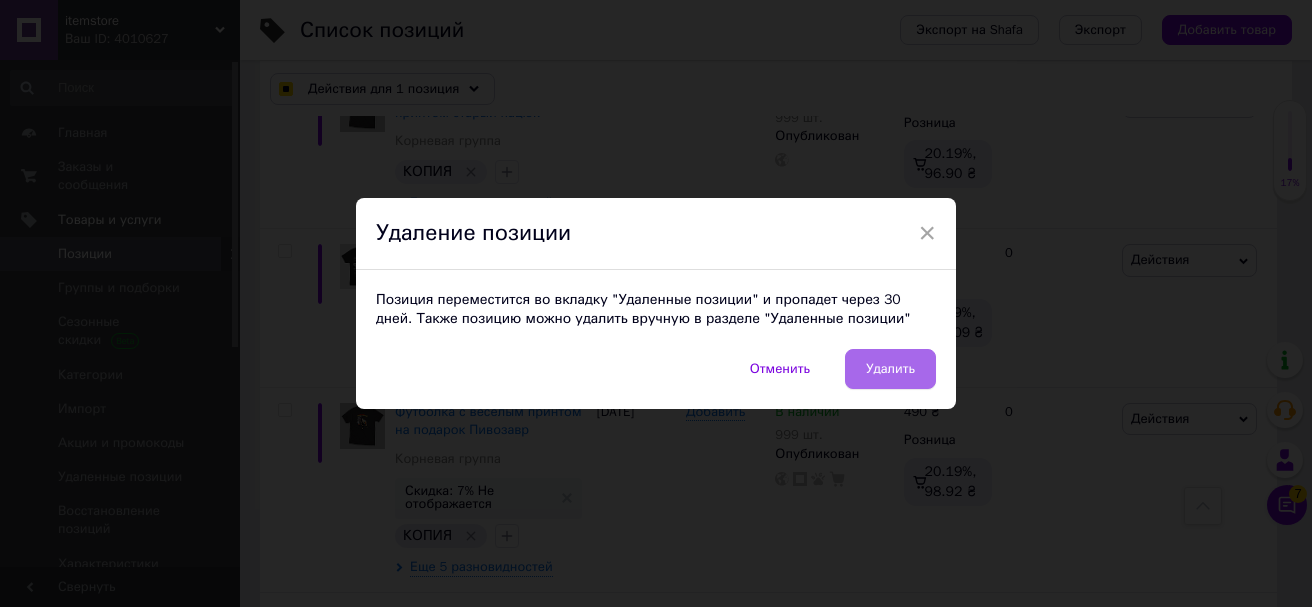 click on "Удалить" at bounding box center [890, 369] 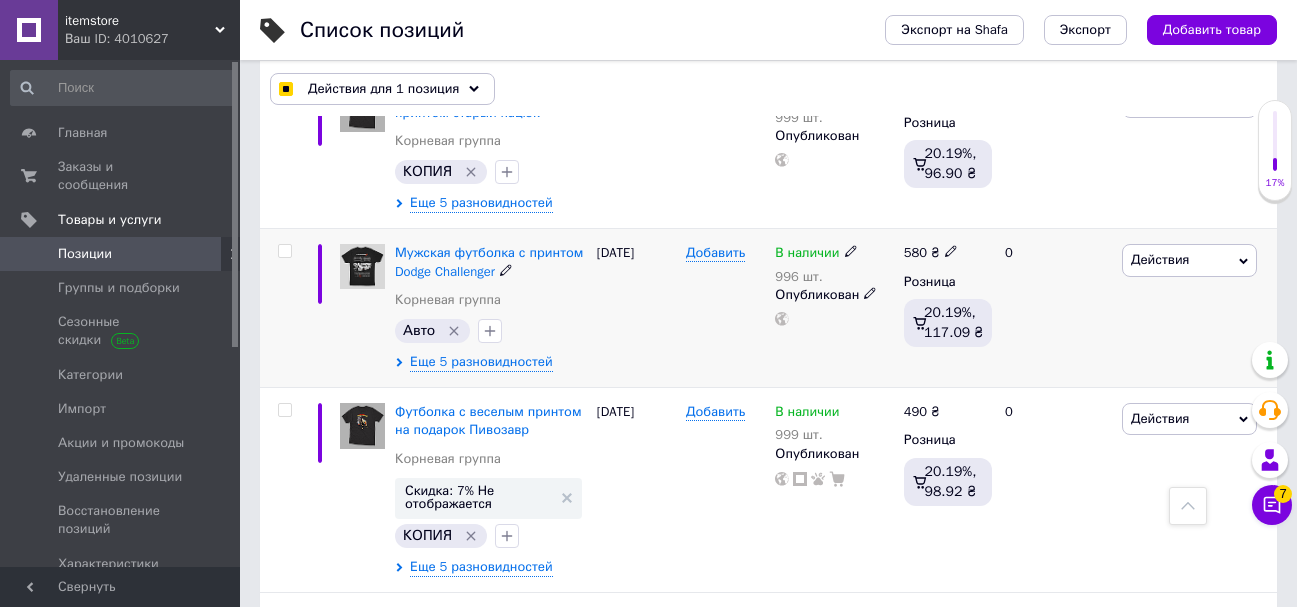 checkbox on "false" 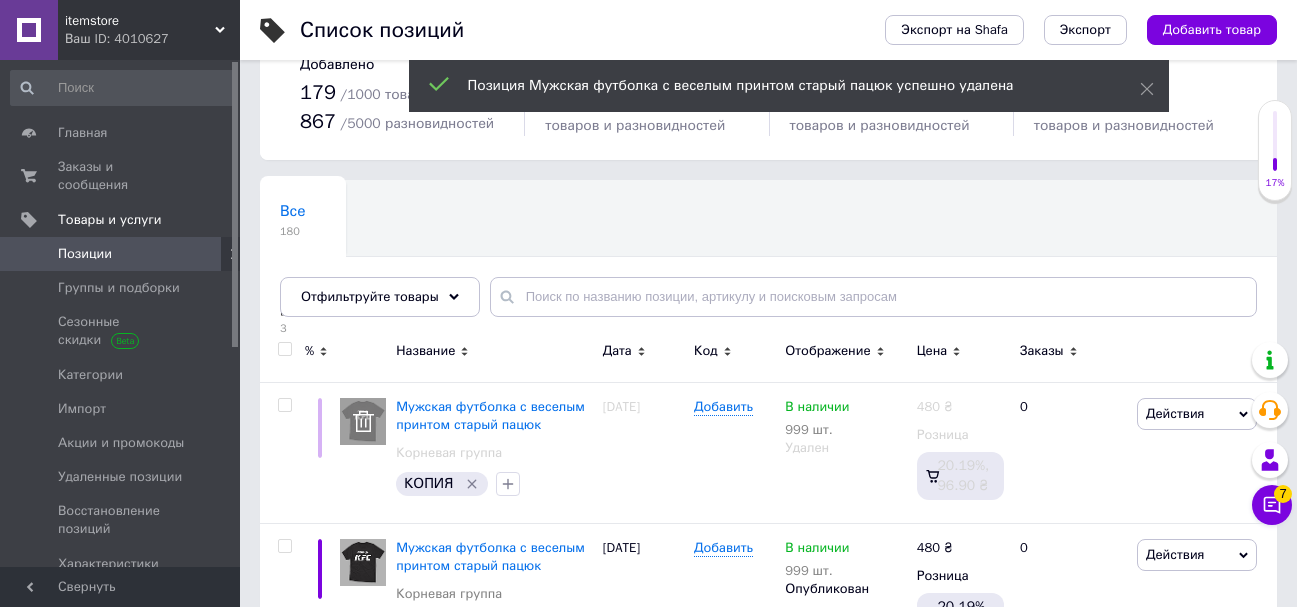 scroll, scrollTop: 0, scrollLeft: 0, axis: both 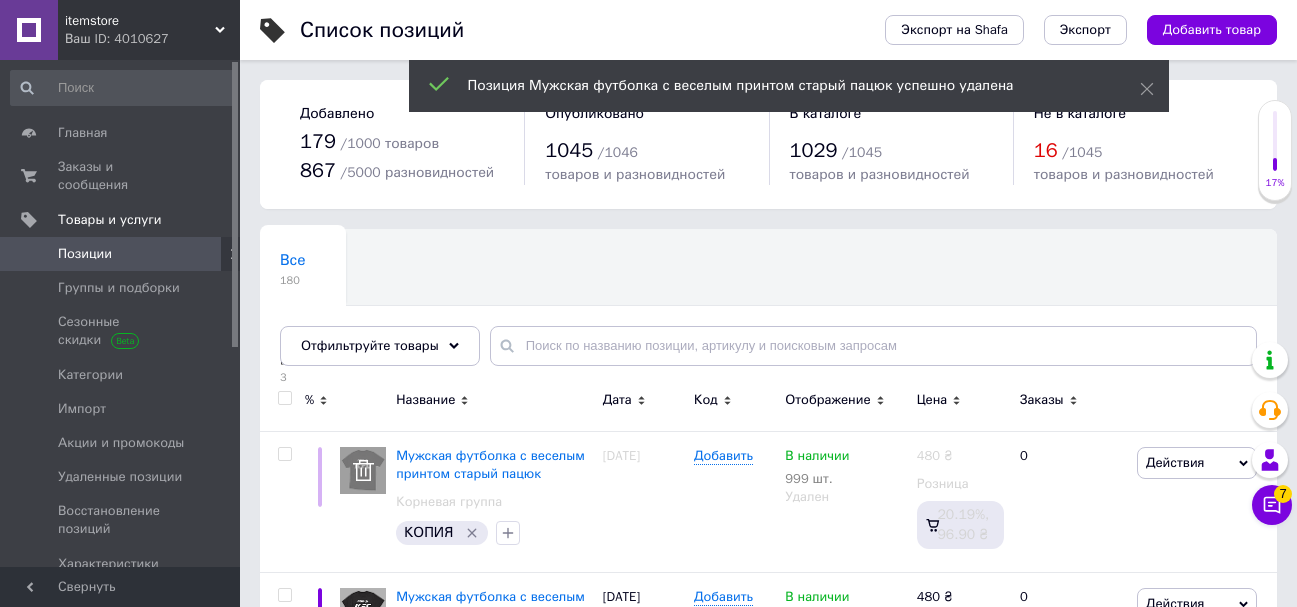 click on "Все 180 Не показываются в [GEOGRAPHIC_DATA]... 3 Удалить Редактировать Ok Отфильтровано...  Сохранить" at bounding box center (768, 307) 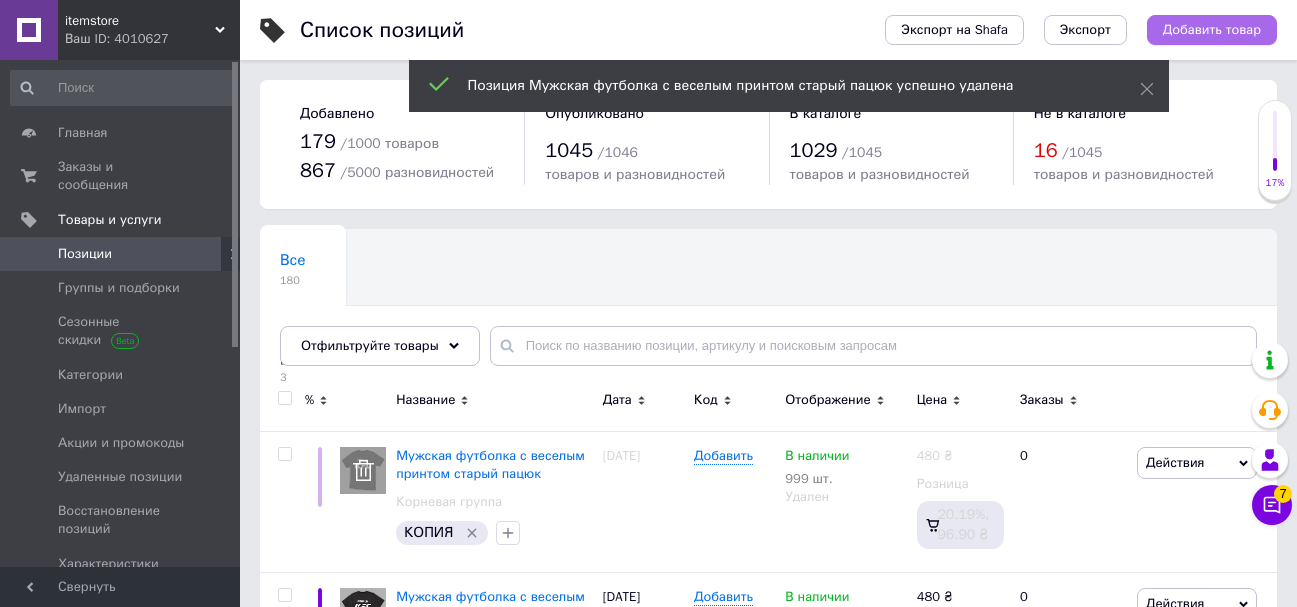 click on "Добавить товар" at bounding box center (1212, 30) 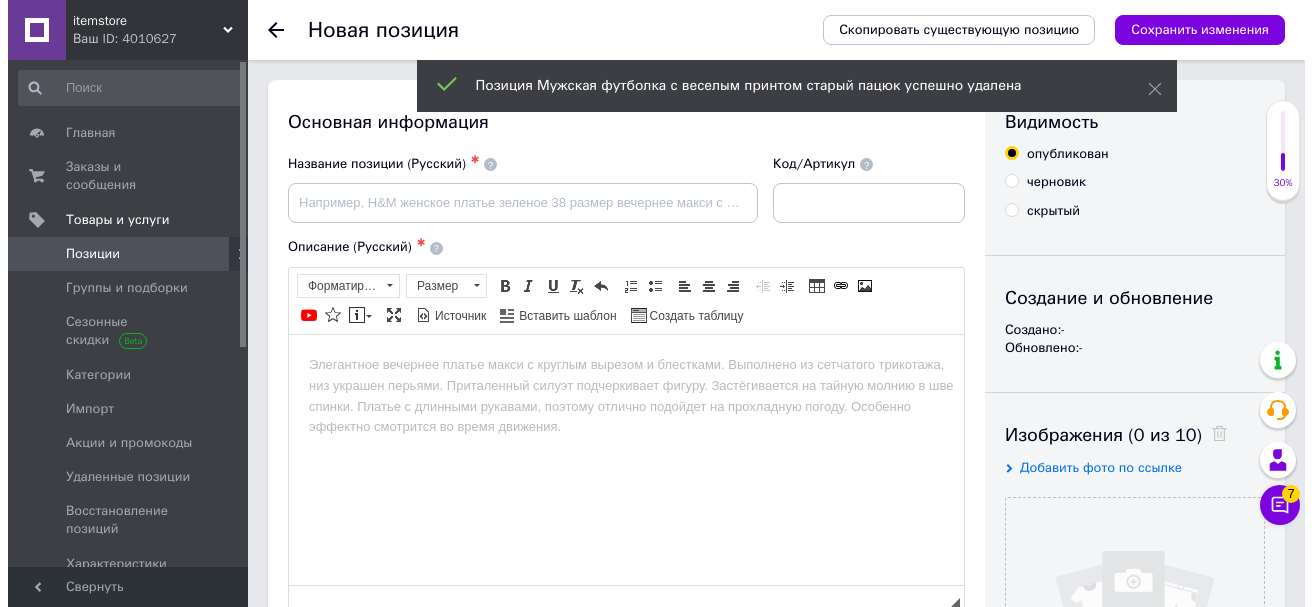 scroll, scrollTop: 0, scrollLeft: 0, axis: both 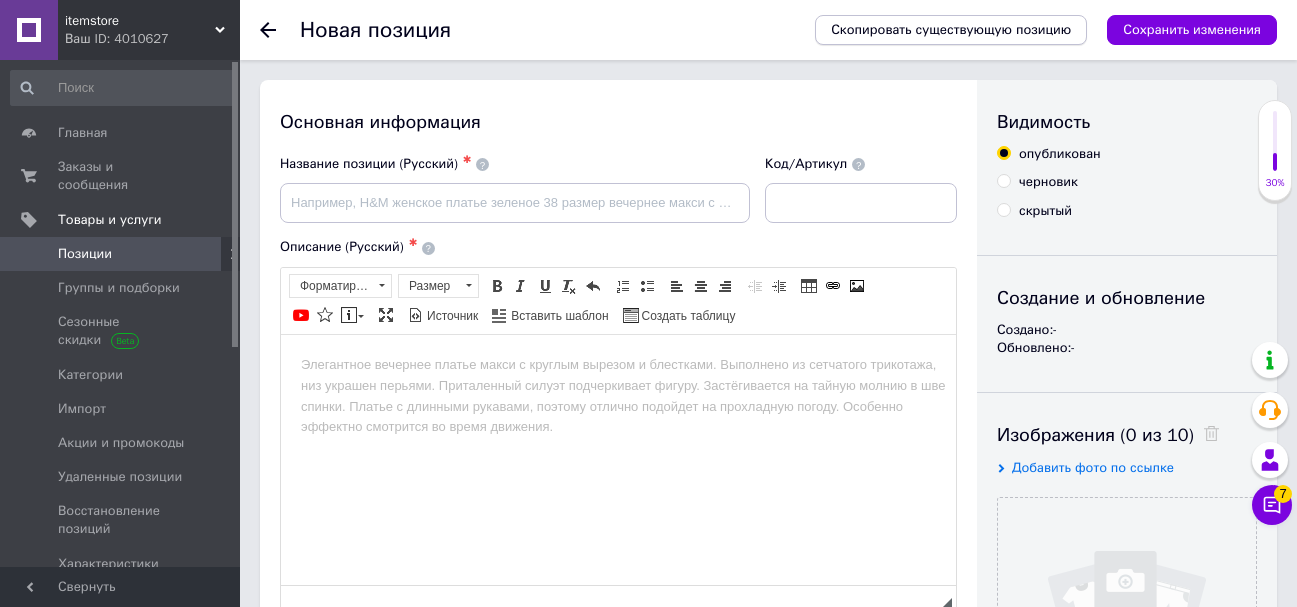 click on "Скопировать существующую позицию" at bounding box center [951, 30] 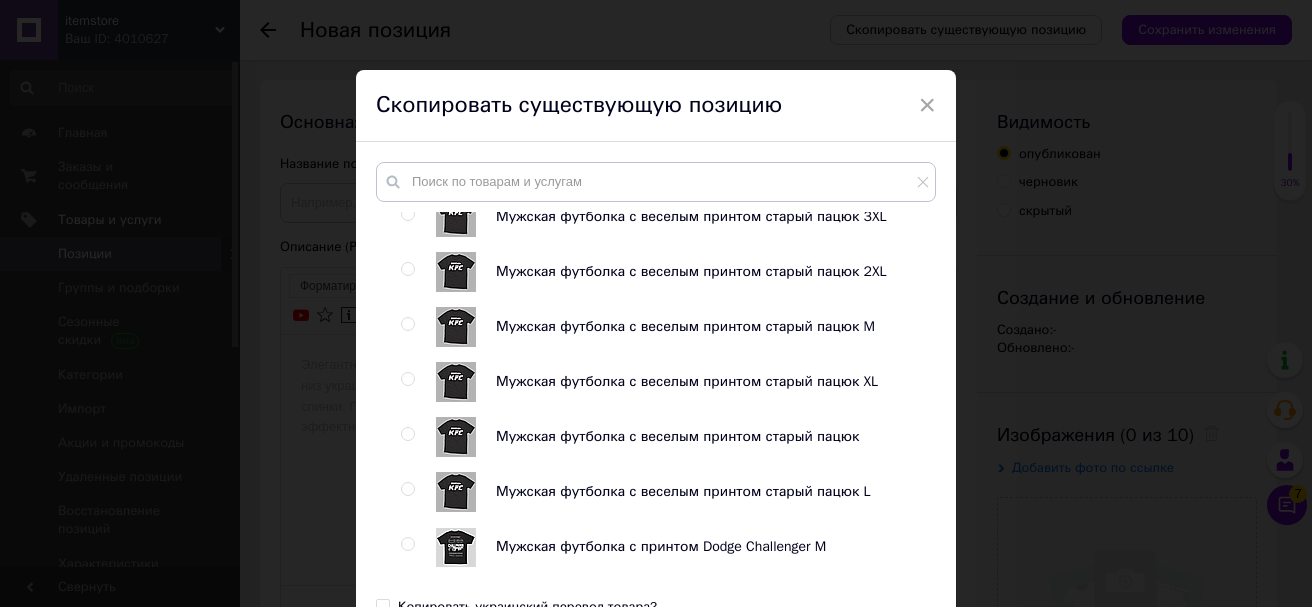 scroll, scrollTop: 100, scrollLeft: 0, axis: vertical 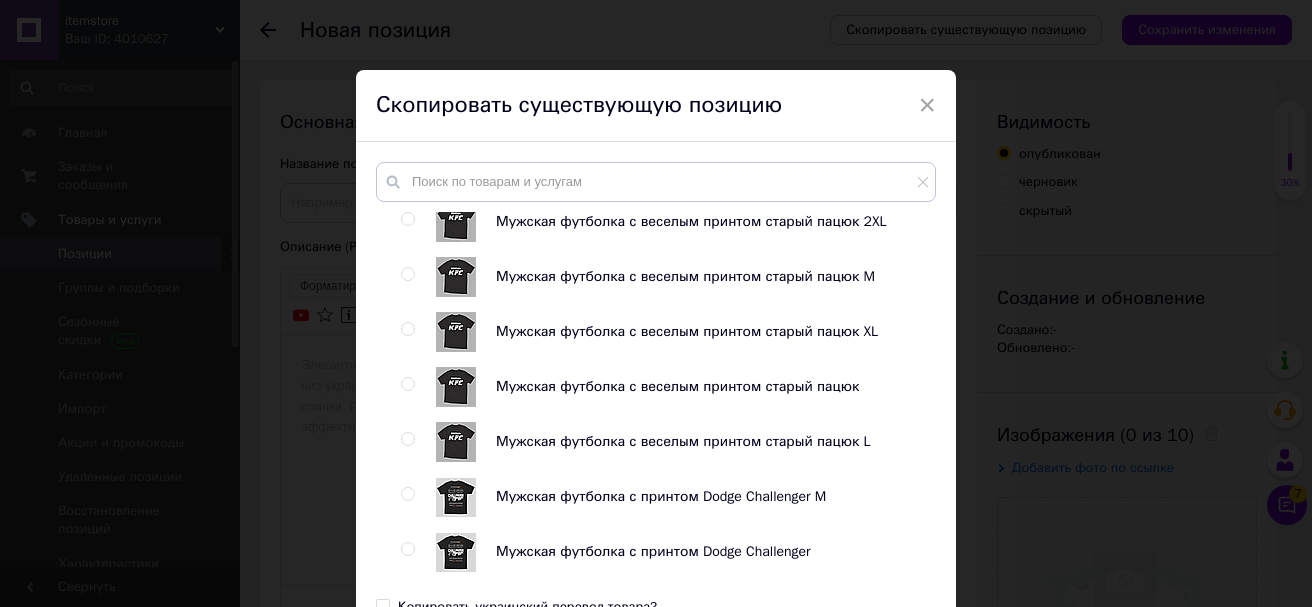 click at bounding box center (411, 387) 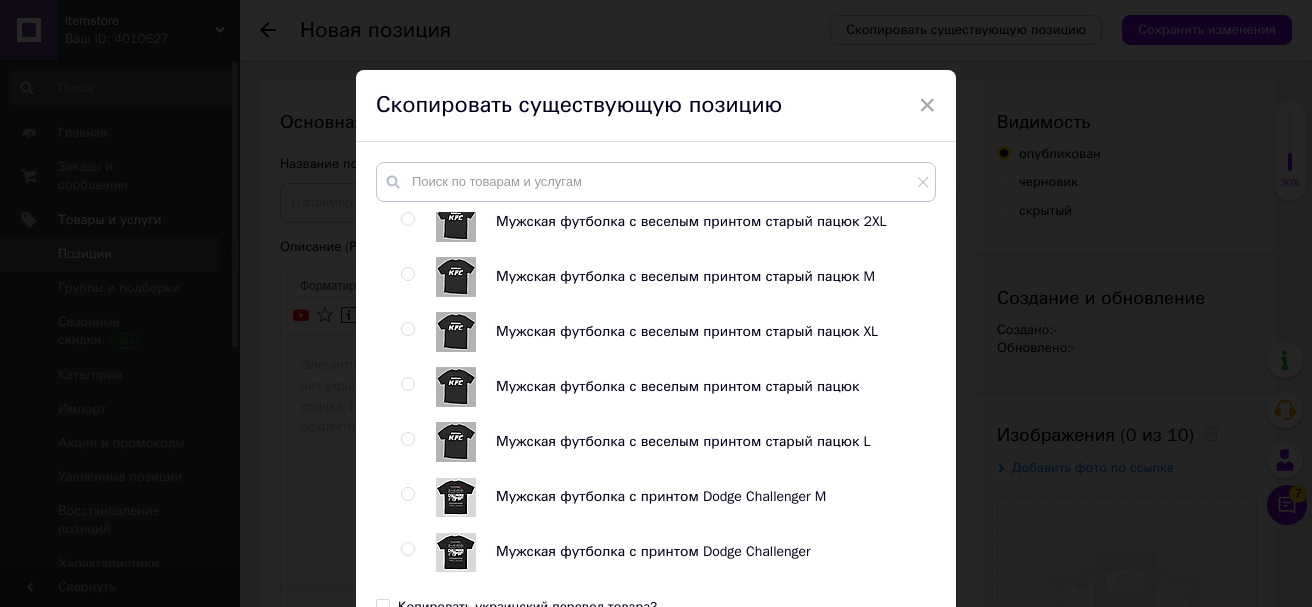 click at bounding box center (407, 384) 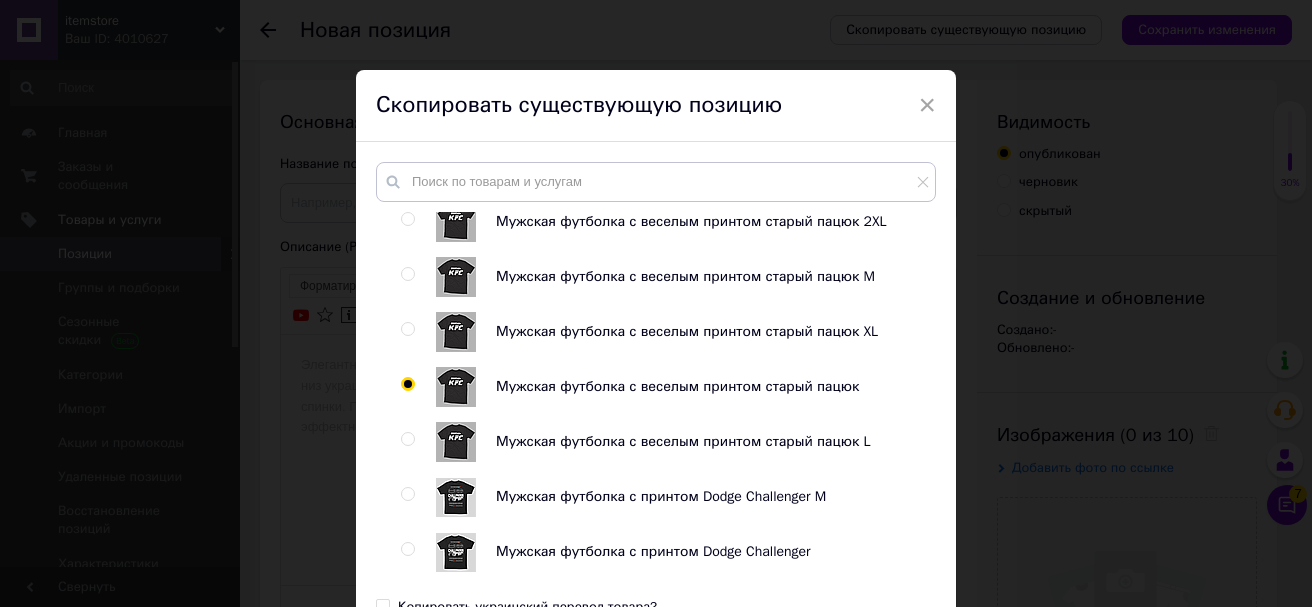 radio on "true" 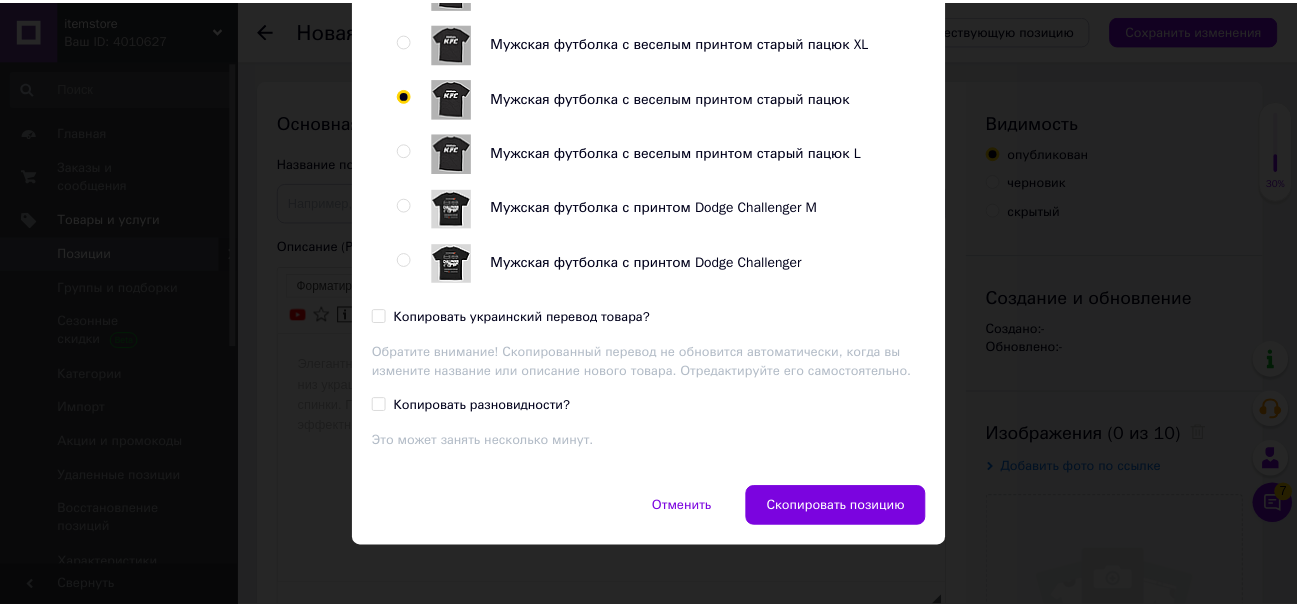 scroll, scrollTop: 300, scrollLeft: 0, axis: vertical 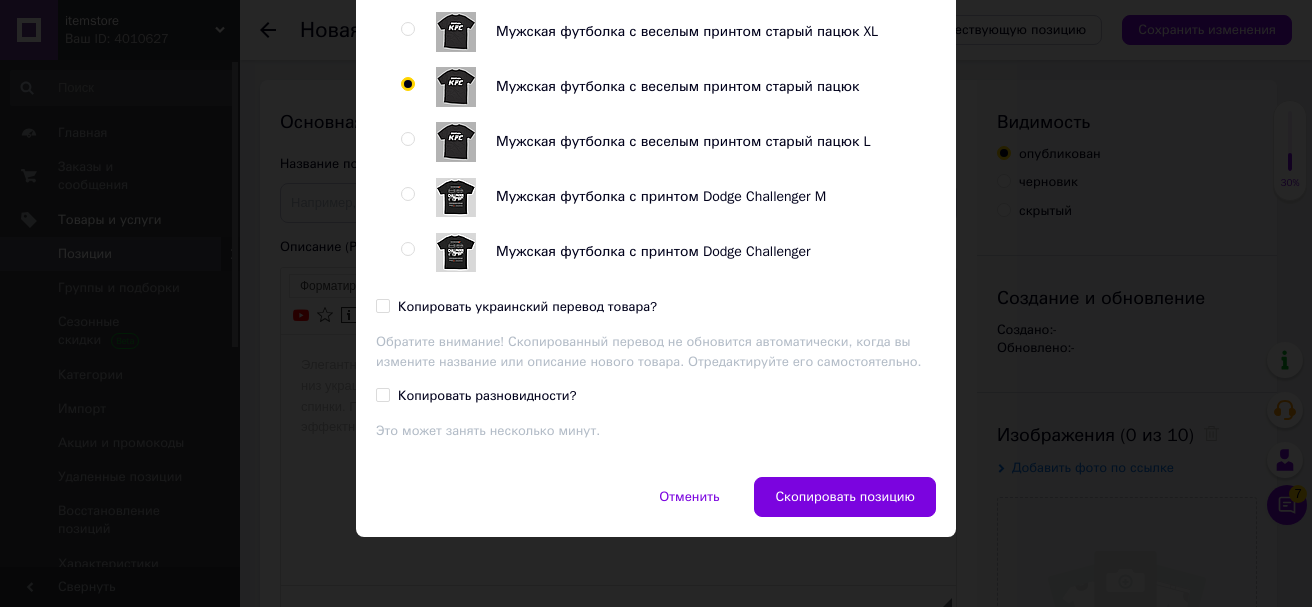 click on "Копировать украинский перевод товара?" at bounding box center (527, 307) 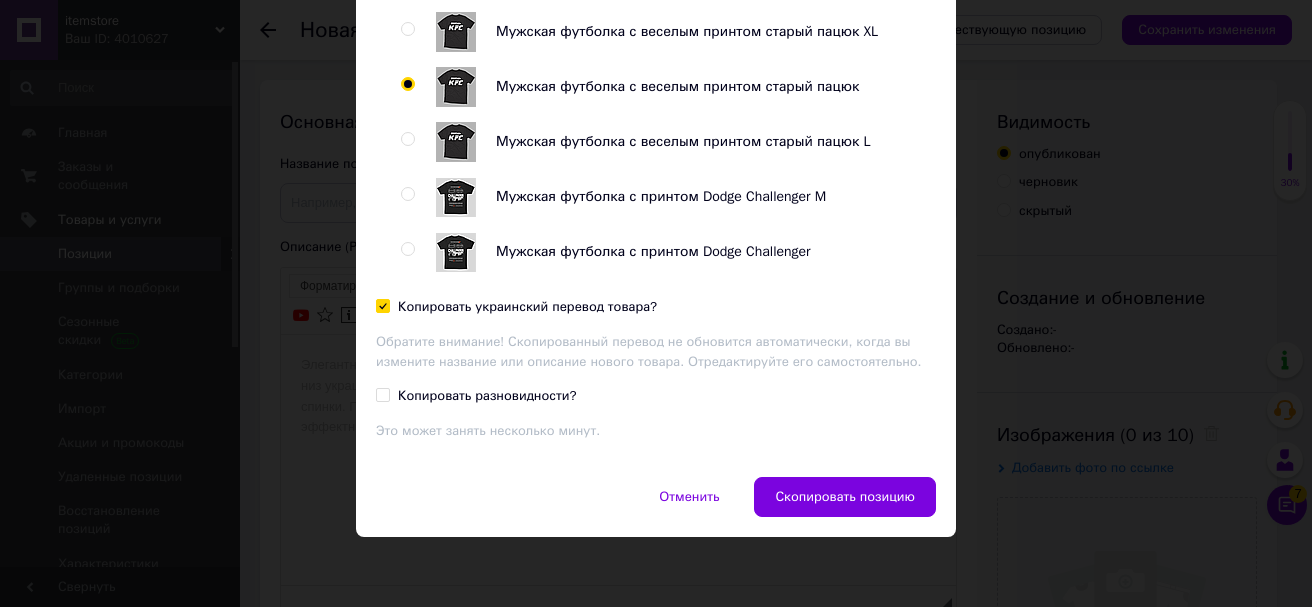 checkbox on "true" 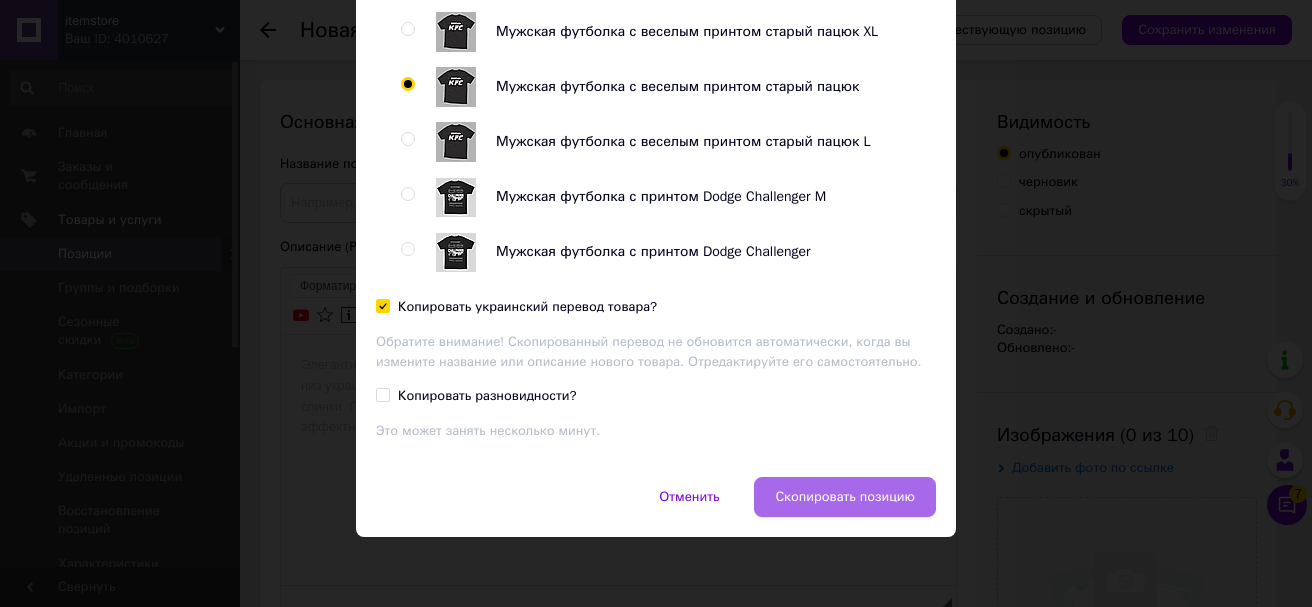 click on "Скопировать позицию" at bounding box center (845, 497) 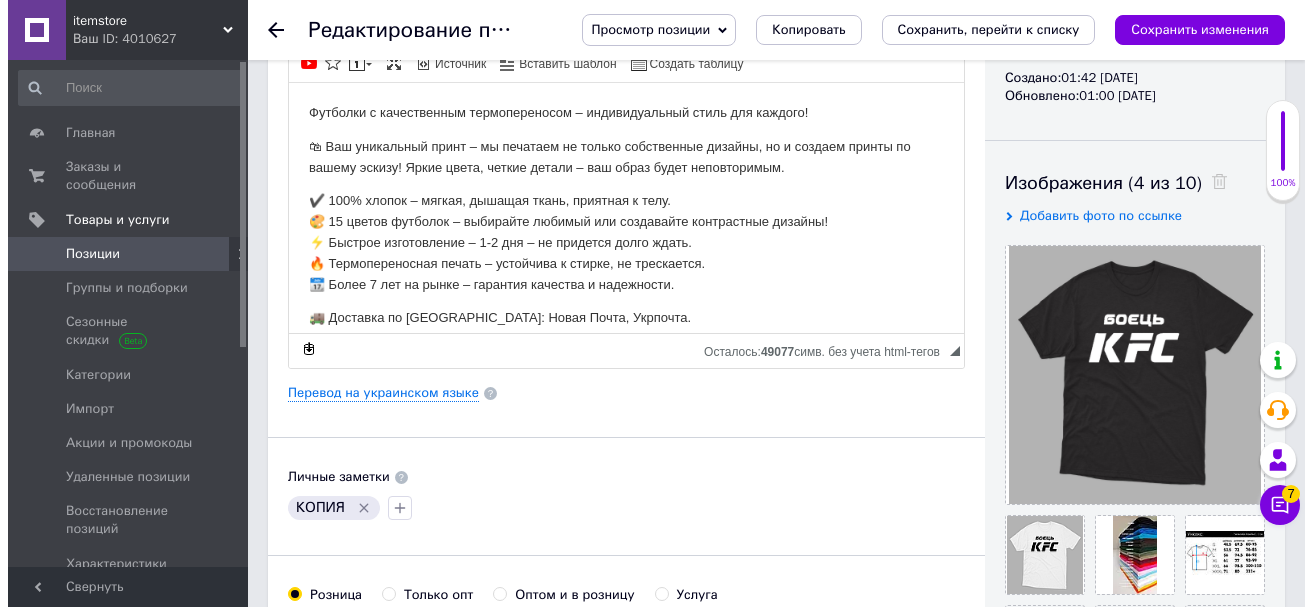 scroll, scrollTop: 400, scrollLeft: 0, axis: vertical 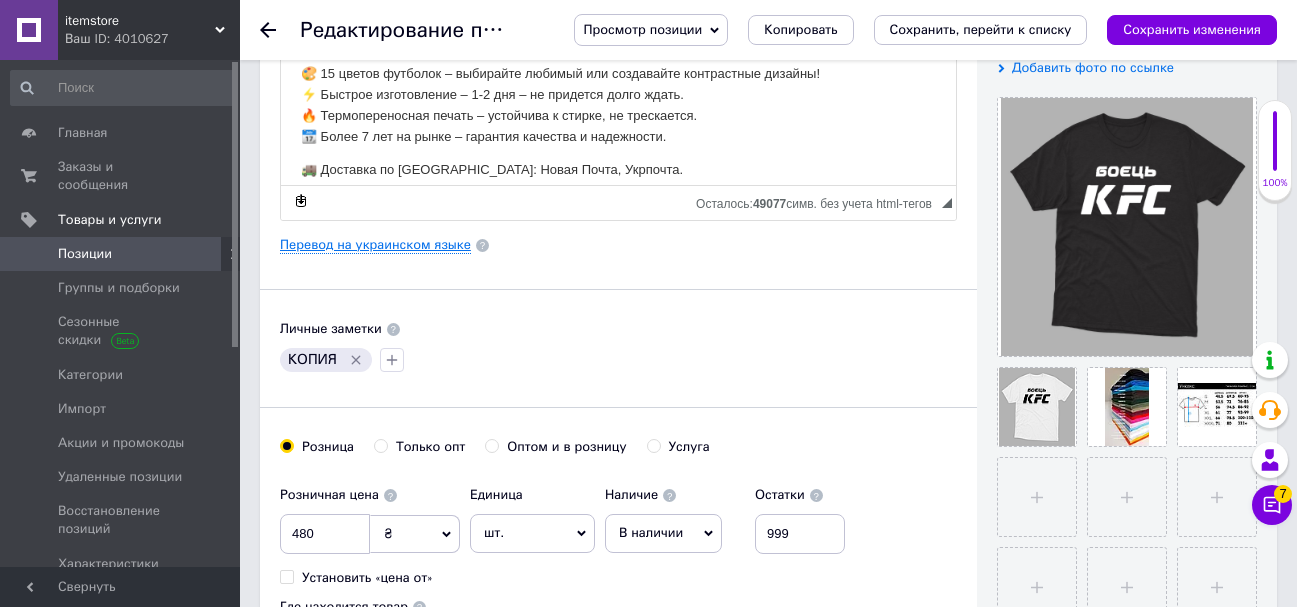 click on "Перевод на украинском языке" at bounding box center [375, 245] 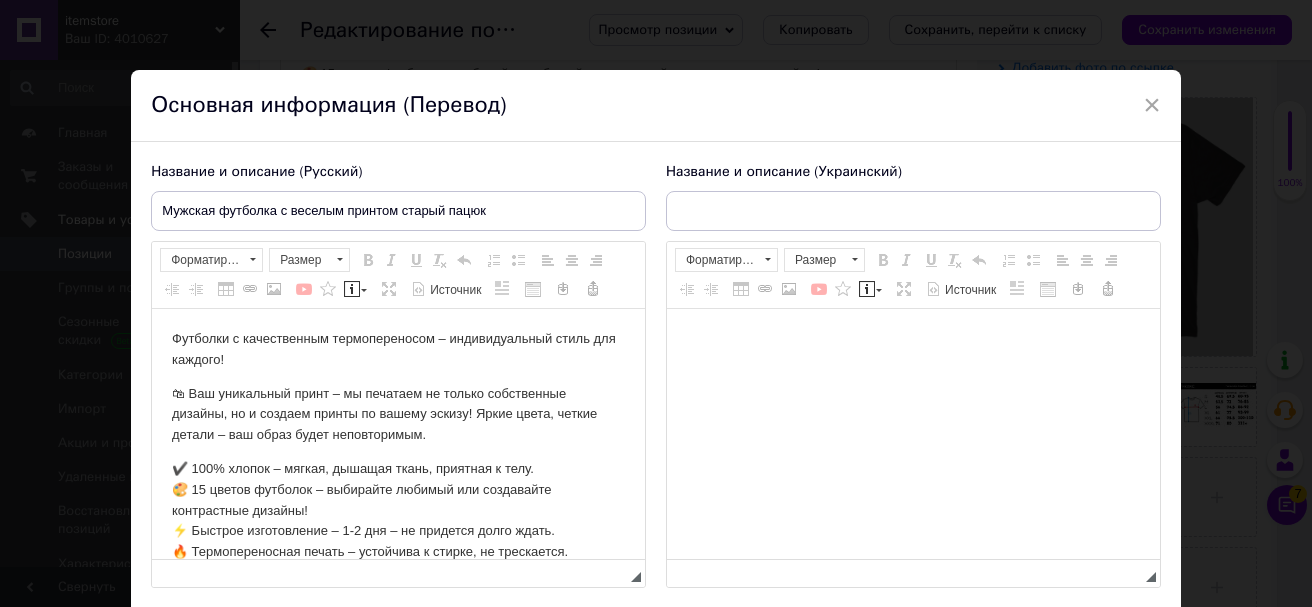 scroll, scrollTop: 0, scrollLeft: 0, axis: both 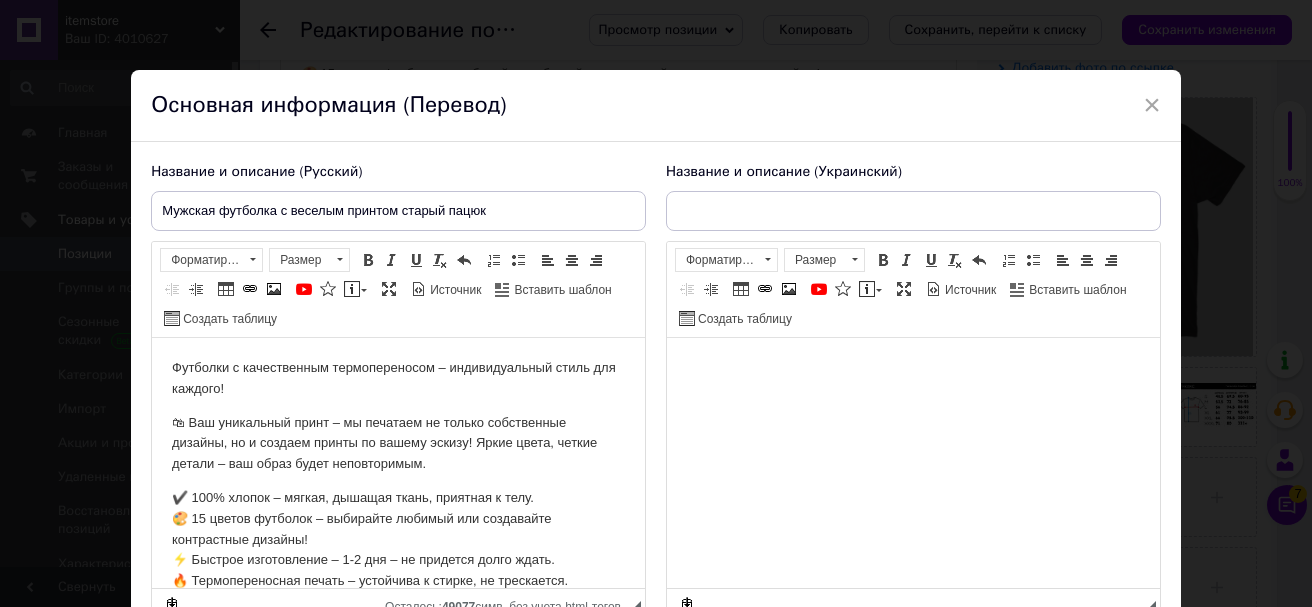 type on "Чоловіча футболка з смішним принтом старий пацюк" 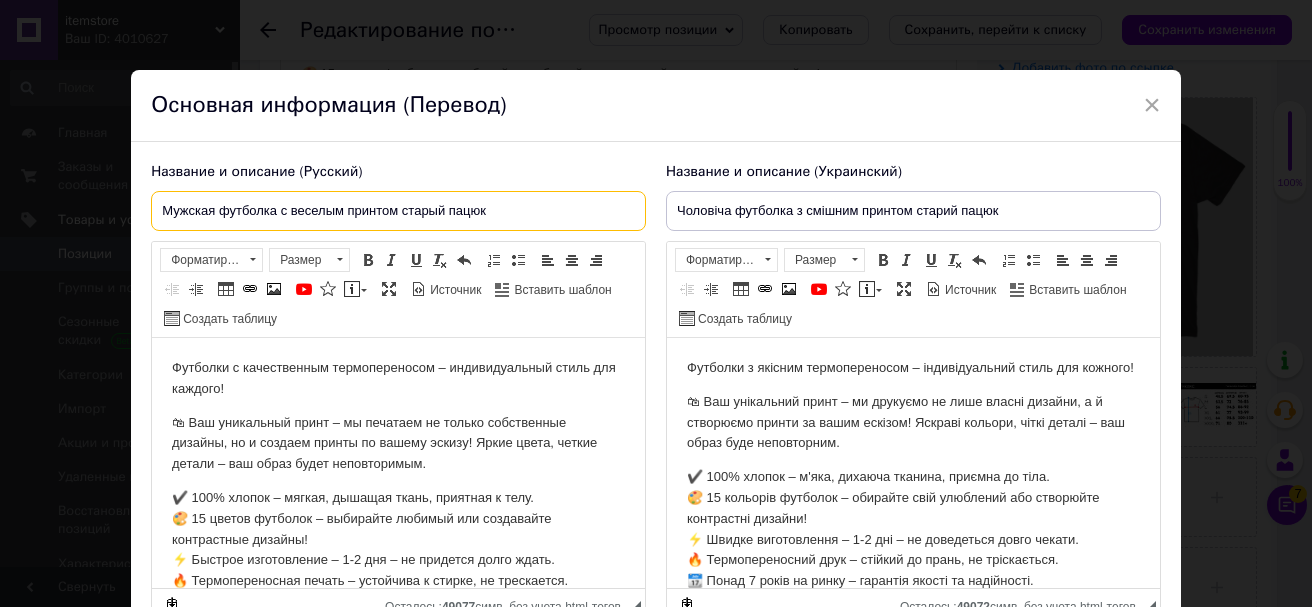 drag, startPoint x: 491, startPoint y: 209, endPoint x: 400, endPoint y: 198, distance: 91.66242 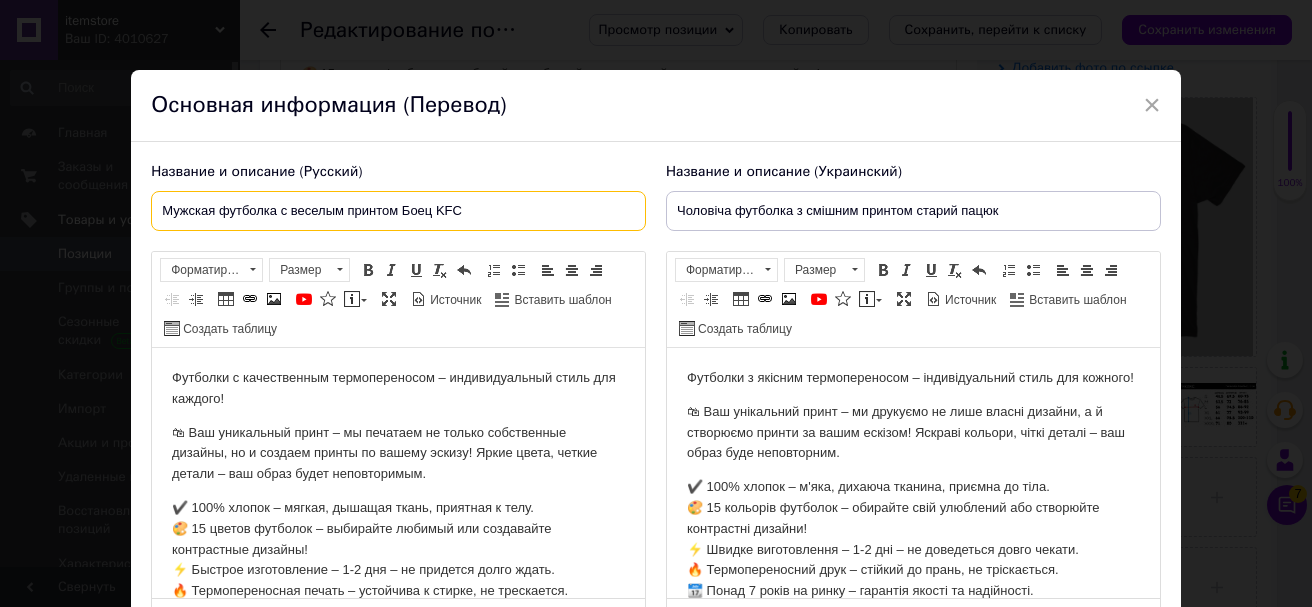 type on "Мужская футболка с веселым принтом Боец KFC" 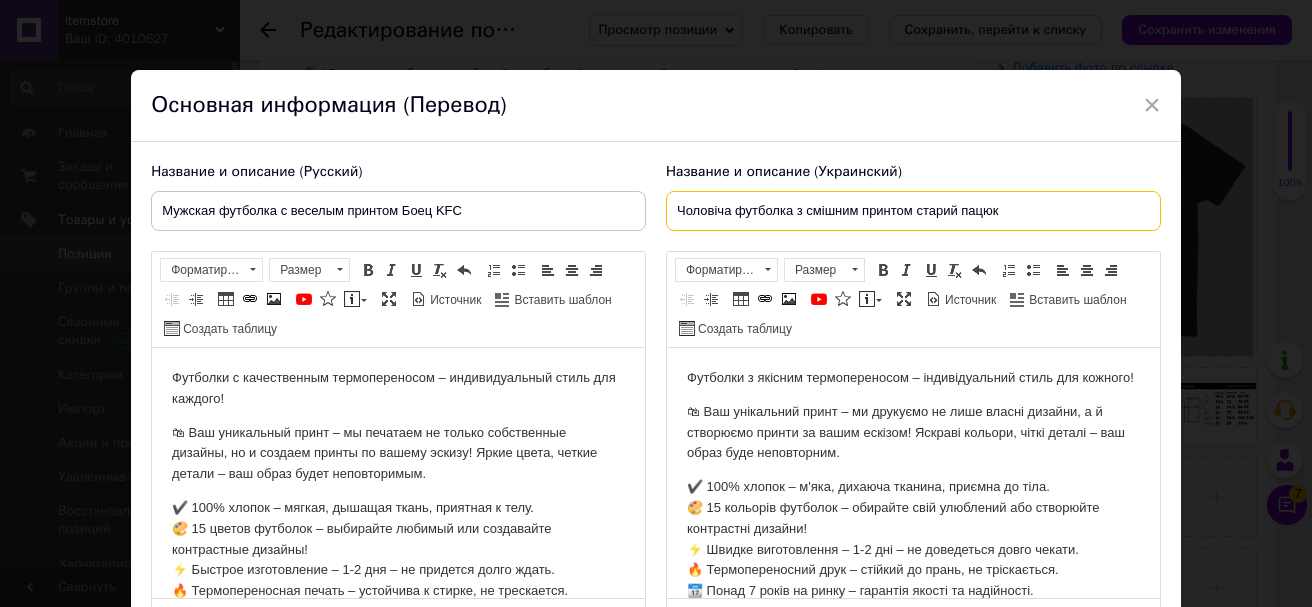 drag, startPoint x: 993, startPoint y: 207, endPoint x: 914, endPoint y: 209, distance: 79.025314 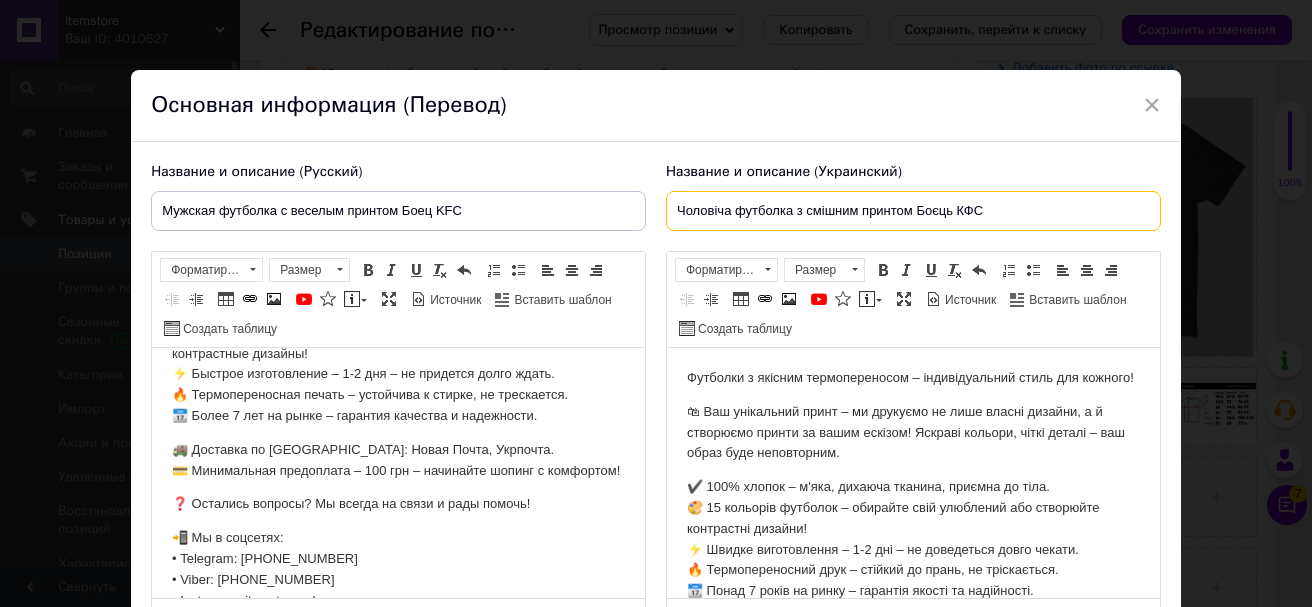 scroll, scrollTop: 500, scrollLeft: 0, axis: vertical 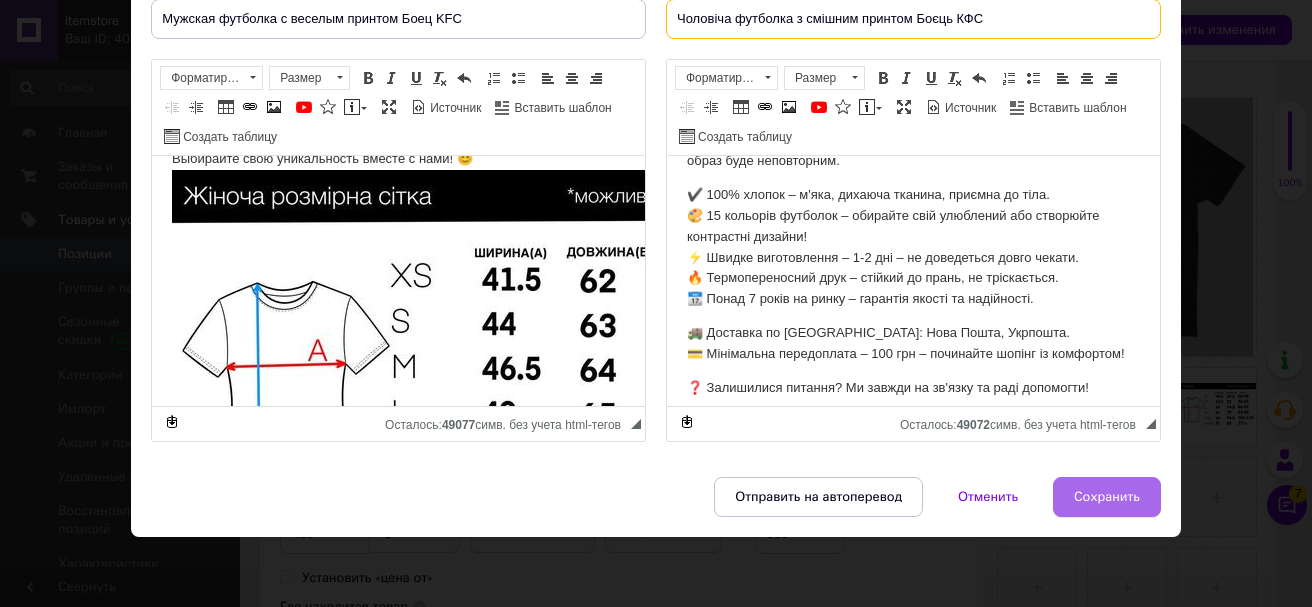 type on "Чоловіча футболка з смішним принтом Боєць КФС" 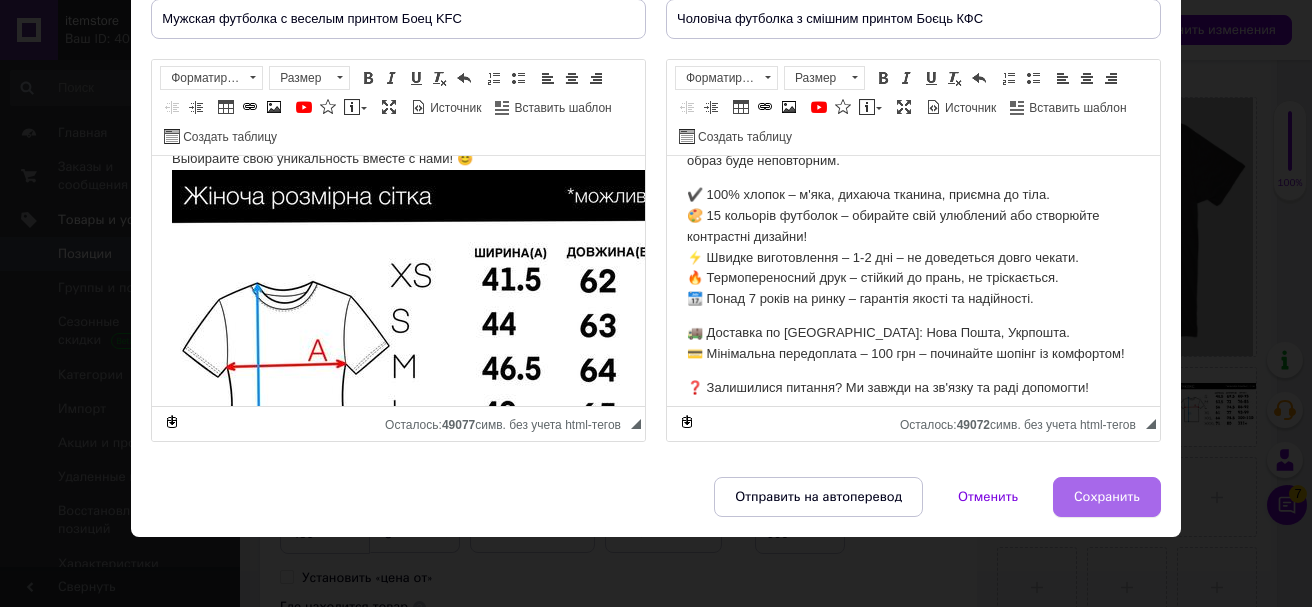 click on "Сохранить" at bounding box center [1107, 497] 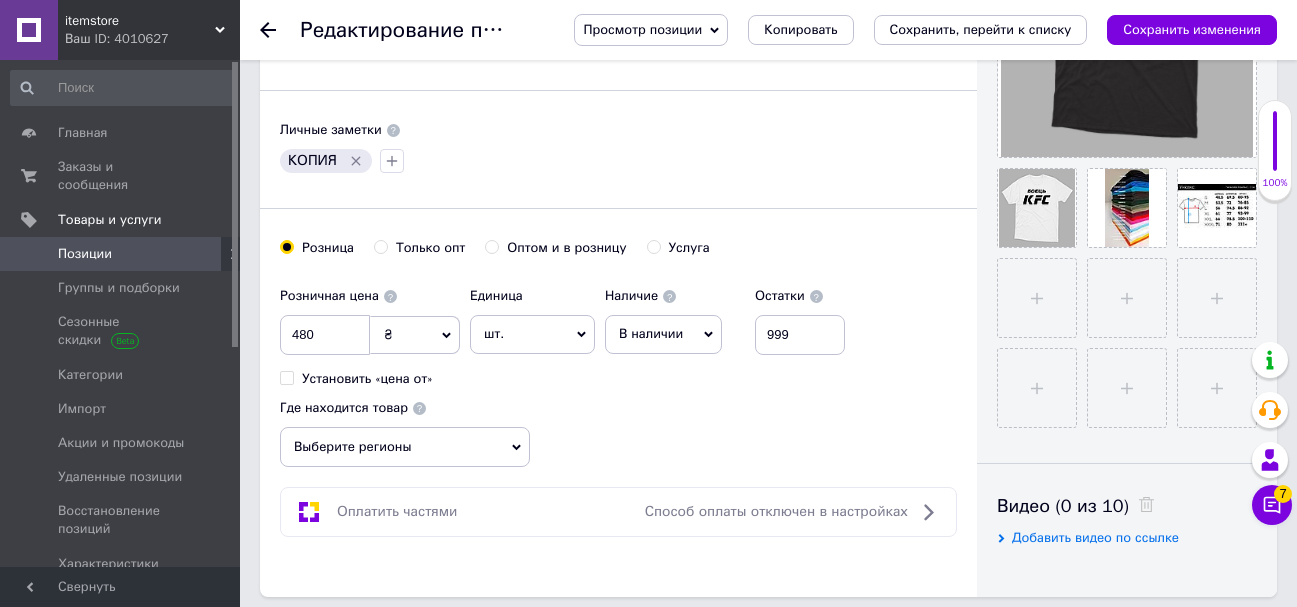 scroll, scrollTop: 600, scrollLeft: 0, axis: vertical 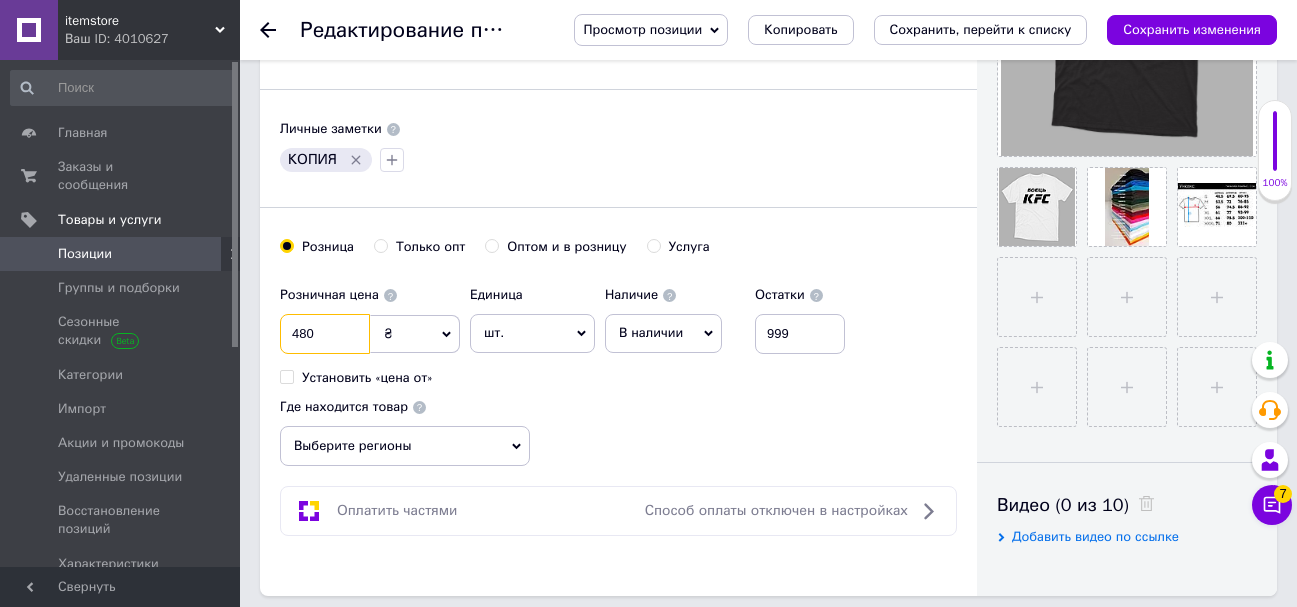 click on "480" at bounding box center [325, 334] 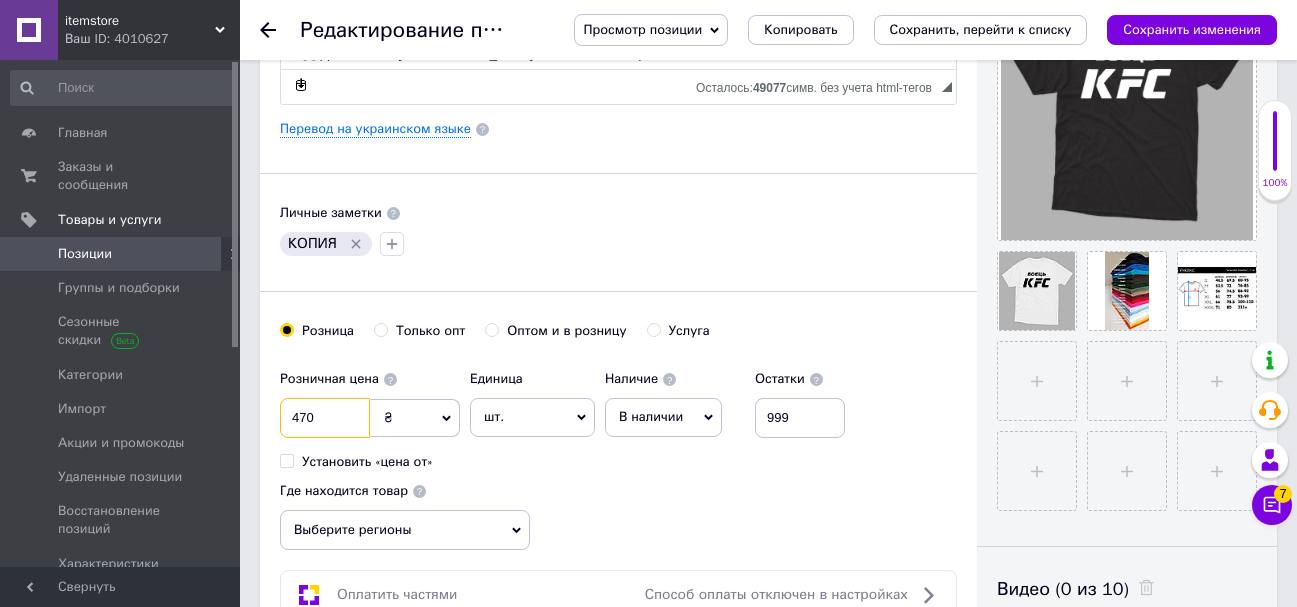 scroll, scrollTop: 400, scrollLeft: 0, axis: vertical 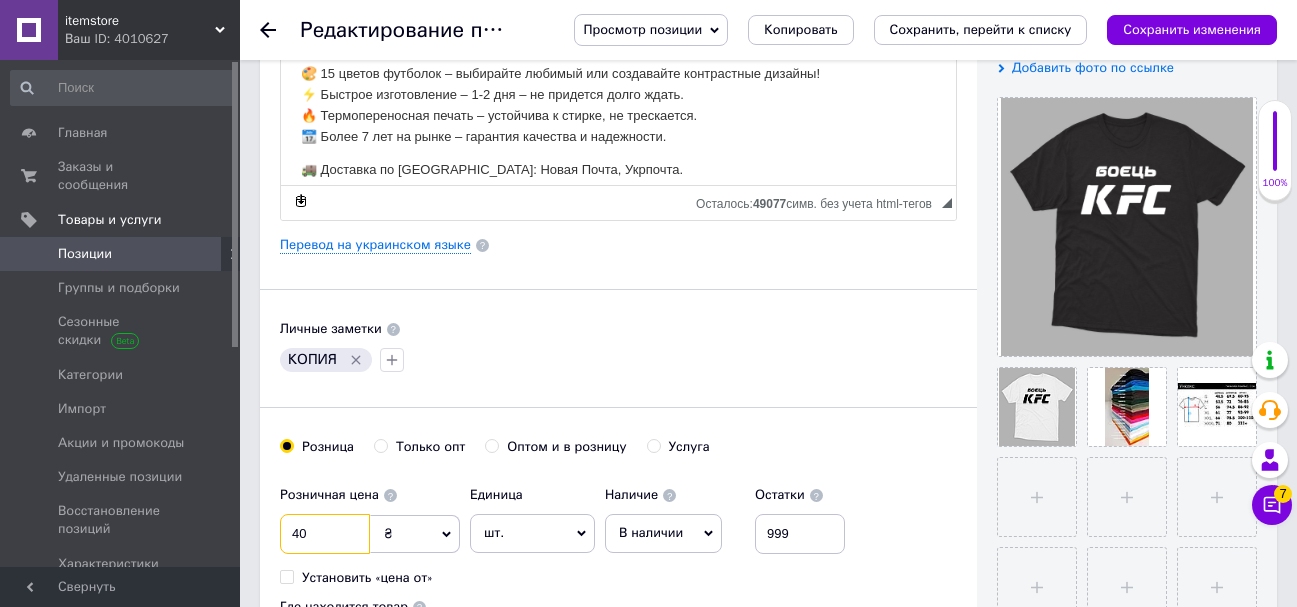 type on "480" 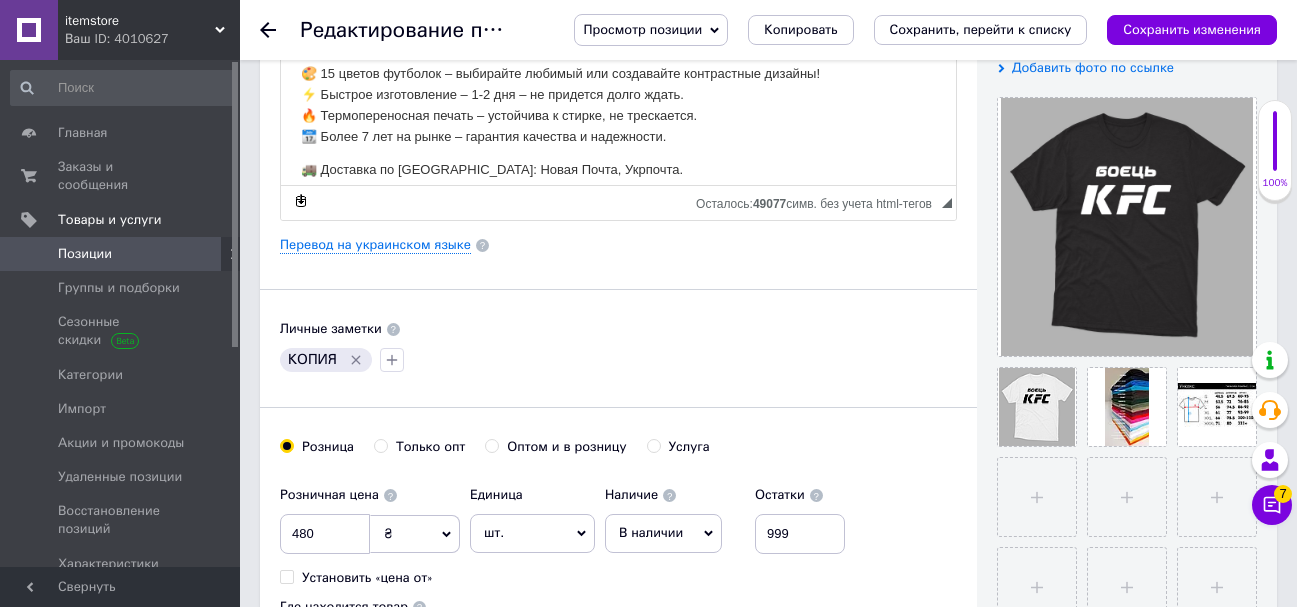 click on "Основная информация Название позиции (Русский) ✱ Мужская футболка с веселым принтом Боец KFC Код/Артикул Описание (Русский) ✱ Футболки с качественным термопереносом – индивидуальный стиль для каждого!
🛍 Ваш уникальный принт – мы печатаем не только собственные дизайны, но и создаем принты по вашему эскизу! Яркие цвета, четкие детали – ваш образ будет неповторимым.
✔️ 100% хлопок – мягкая, дышащая ткань, приятная к телу.
🎨 15 цветов футболок – выбирайте любимый или создавайте контрастные дизайны!
🚚 Доставка по [GEOGRAPHIC_DATA]: Новая Почта, Укрпочта." at bounding box center (618, 238) 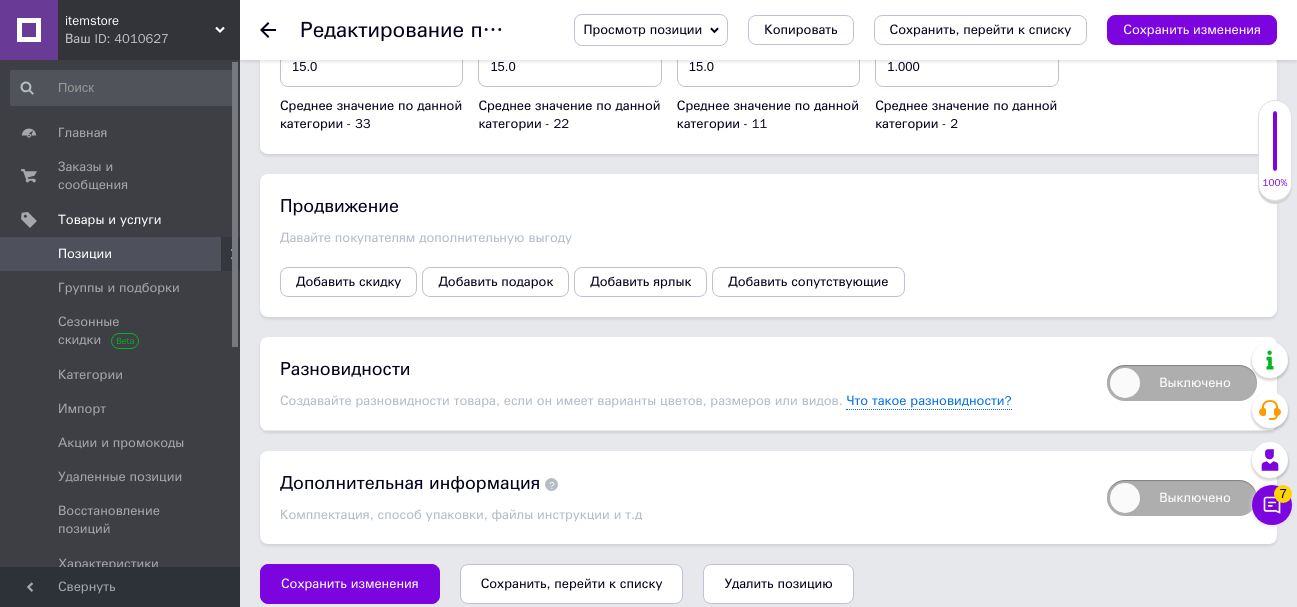 click on "Выключено" at bounding box center (1182, 383) 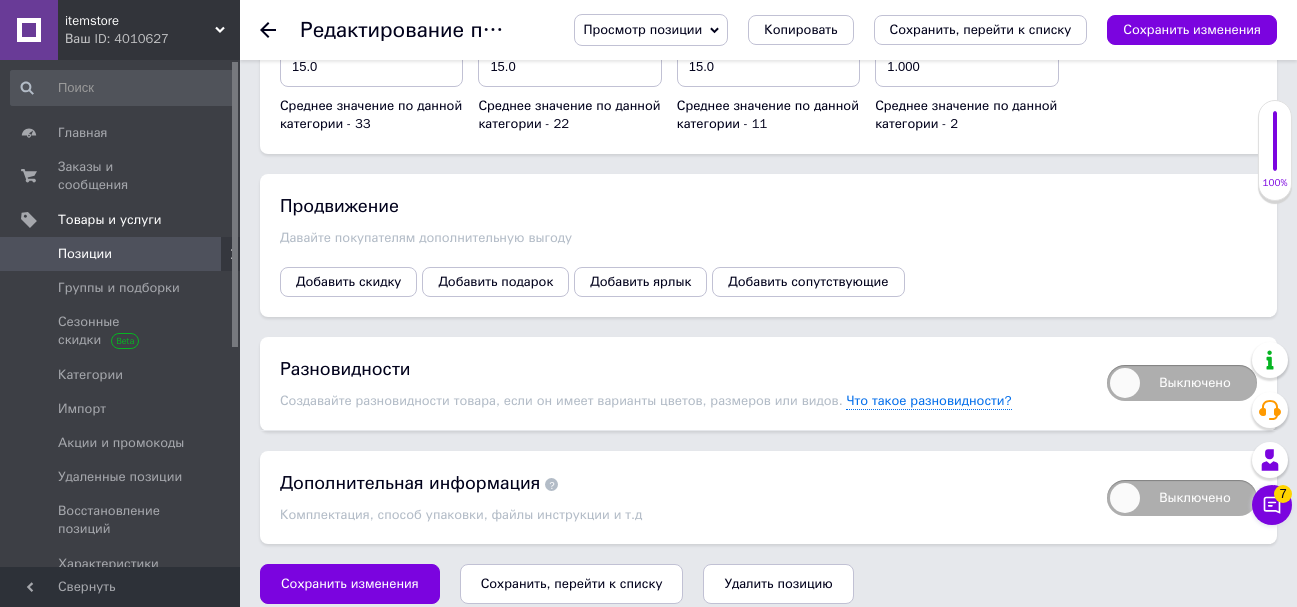 click on "Выключено" at bounding box center [1100, 358] 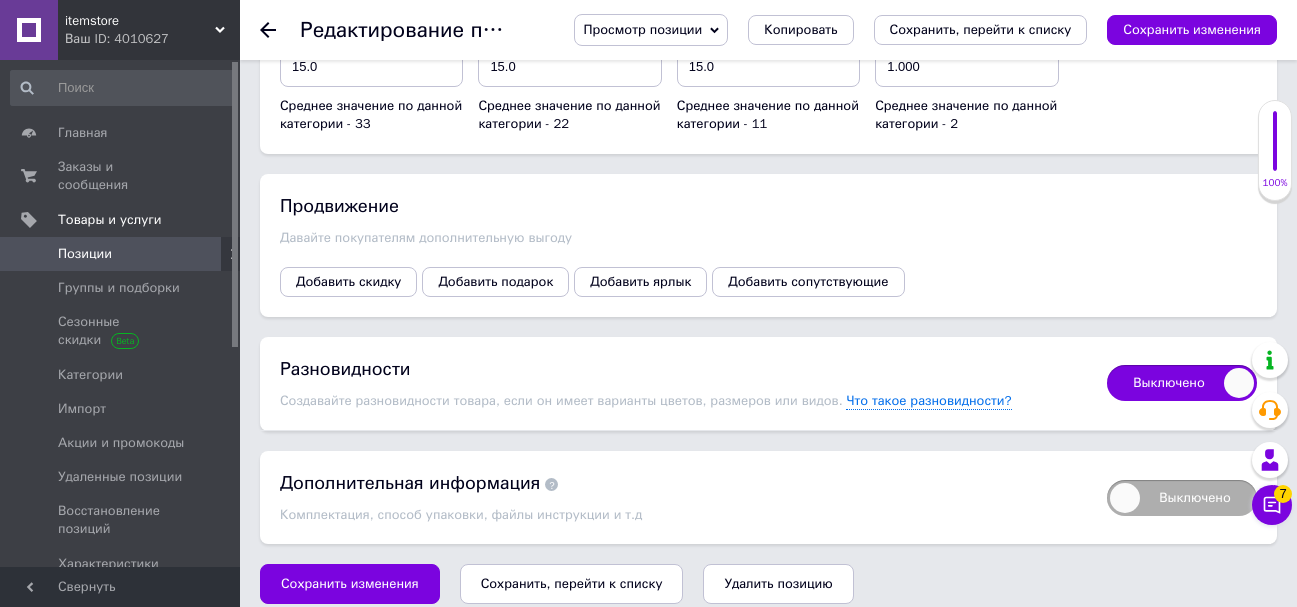 checkbox on "true" 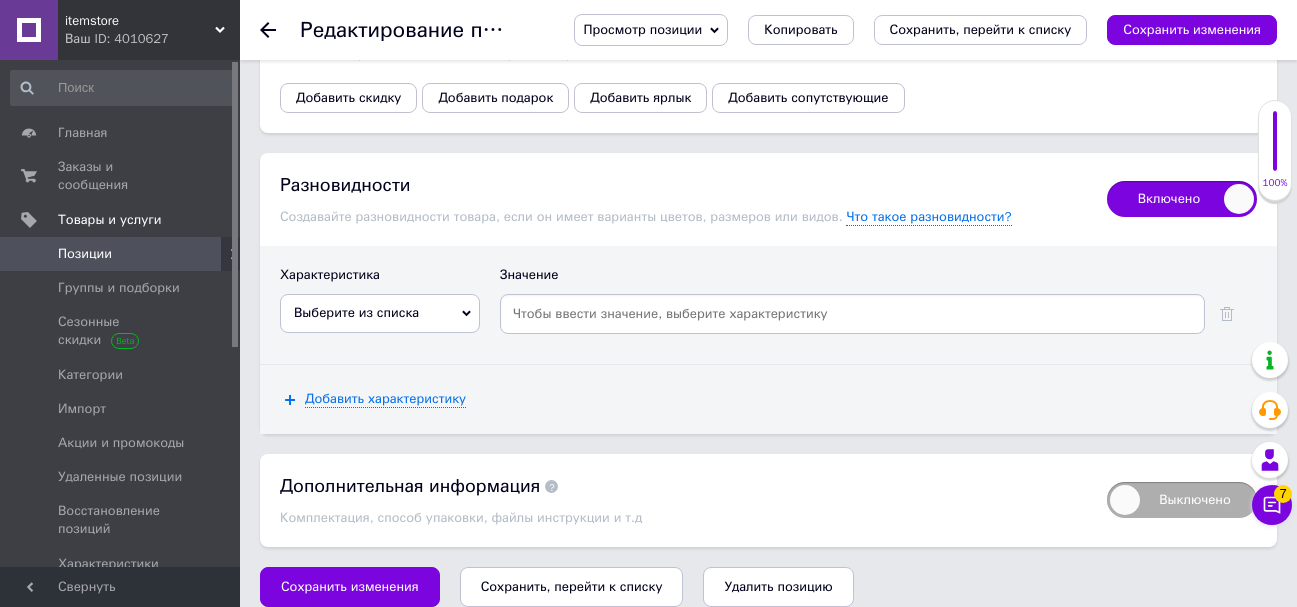 scroll, scrollTop: 2831, scrollLeft: 0, axis: vertical 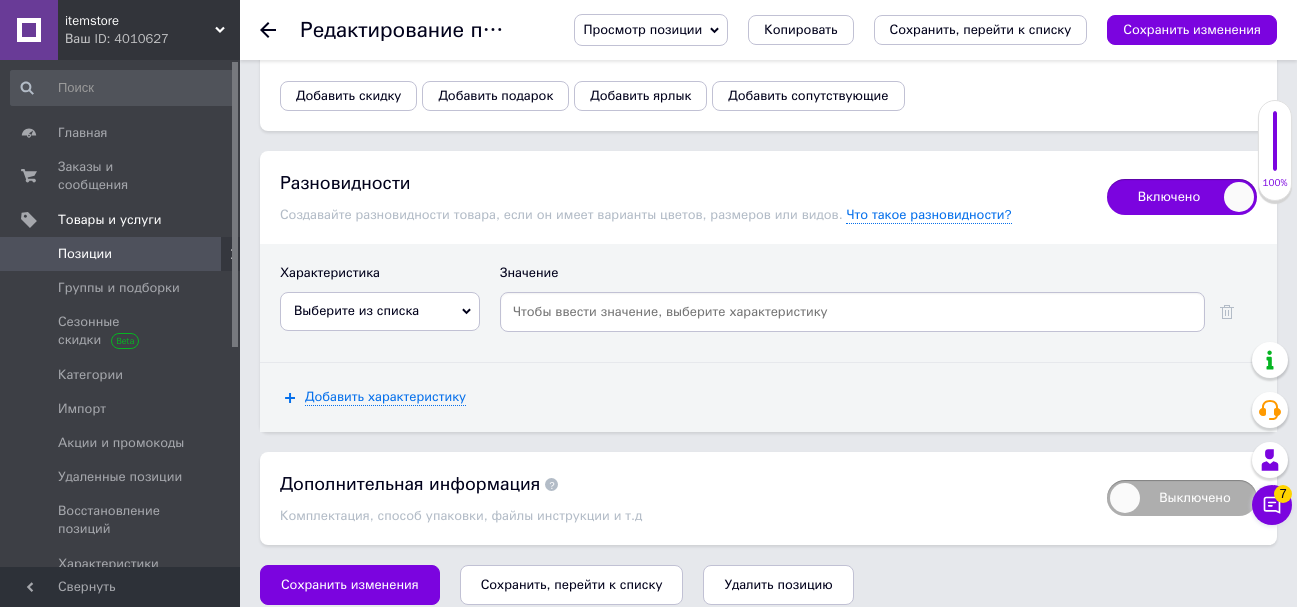 click on "Выберите из списка" at bounding box center [356, 310] 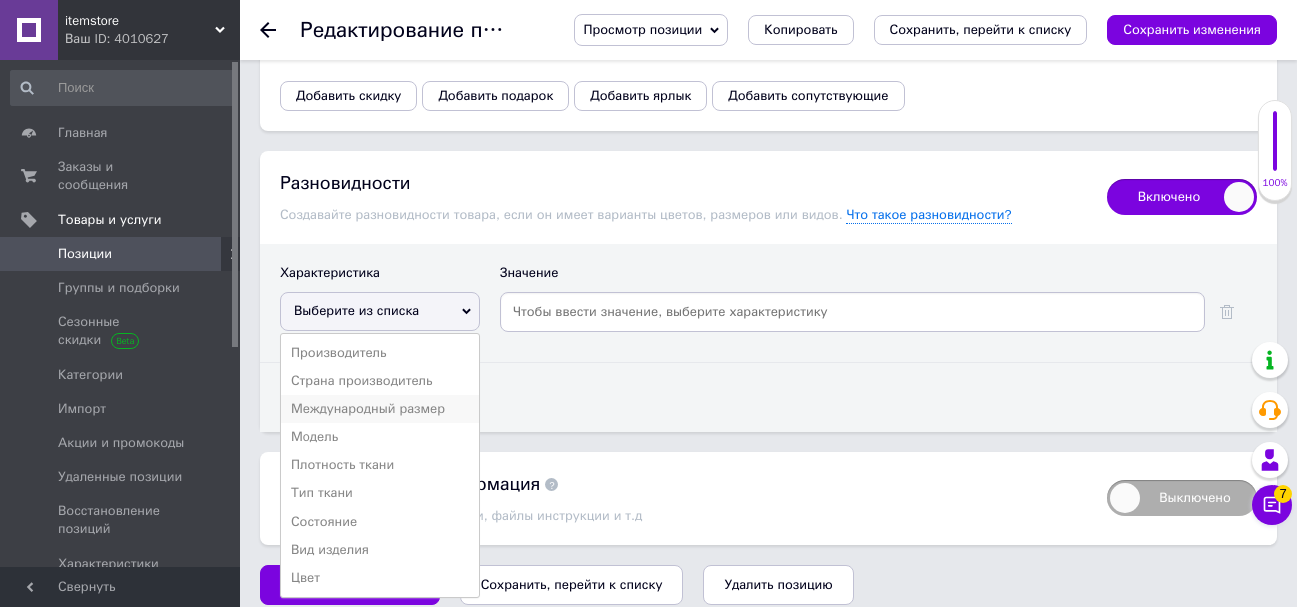 click on "Международный размер" at bounding box center (380, 409) 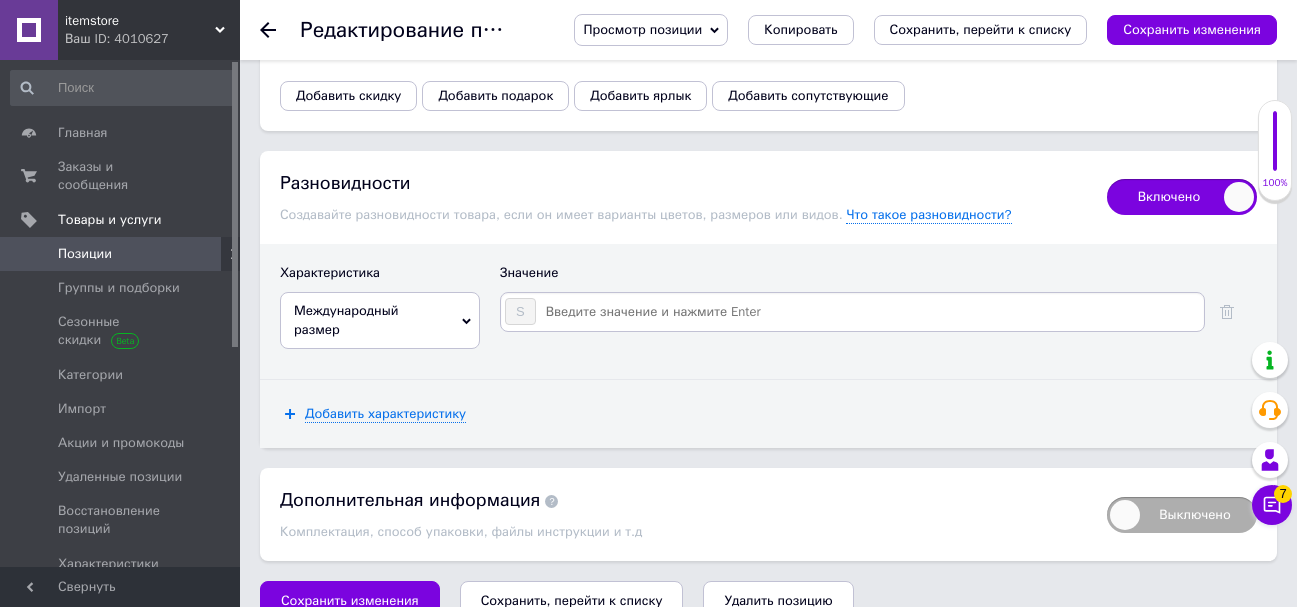 click at bounding box center [869, 312] 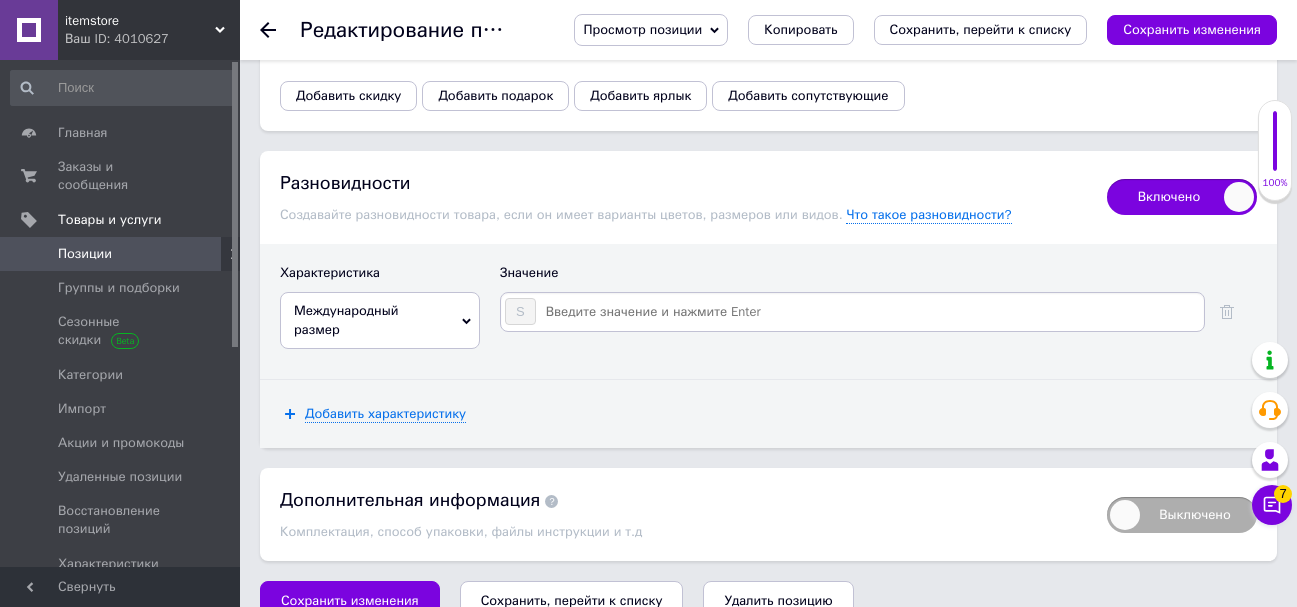 type on "M" 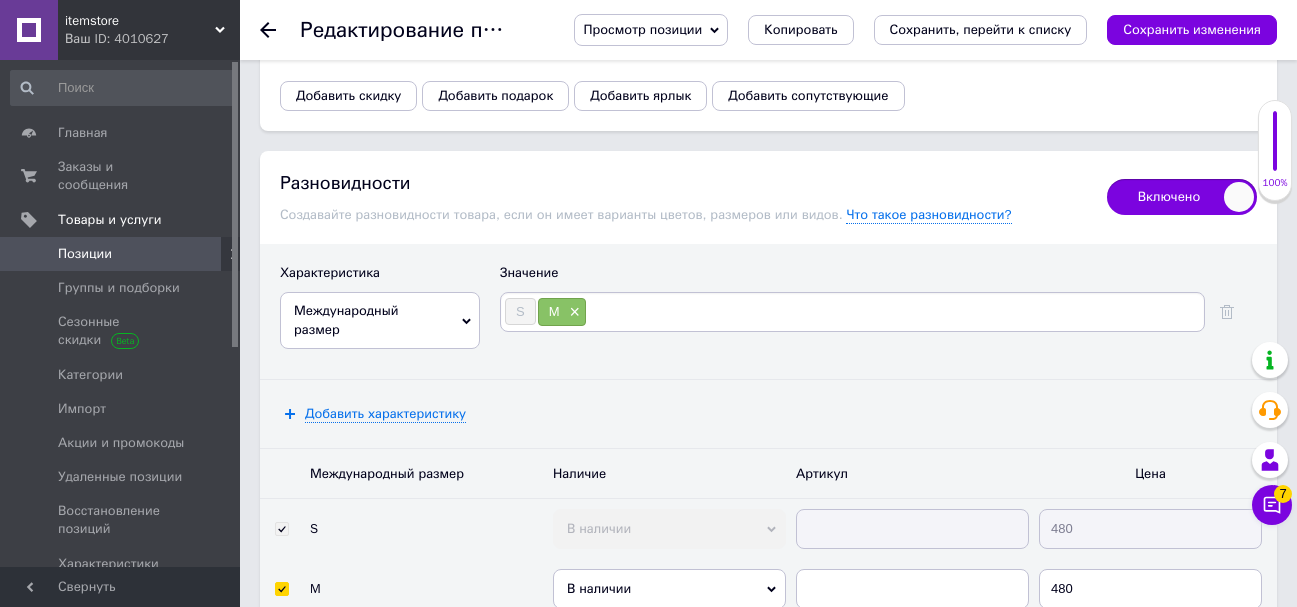 type on "L" 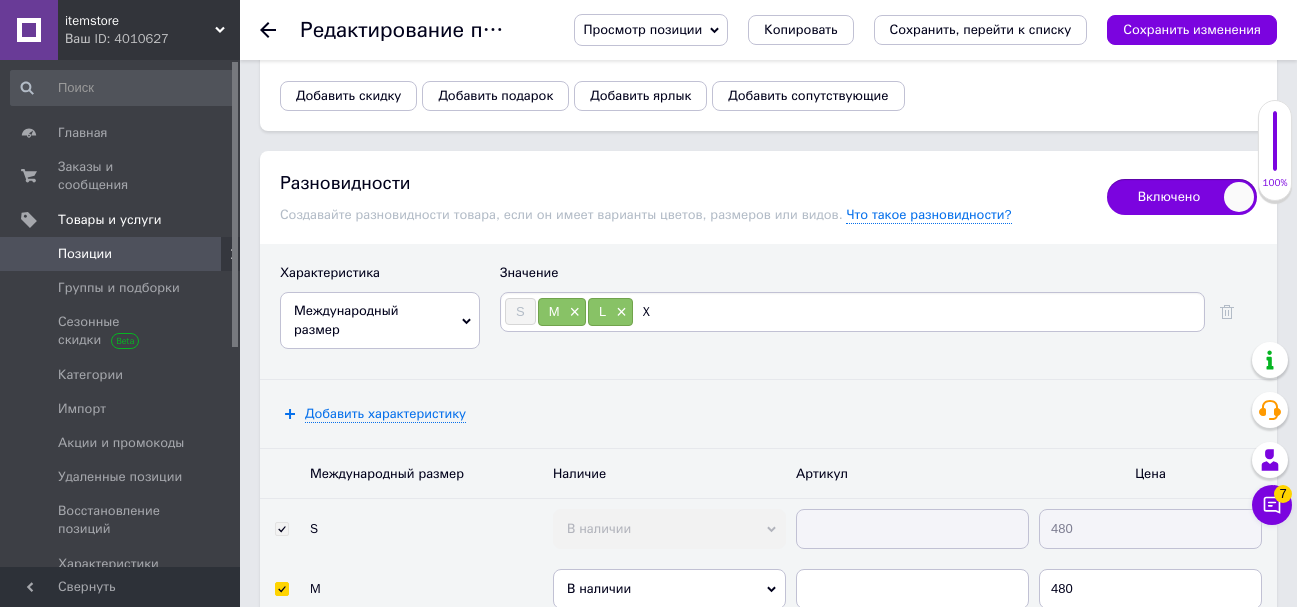 type on "Xl" 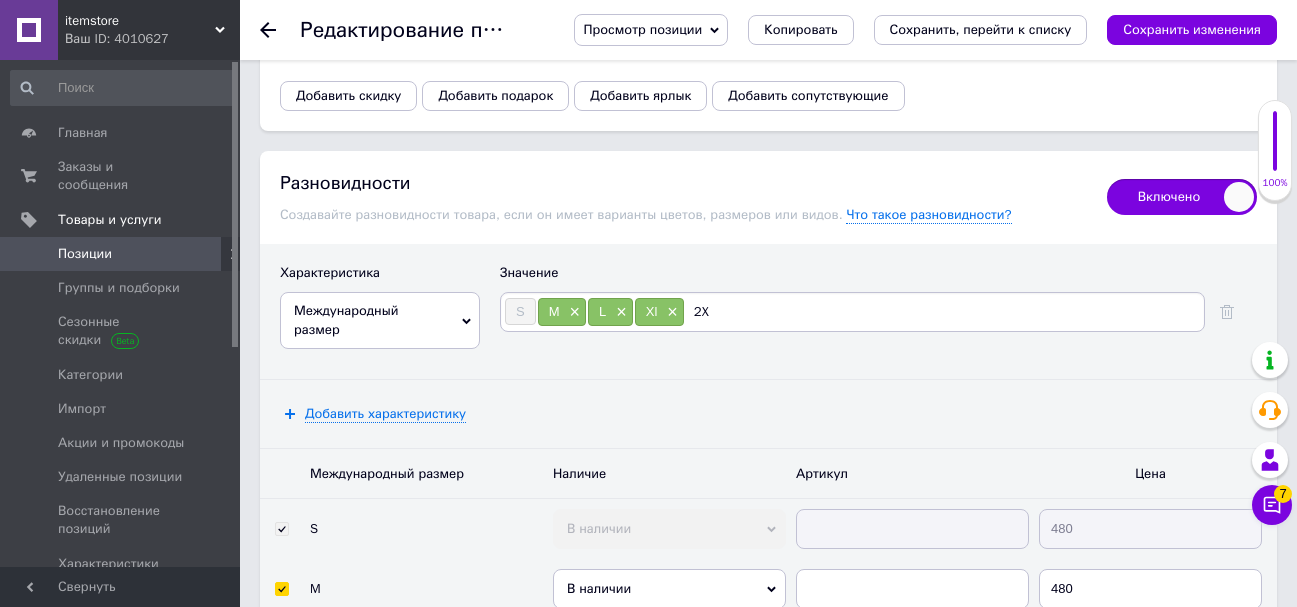 type on "2XL" 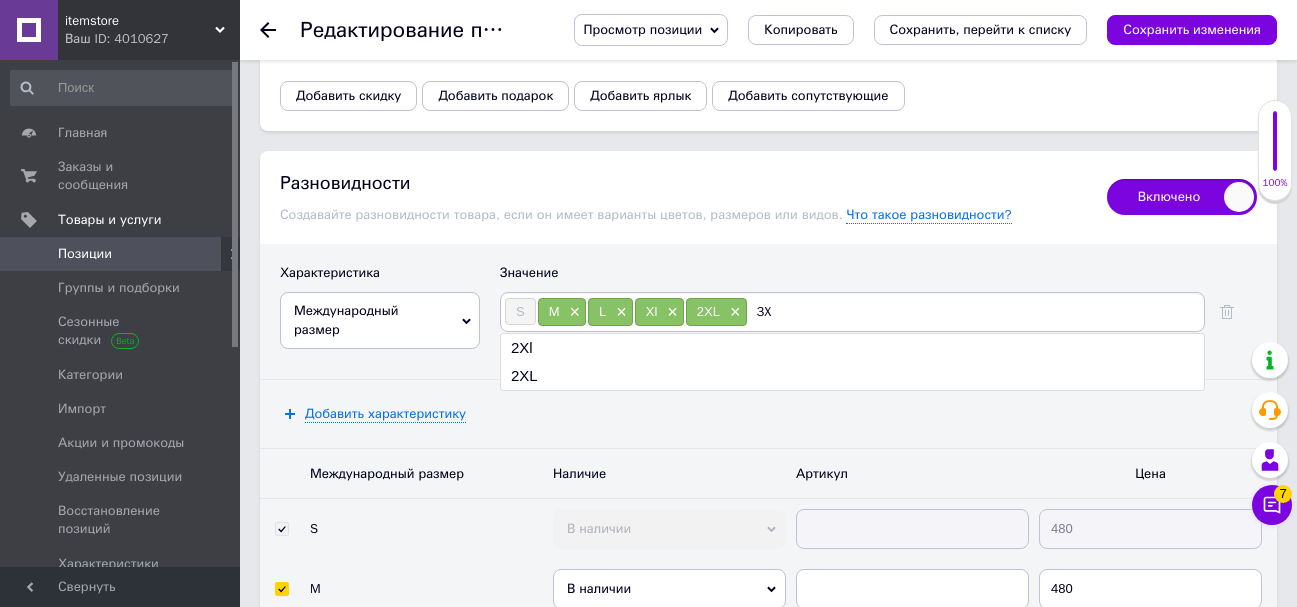 type on "3XL" 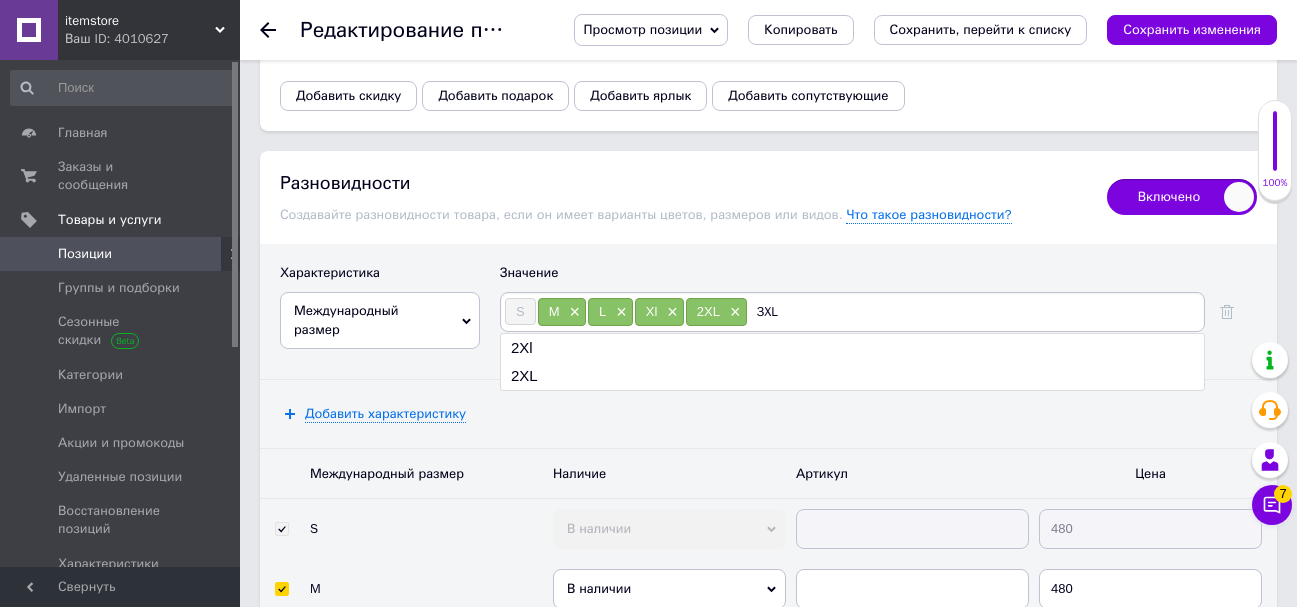 type 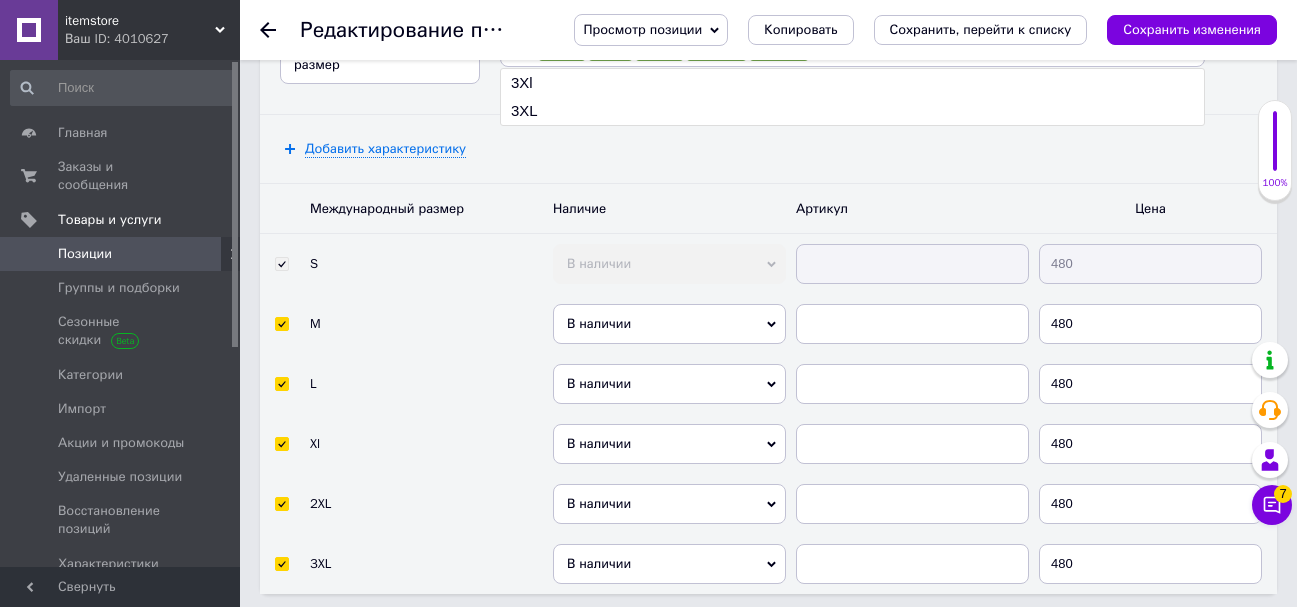 scroll, scrollTop: 3243, scrollLeft: 0, axis: vertical 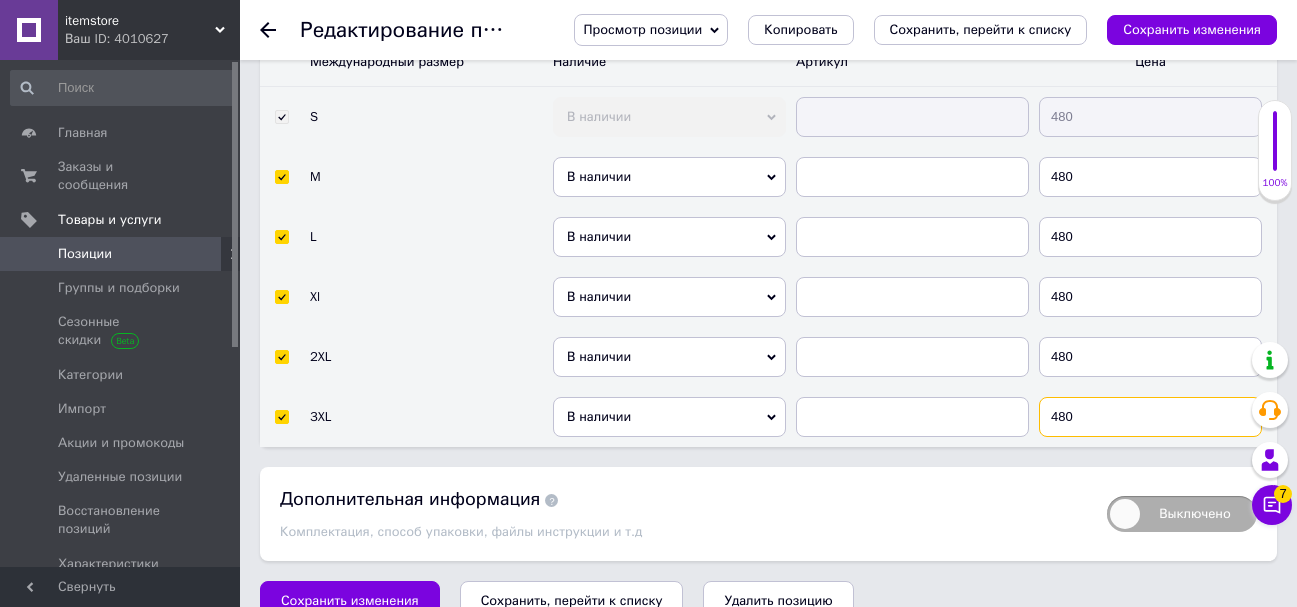 drag, startPoint x: 1088, startPoint y: 381, endPoint x: 955, endPoint y: 383, distance: 133.01503 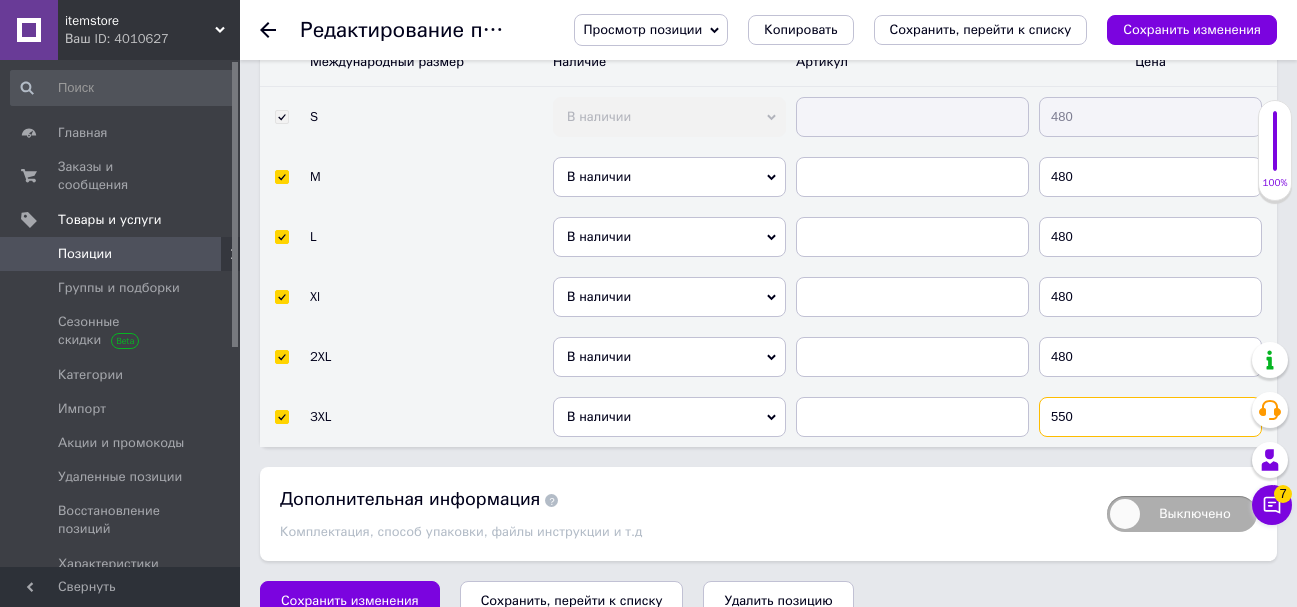 type on "550" 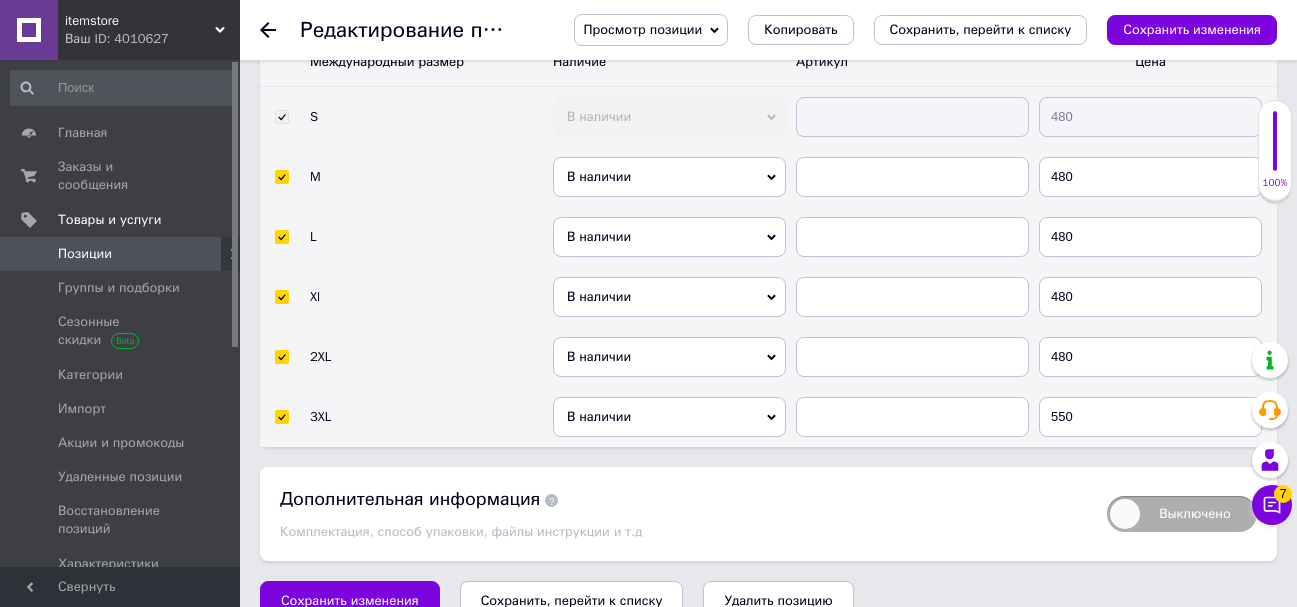 click on "Основная информация Название позиции (Русский) ✱ Мужская футболка с веселым принтом Боец KFC Код/Артикул Описание (Русский) ✱ Футболки с качественным термопереносом – индивидуальный стиль для каждого!
🛍 Ваш уникальный принт – мы печатаем не только собственные дизайны, но и создаем принты по вашему эскизу! Яркие цвета, четкие детали – ваш образ будет неповторимым.
✔️ 100% хлопок – мягкая, дышащая ткань, приятная к телу.
🎨 15 цветов футболок – выбирайте любимый или создавайте контрастные дизайны!
🚚 Доставка по [GEOGRAPHIC_DATA]: Новая Почта, Укрпочта." at bounding box center (768, -1271) 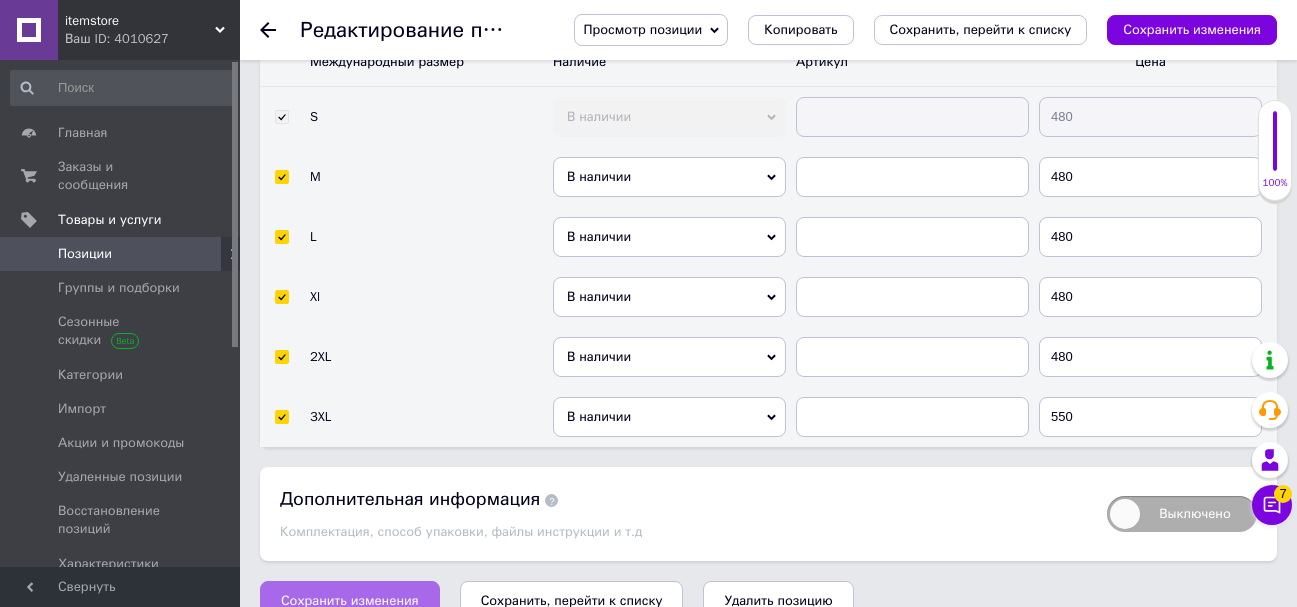 click on "Сохранить изменения" at bounding box center [350, 601] 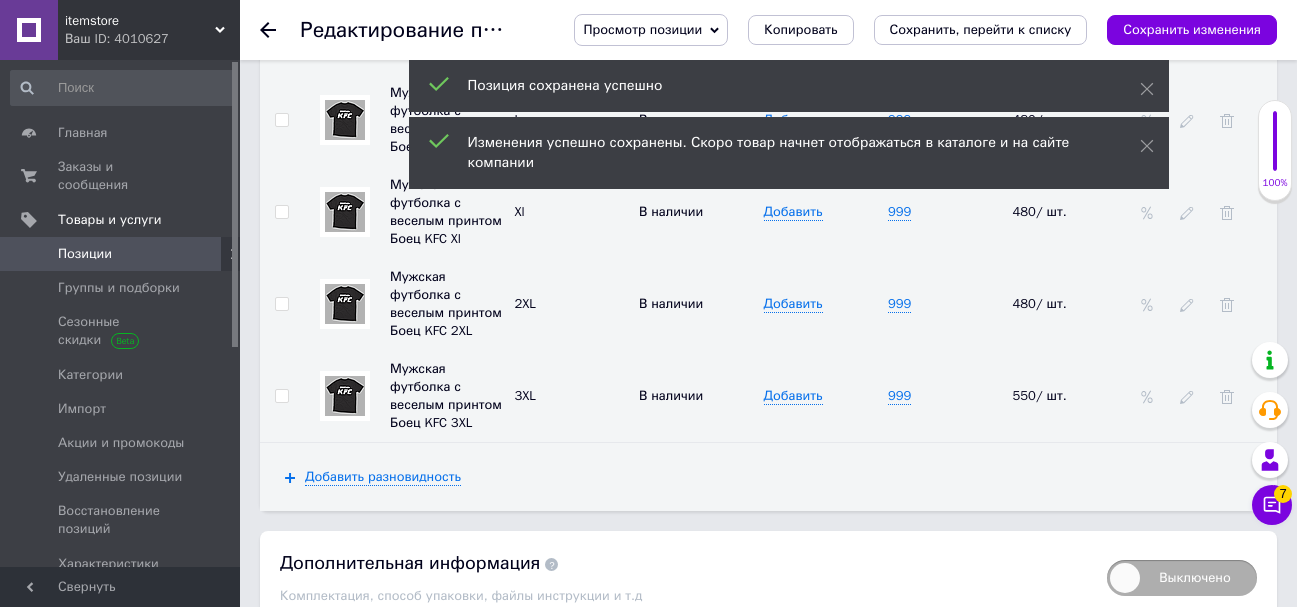 click on "Позиции" at bounding box center (121, 254) 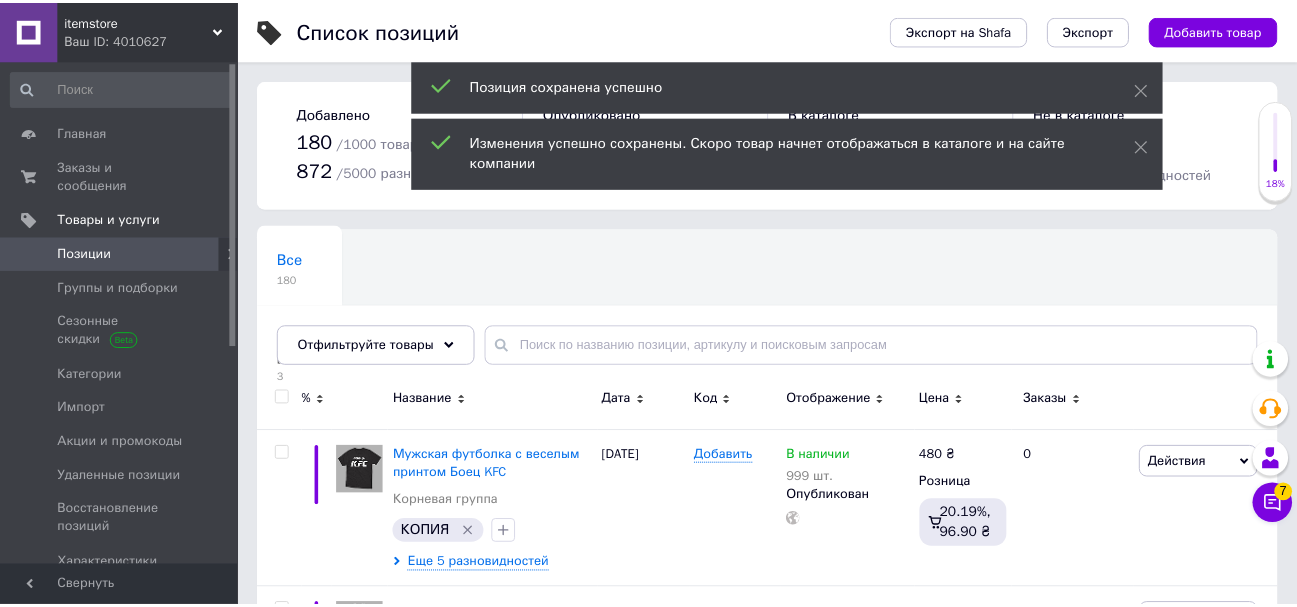scroll, scrollTop: 6, scrollLeft: 0, axis: vertical 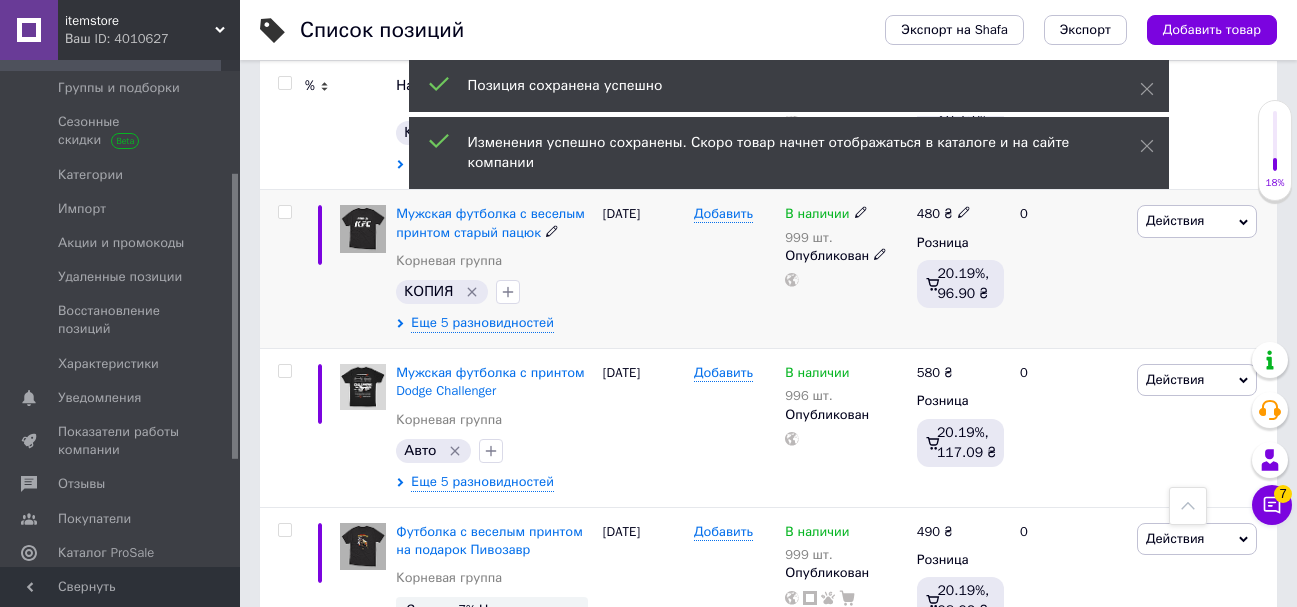 click at bounding box center [284, 212] 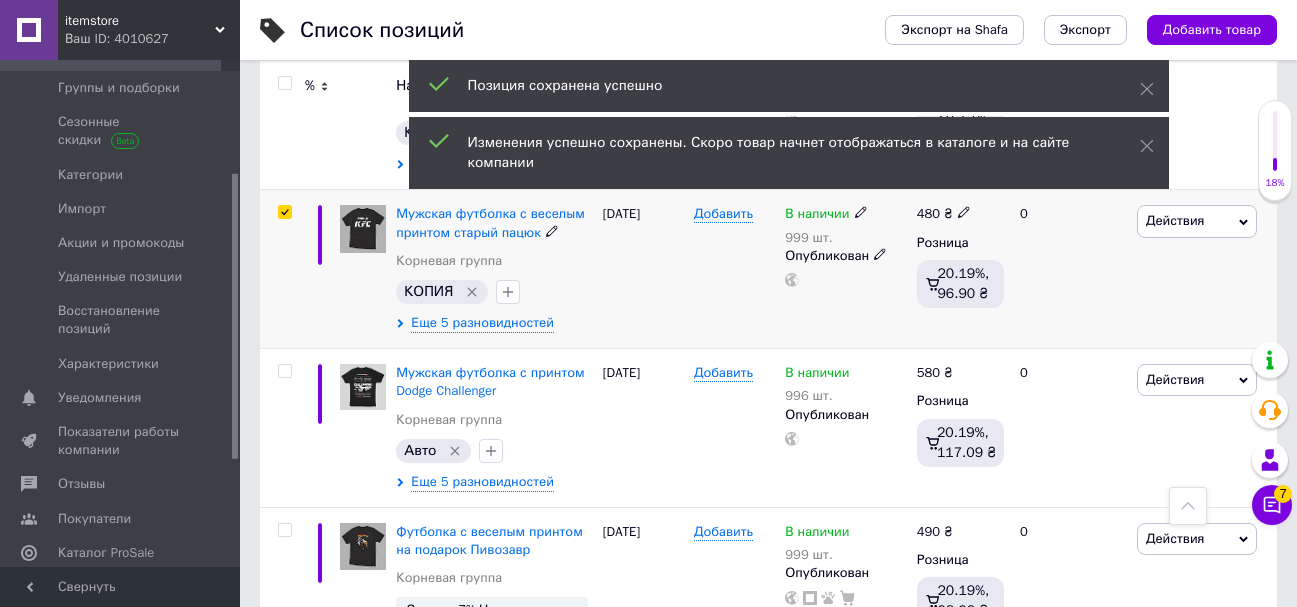 checkbox on "true" 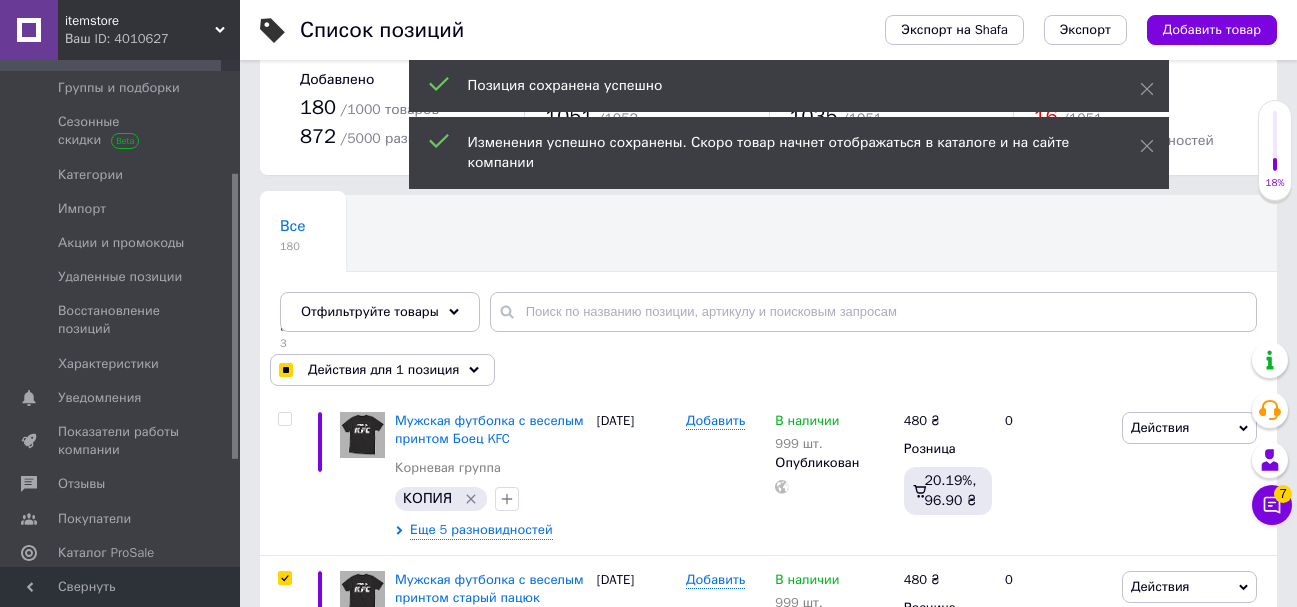 scroll, scrollTop: 0, scrollLeft: 0, axis: both 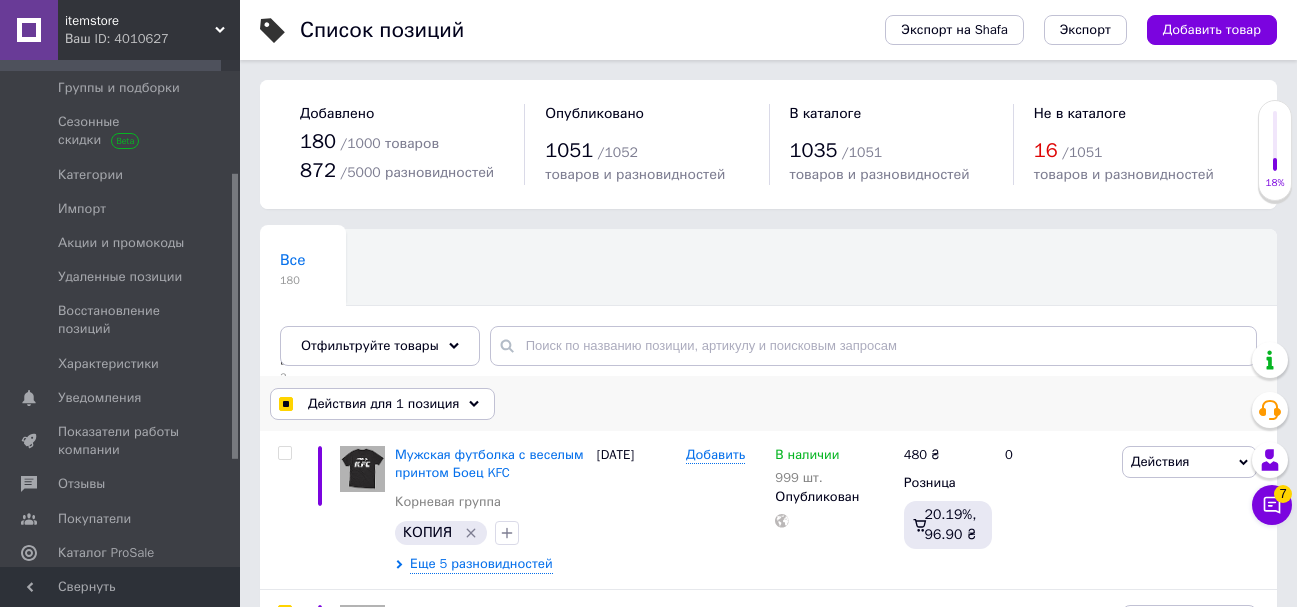 click on "Действия для 1 позиция" at bounding box center (382, 404) 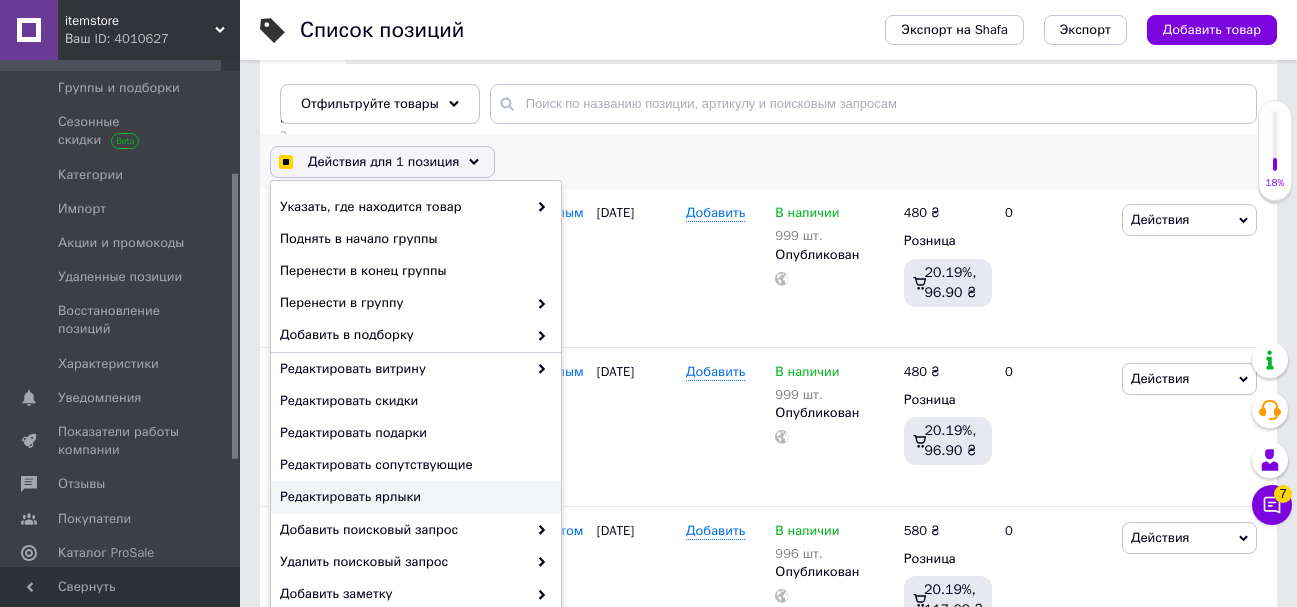 scroll, scrollTop: 300, scrollLeft: 0, axis: vertical 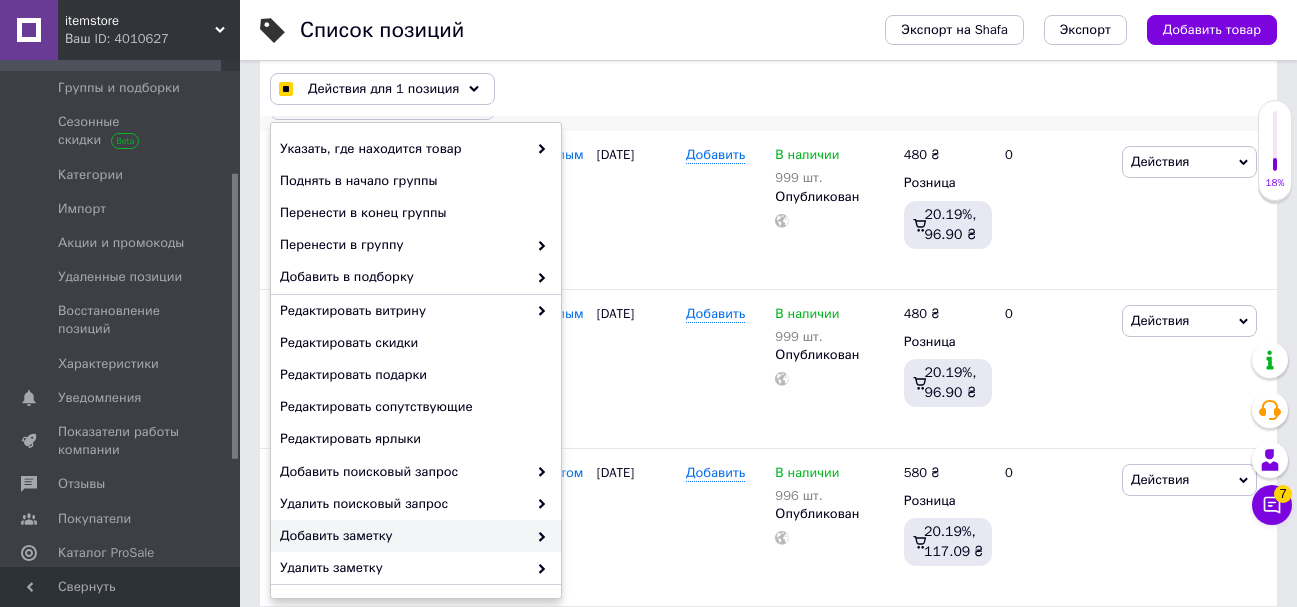 checkbox on "true" 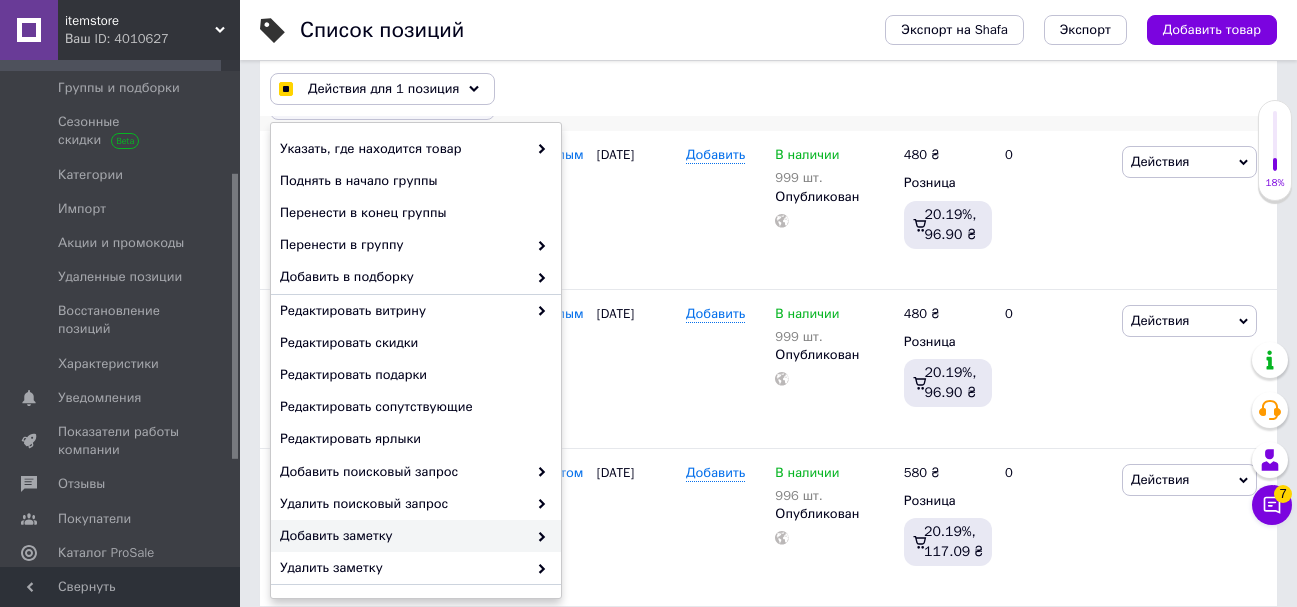checkbox on "true" 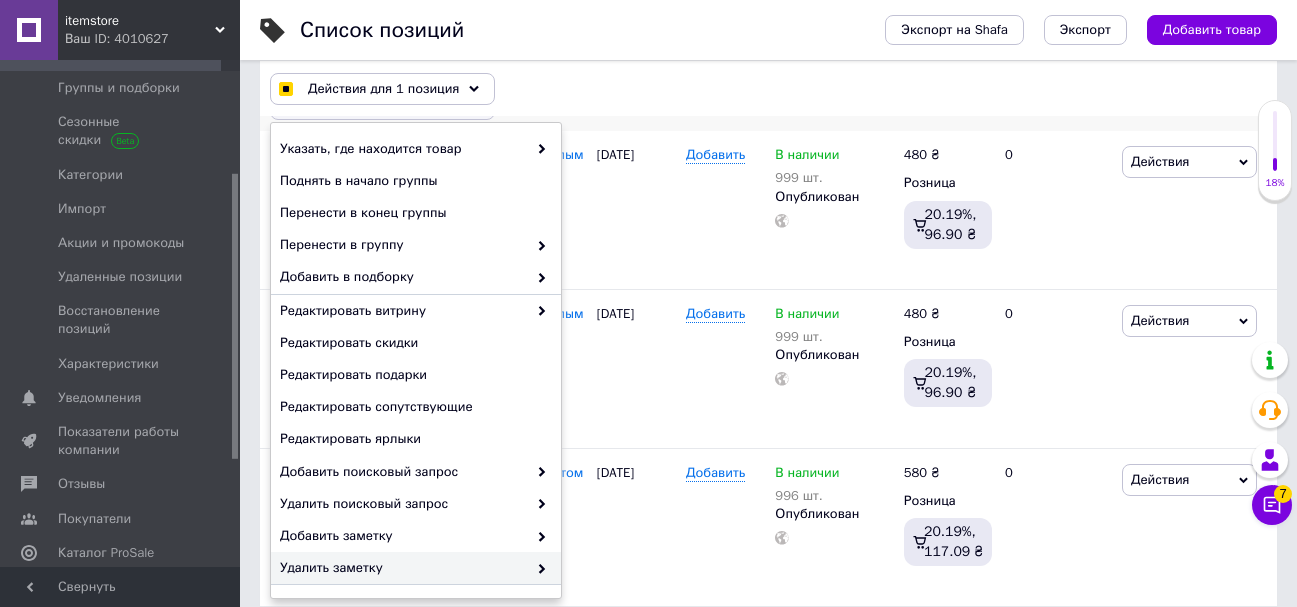 checkbox on "true" 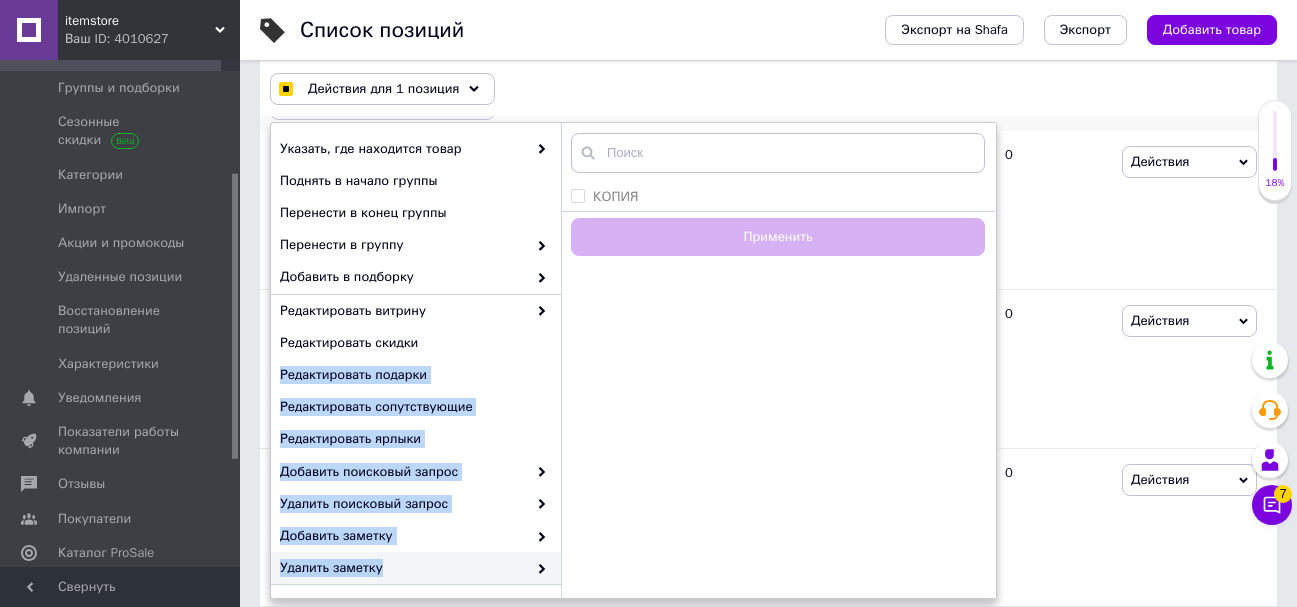 drag, startPoint x: 379, startPoint y: 564, endPoint x: 613, endPoint y: 146, distance: 479.0407 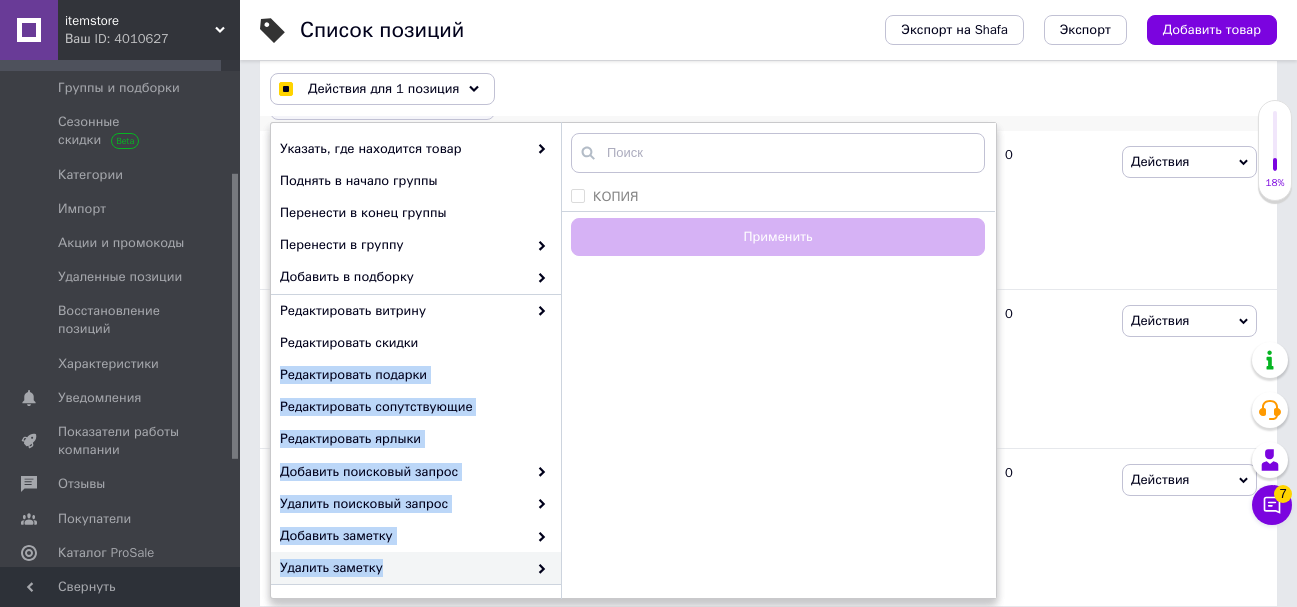 click on "Указать, где находится товар Поднять в начало группы Перенести в конец группы Перенести в группу Добавить в подборку Редактировать витрину Редактировать скидки Редактировать подарки Редактировать сопутствующие Редактировать ярлыки Добавить поисковый запрос Удалить поисковый запрос Добавить заметку Удалить заметку КОПИЯ Создать метку   Применить Изменить тип Изменить наличие Изменить видимость Преобразовать разновидности в товары Добавить к заказу Добавить в кампанию Каталог ProSale Экспорт групп и позиций Удалить" at bounding box center [416, 360] 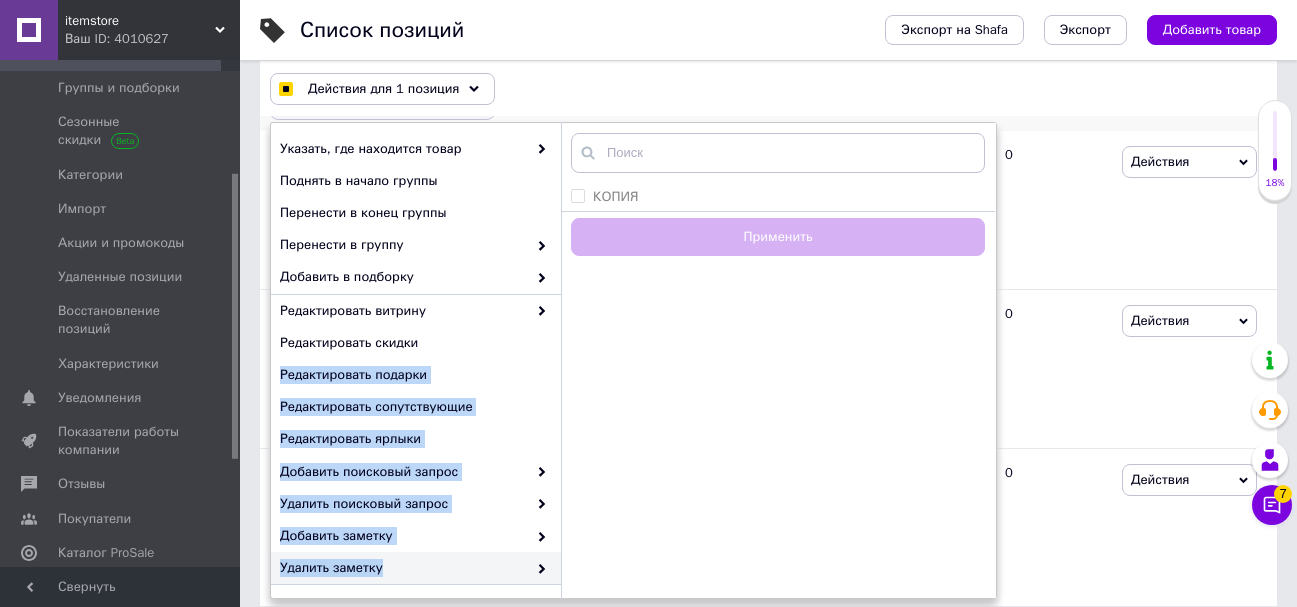 checkbox on "true" 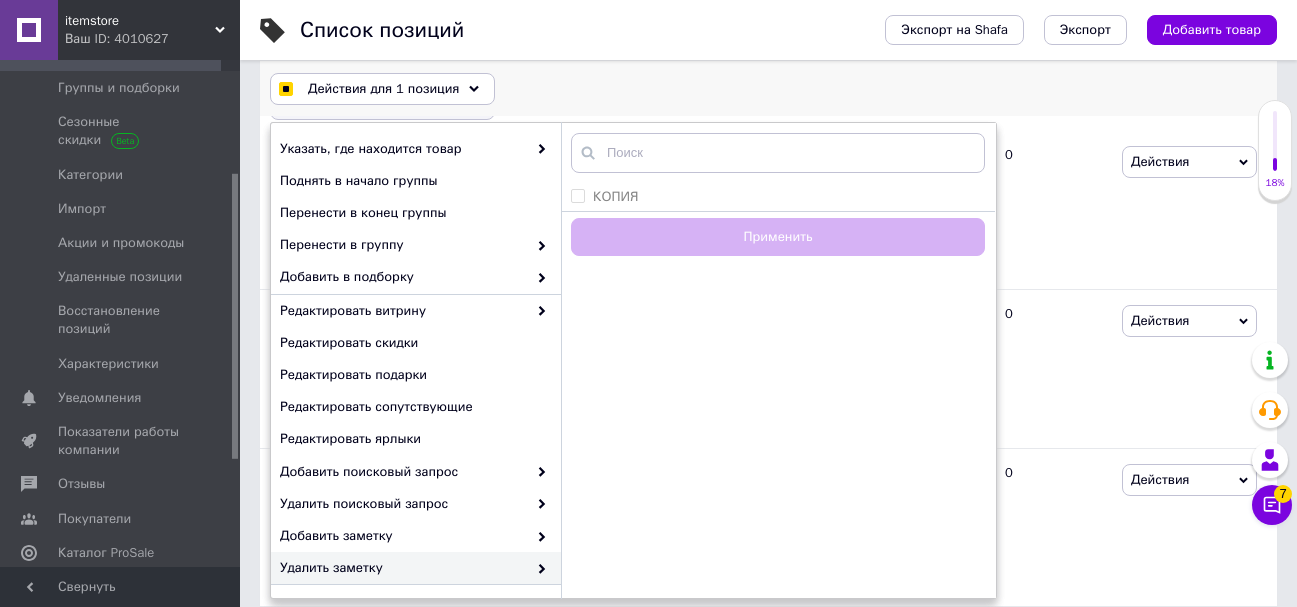 click on "Действия для 1 позиция Выбрать все 180 позиций Выбраны все 180 позиций Отменить выбранных Указать, где находится товар Поднять в начало группы Перенести в конец группы Перенести в группу Добавить в подборку Редактировать витрину Редактировать скидки Редактировать подарки Редактировать сопутствующие Редактировать ярлыки Добавить поисковый запрос Удалить поисковый запрос Добавить заметку Удалить заметку Изменить тип Изменить наличие Изменить видимость Преобразовать разновидности в товары Добавить к заказу Добавить в кампанию Каталог ProSale Удалить" at bounding box center (768, 89) 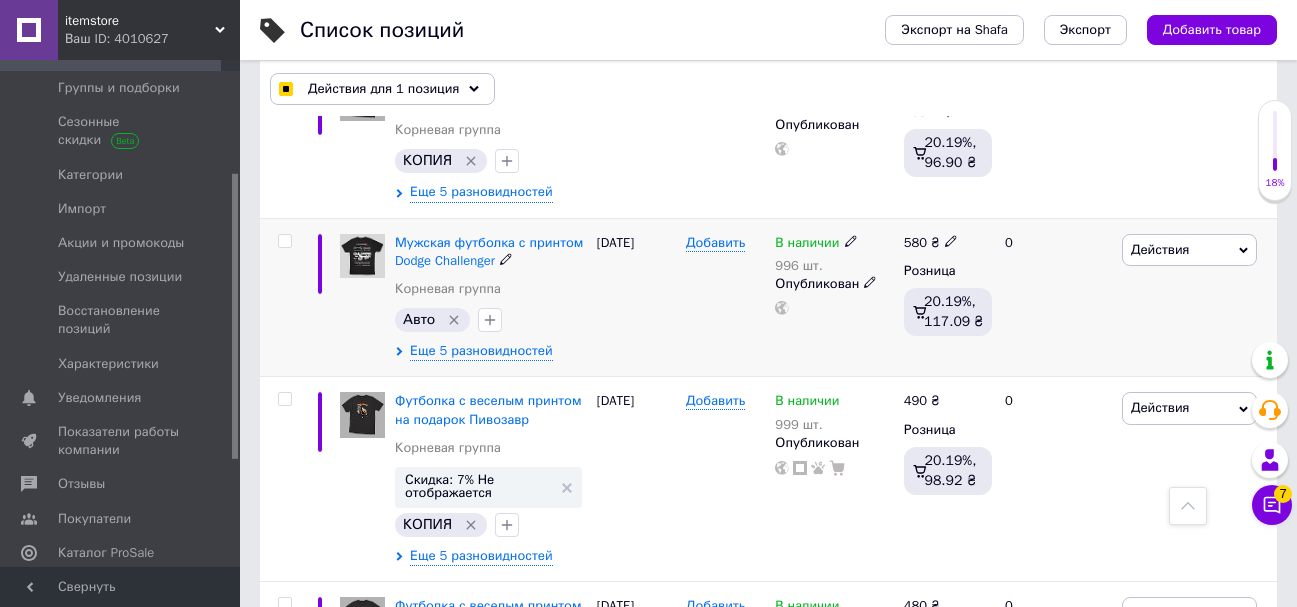 scroll, scrollTop: 400, scrollLeft: 0, axis: vertical 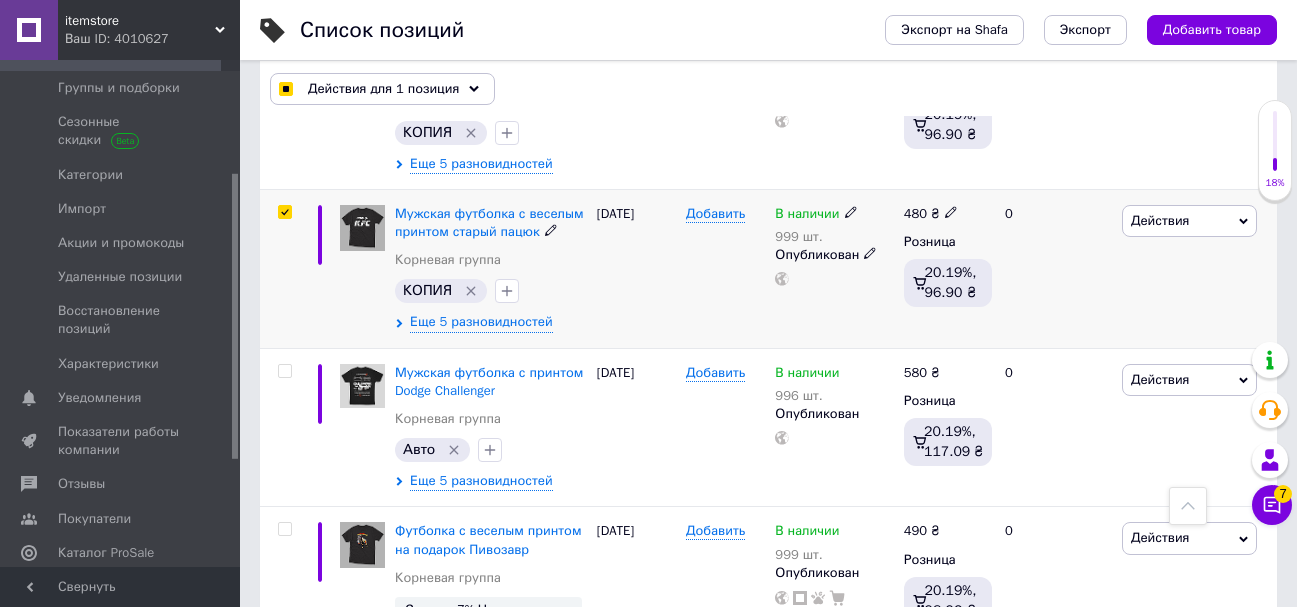 click on "Действия" at bounding box center (1160, 220) 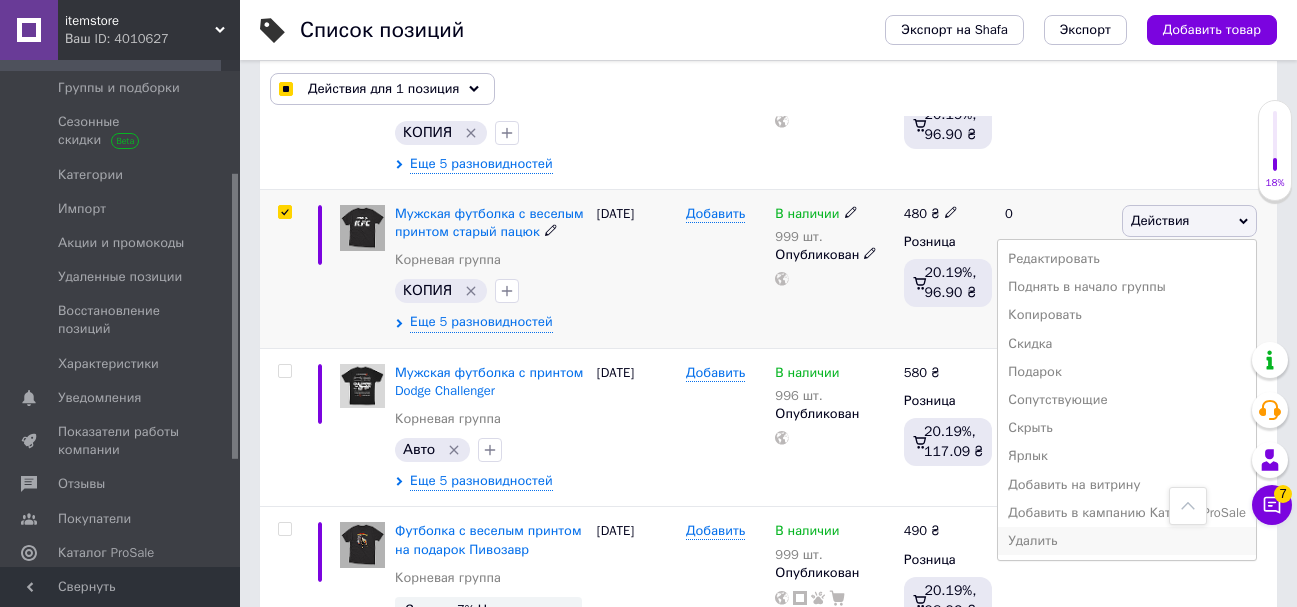 click on "Удалить" at bounding box center (1127, 541) 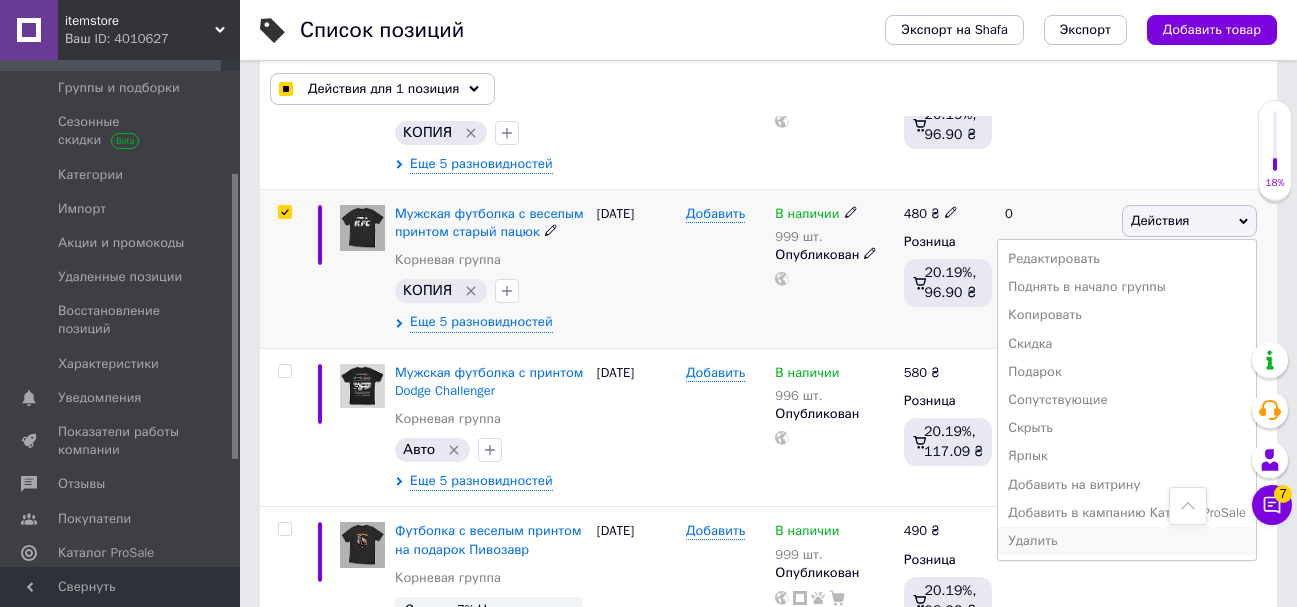checkbox on "true" 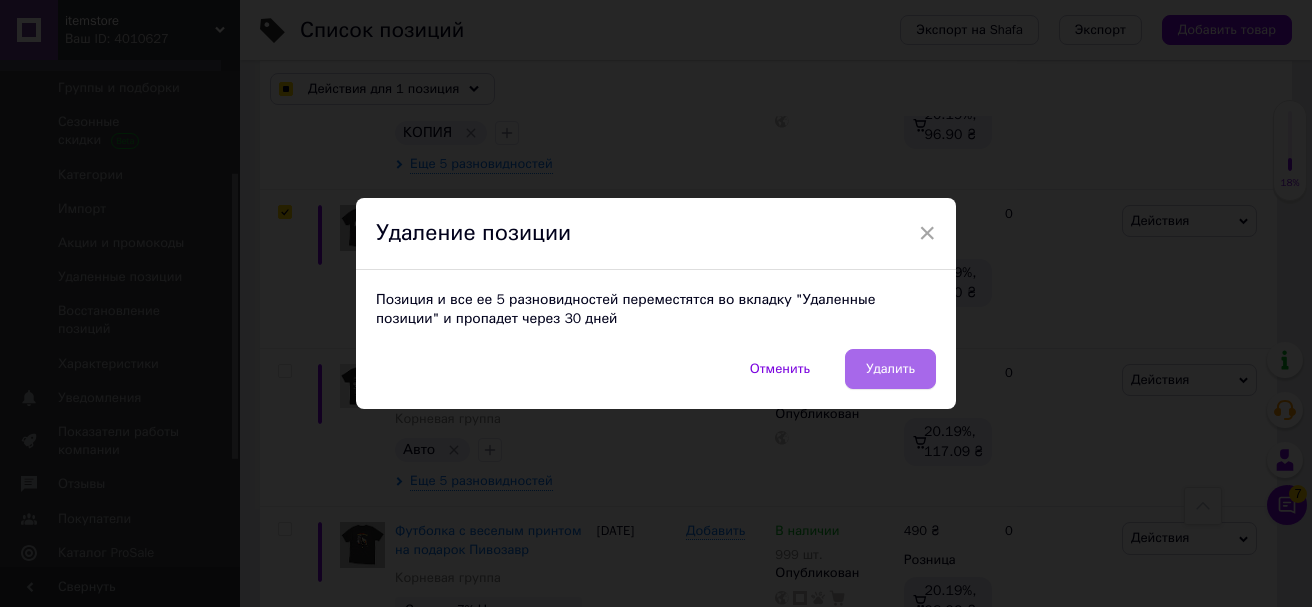 click on "Удалить" at bounding box center [890, 369] 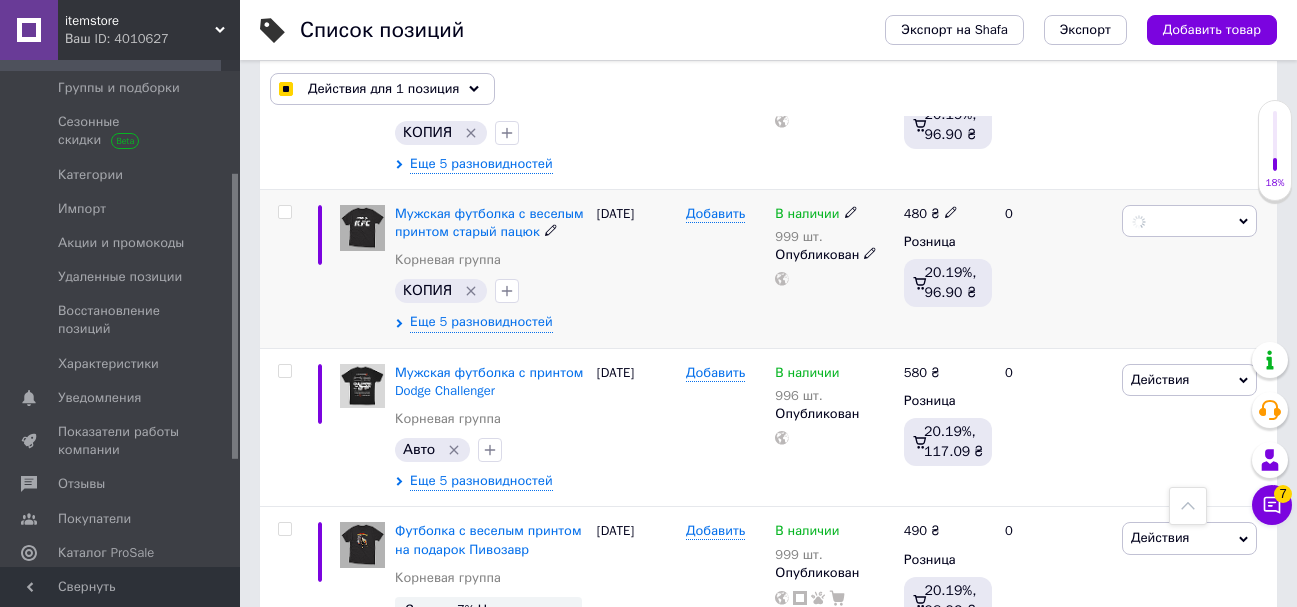 checkbox on "false" 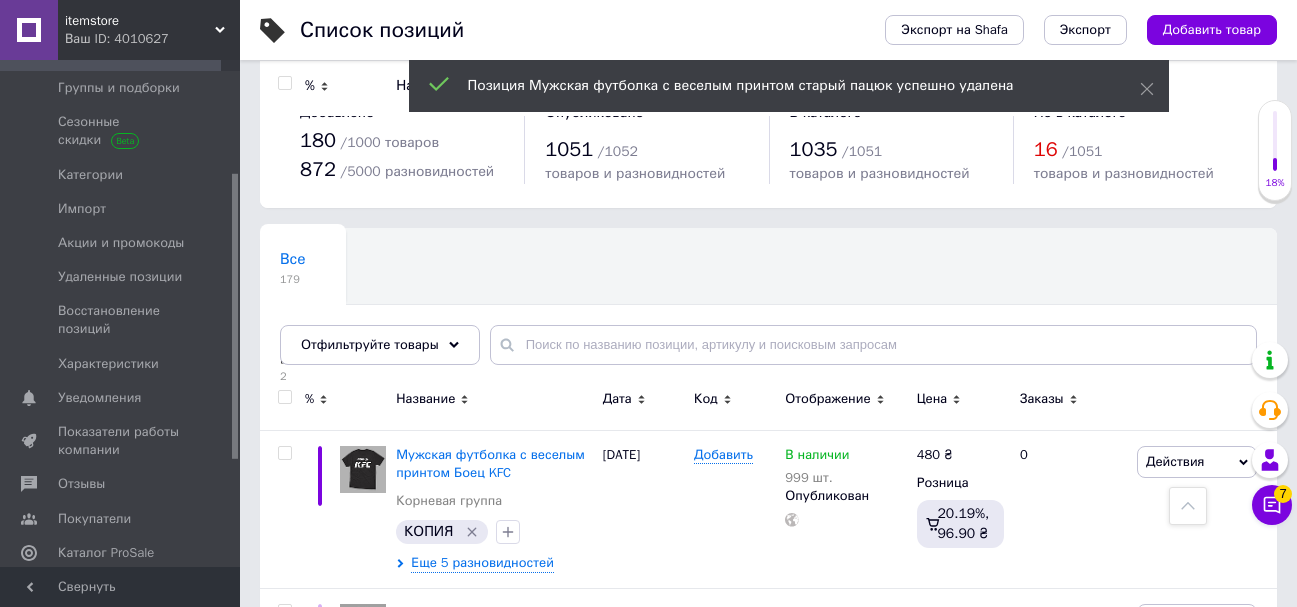 scroll, scrollTop: 0, scrollLeft: 0, axis: both 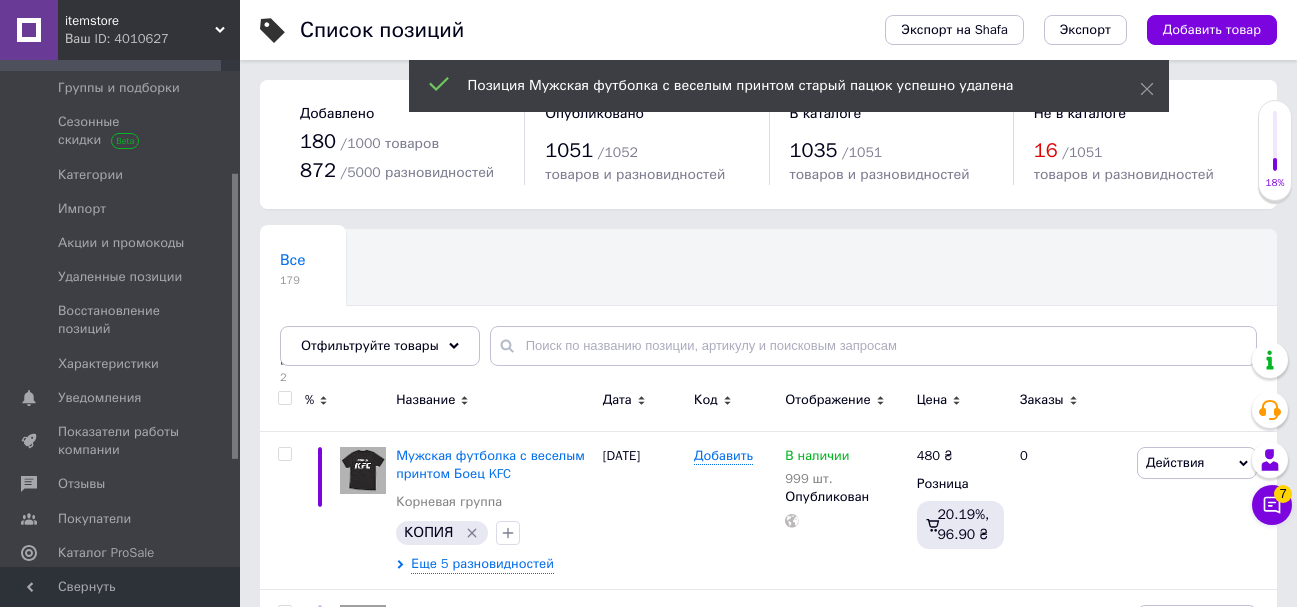 click on "Все 179 Не показываются в [GEOGRAPHIC_DATA]... 2 Удалить Редактировать Ok Отфильтровано...  Сохранить" at bounding box center (768, 307) 